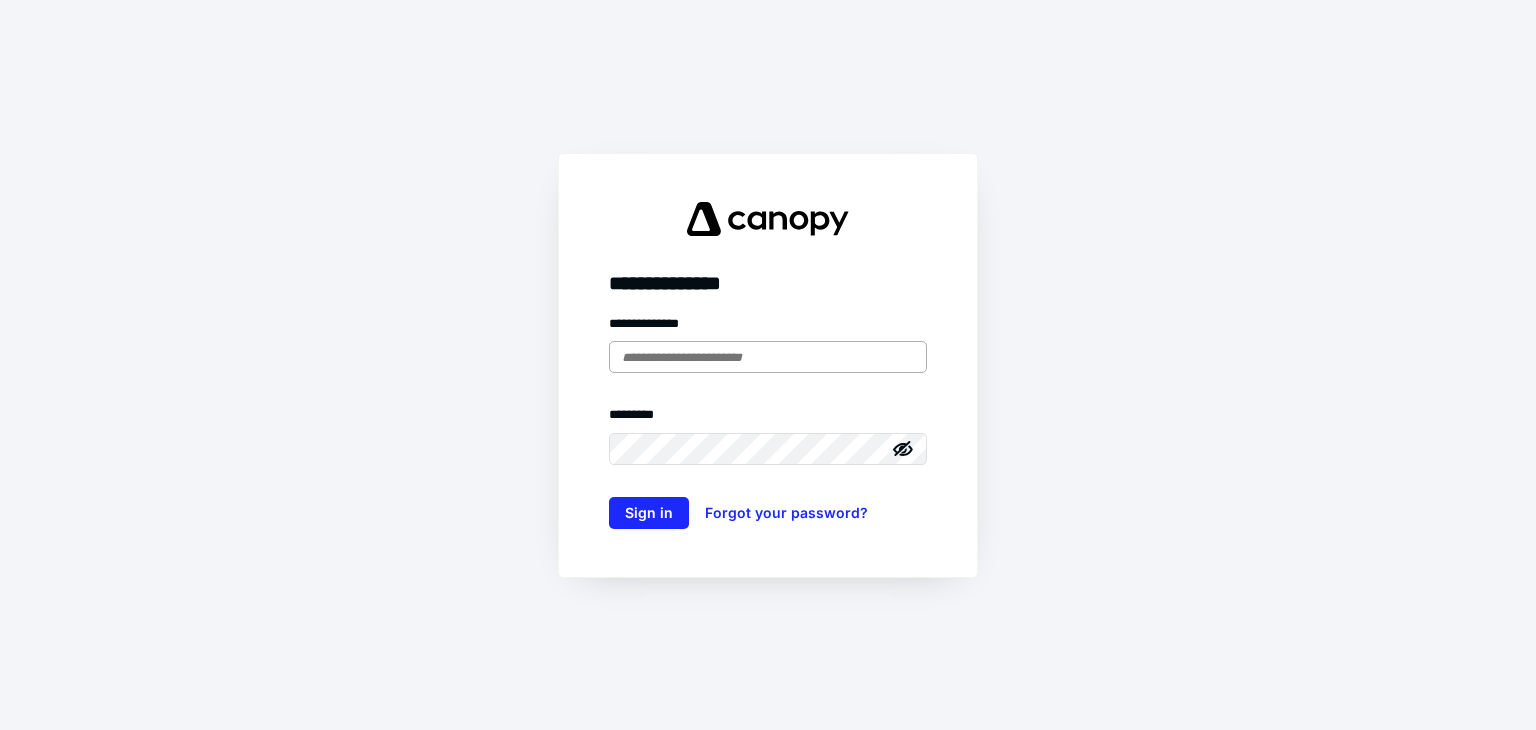 scroll, scrollTop: 0, scrollLeft: 0, axis: both 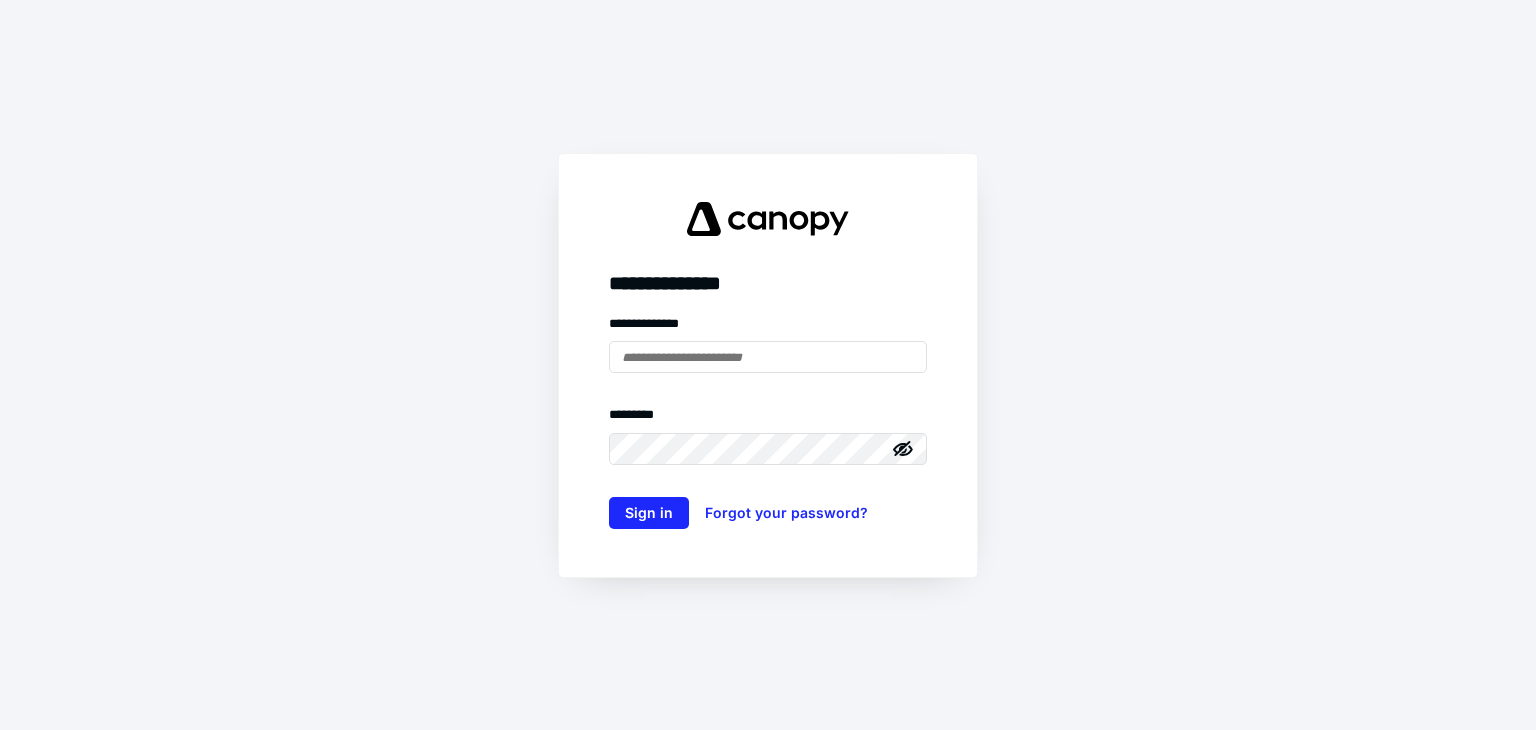 type on "**********" 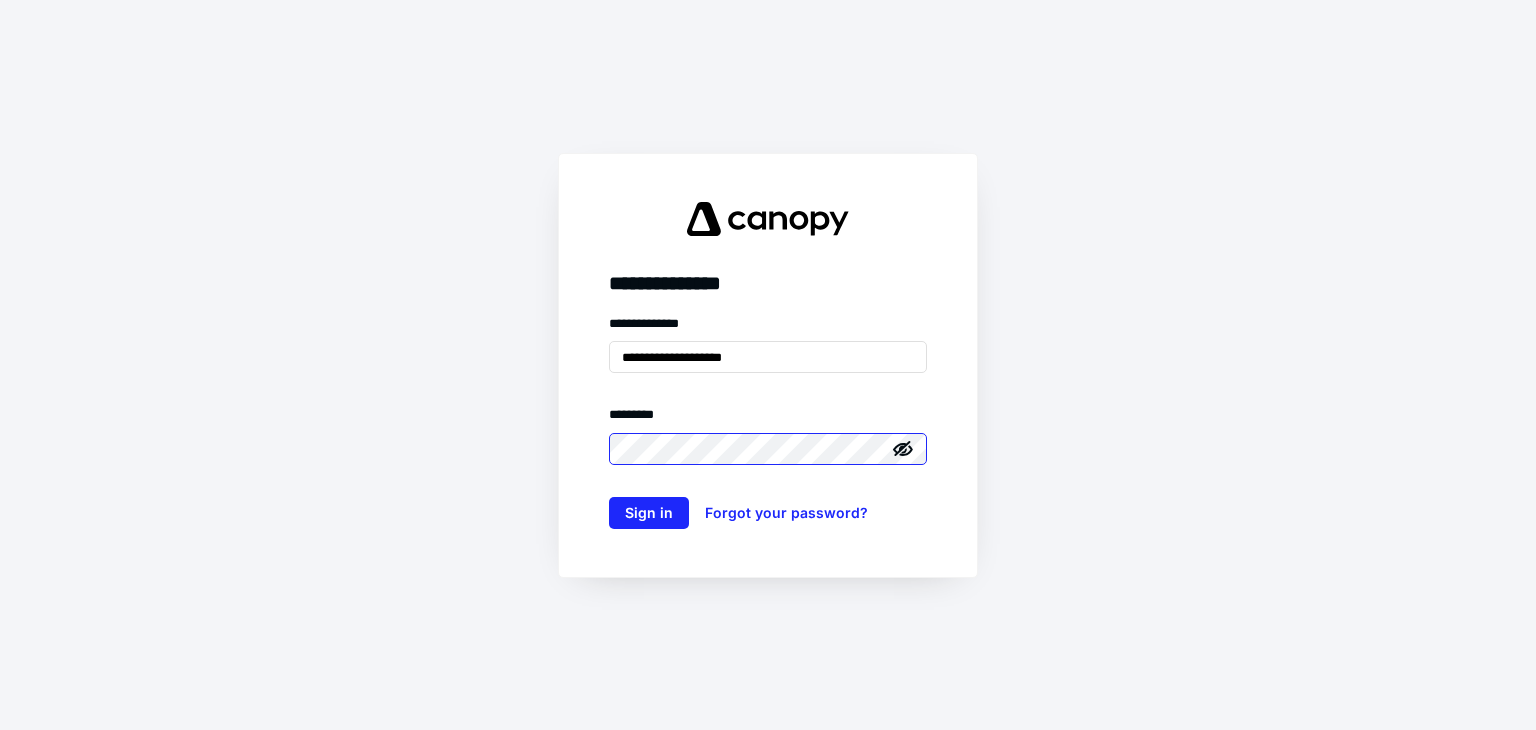 click on "Sign in" at bounding box center [649, 513] 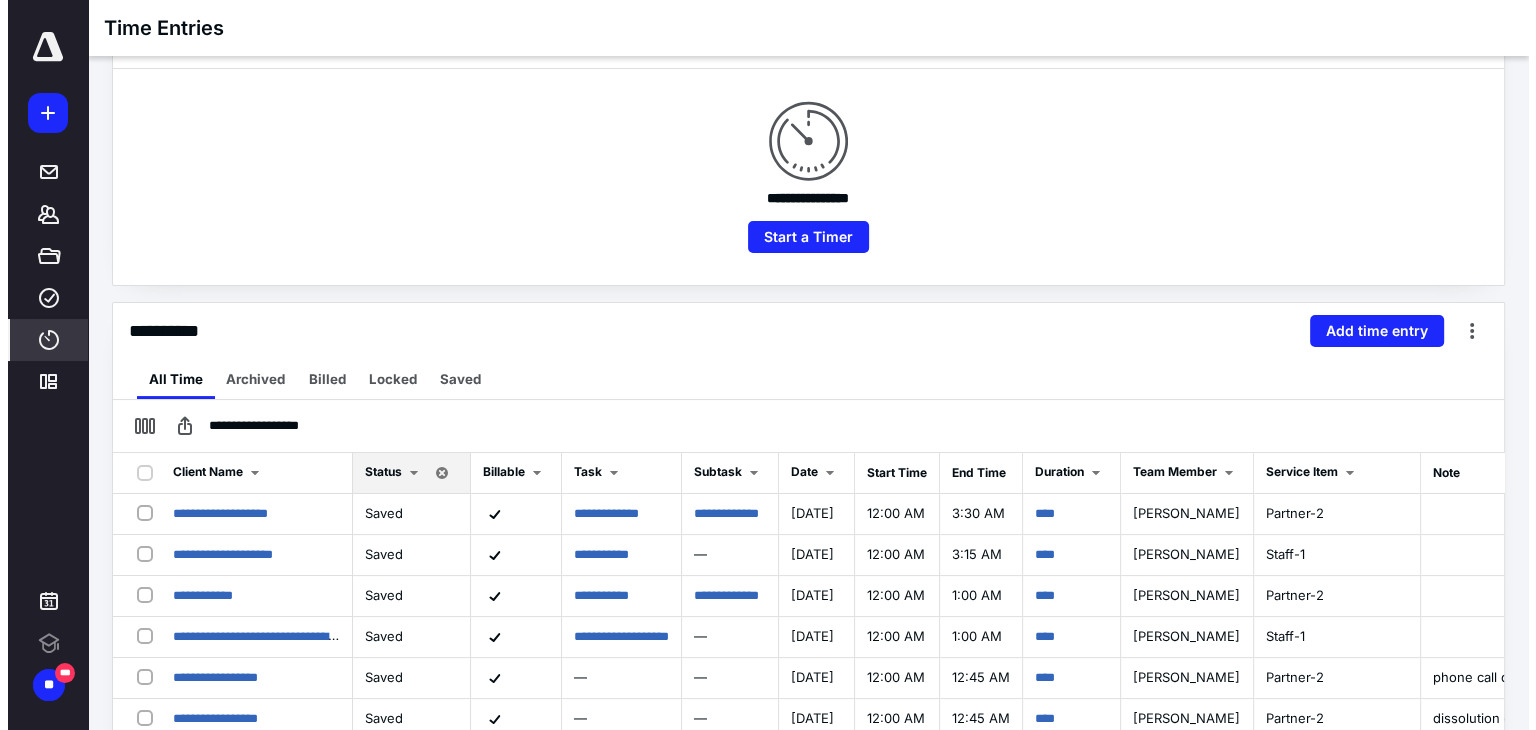 scroll, scrollTop: 0, scrollLeft: 0, axis: both 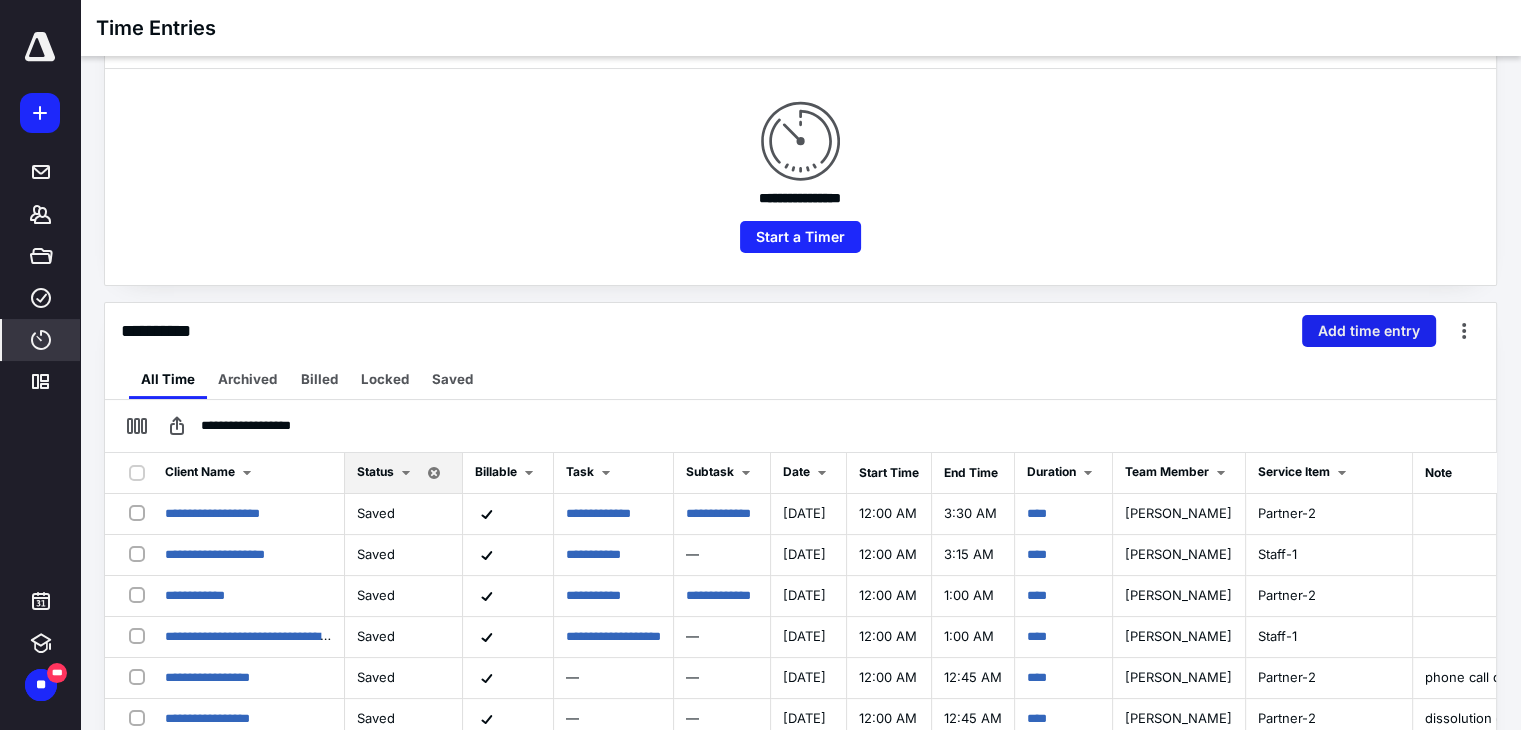 click on "Add time entry" at bounding box center [1369, 331] 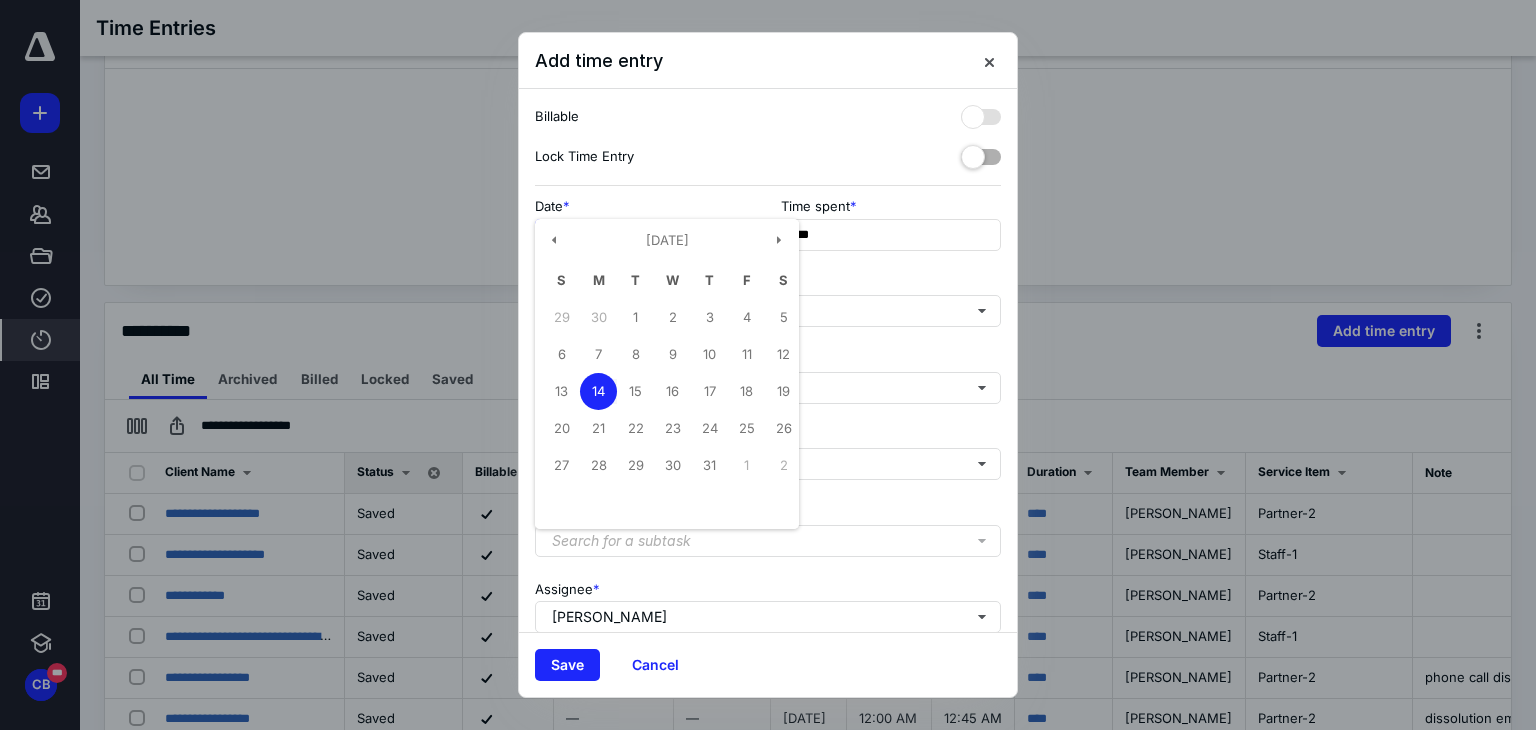 click on "**********" at bounding box center [645, 235] 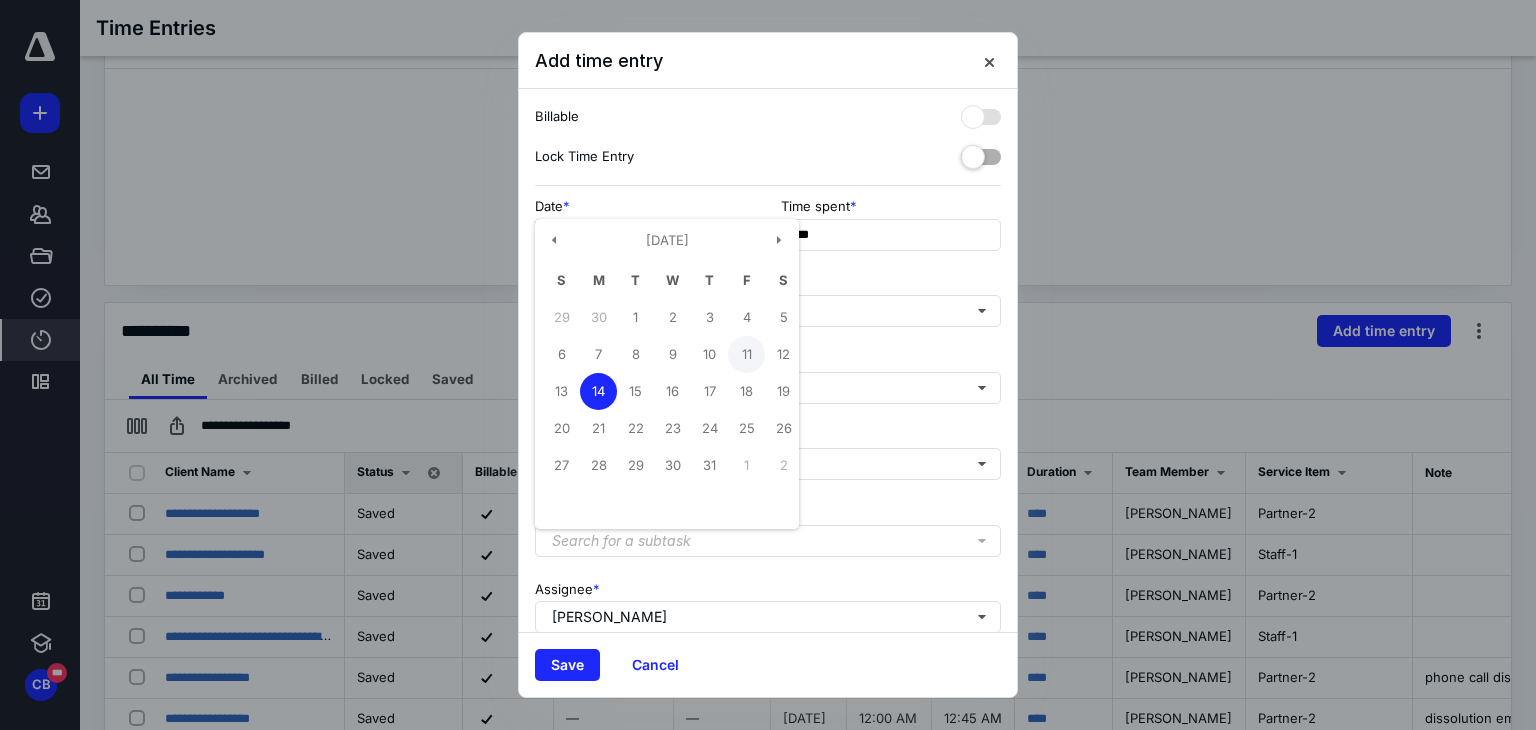 click on "11" at bounding box center [746, 354] 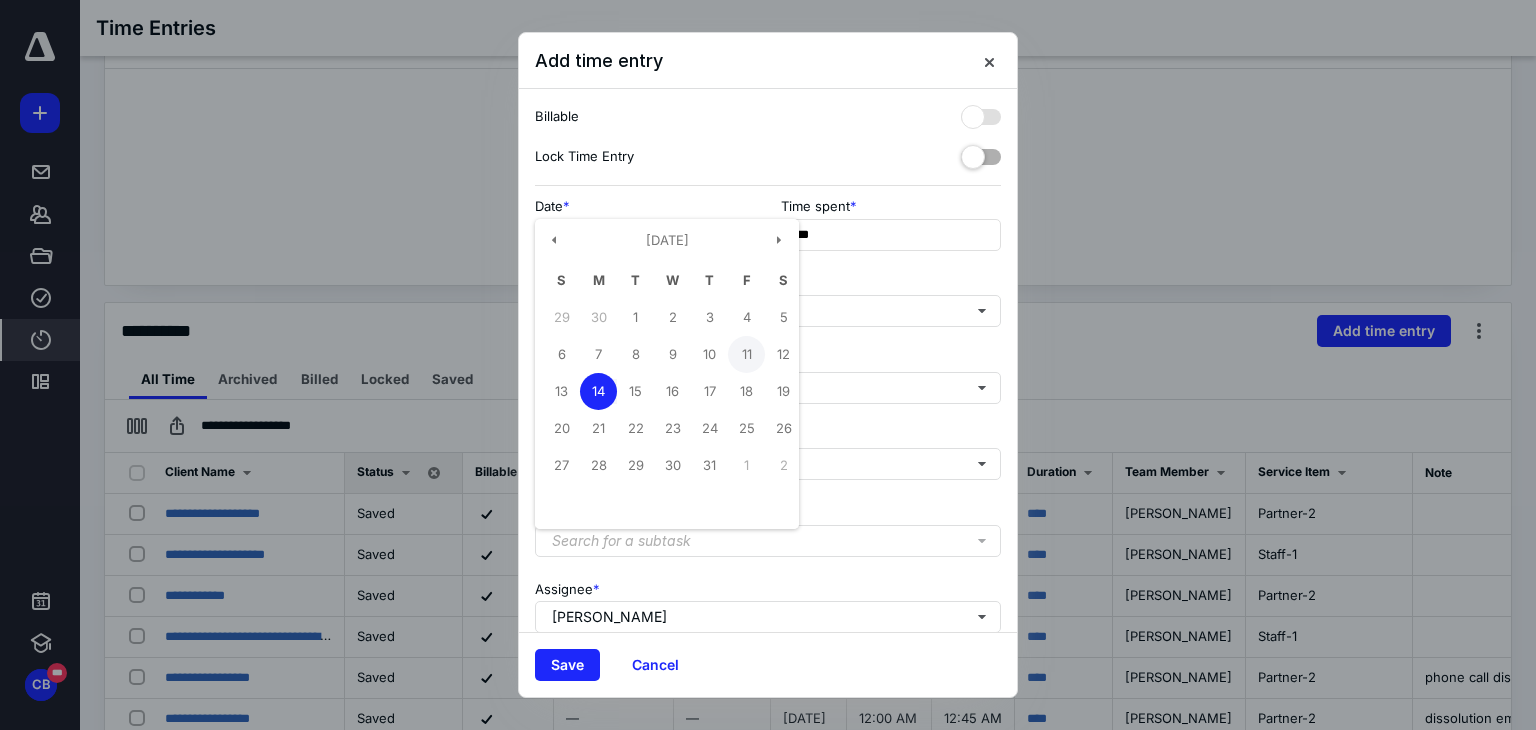 type on "**********" 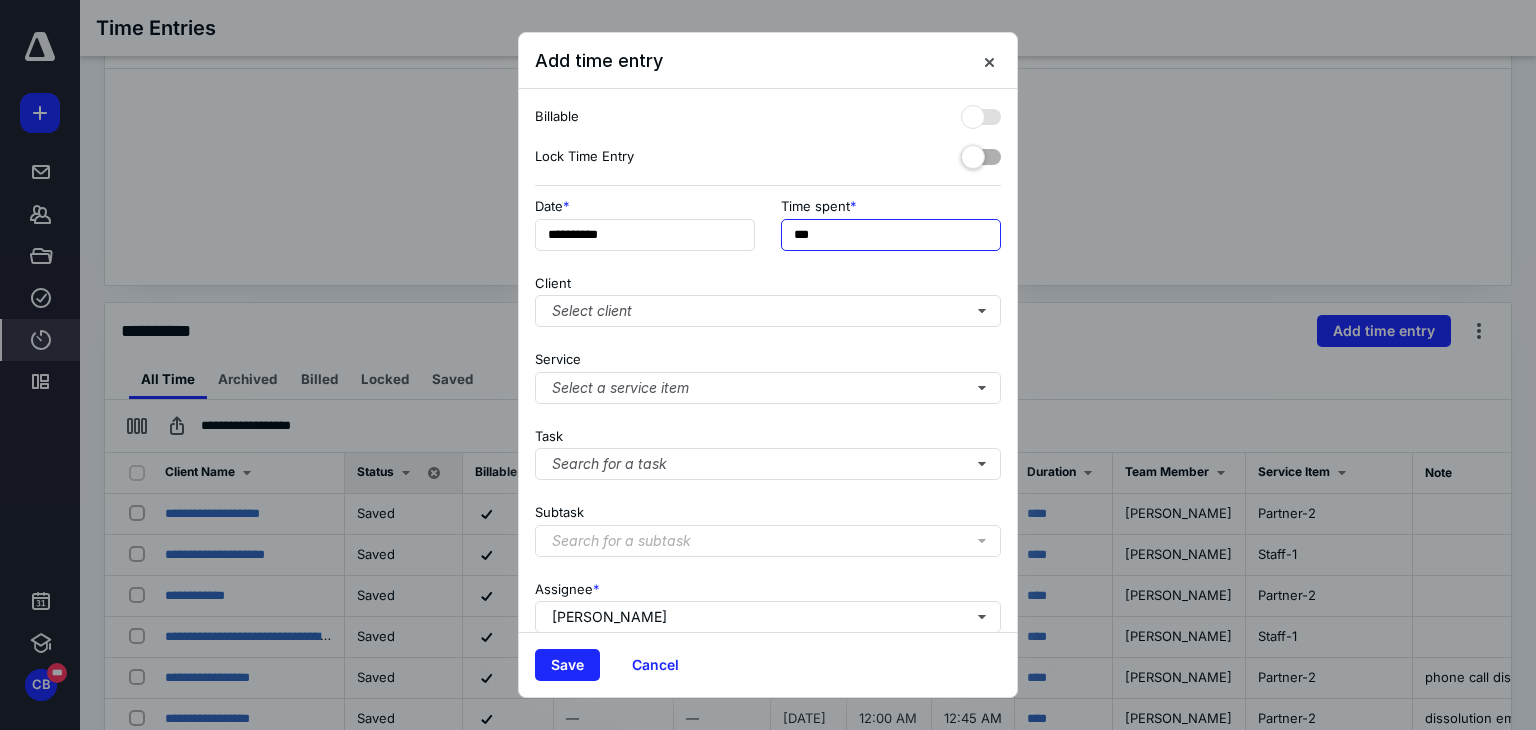 click on "***" at bounding box center [891, 235] 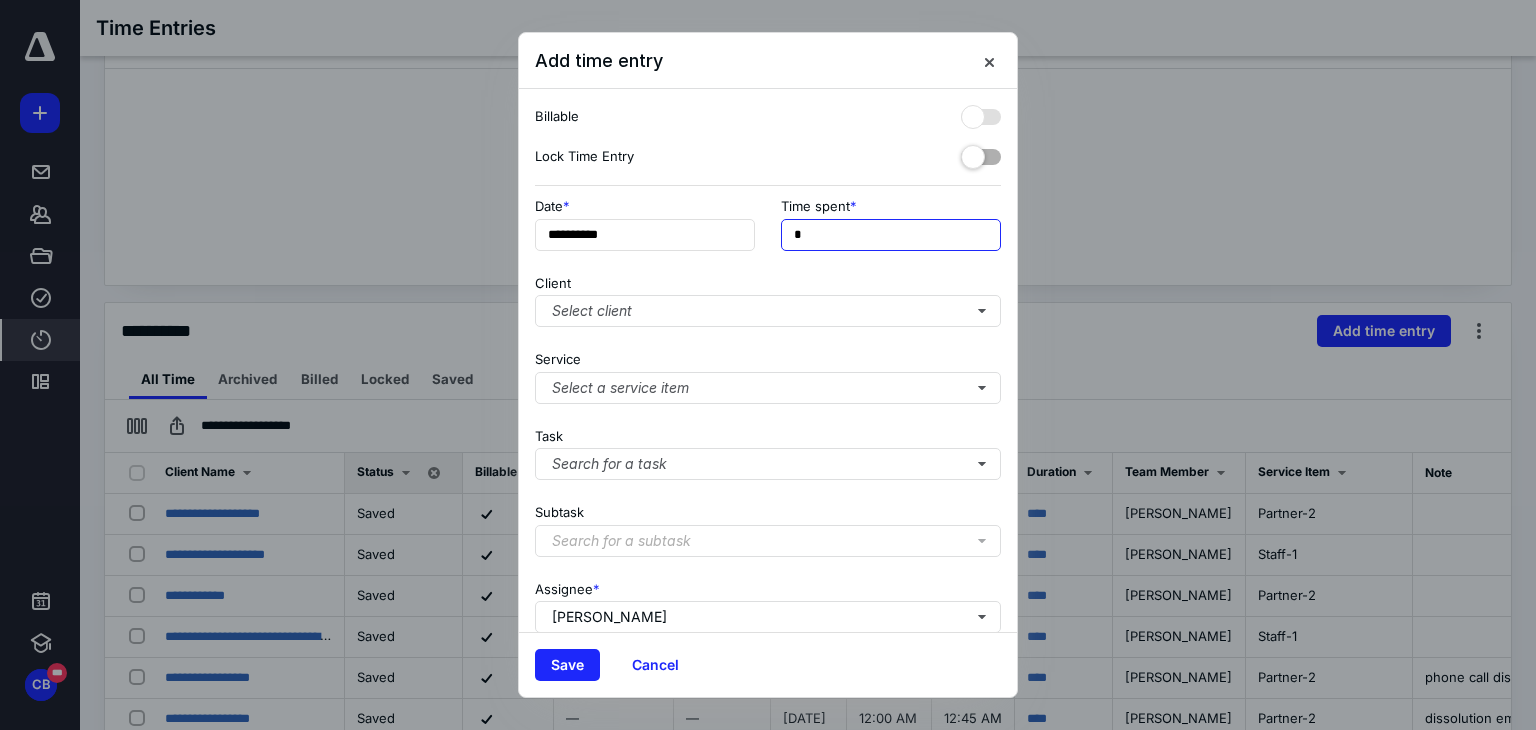 type on "******" 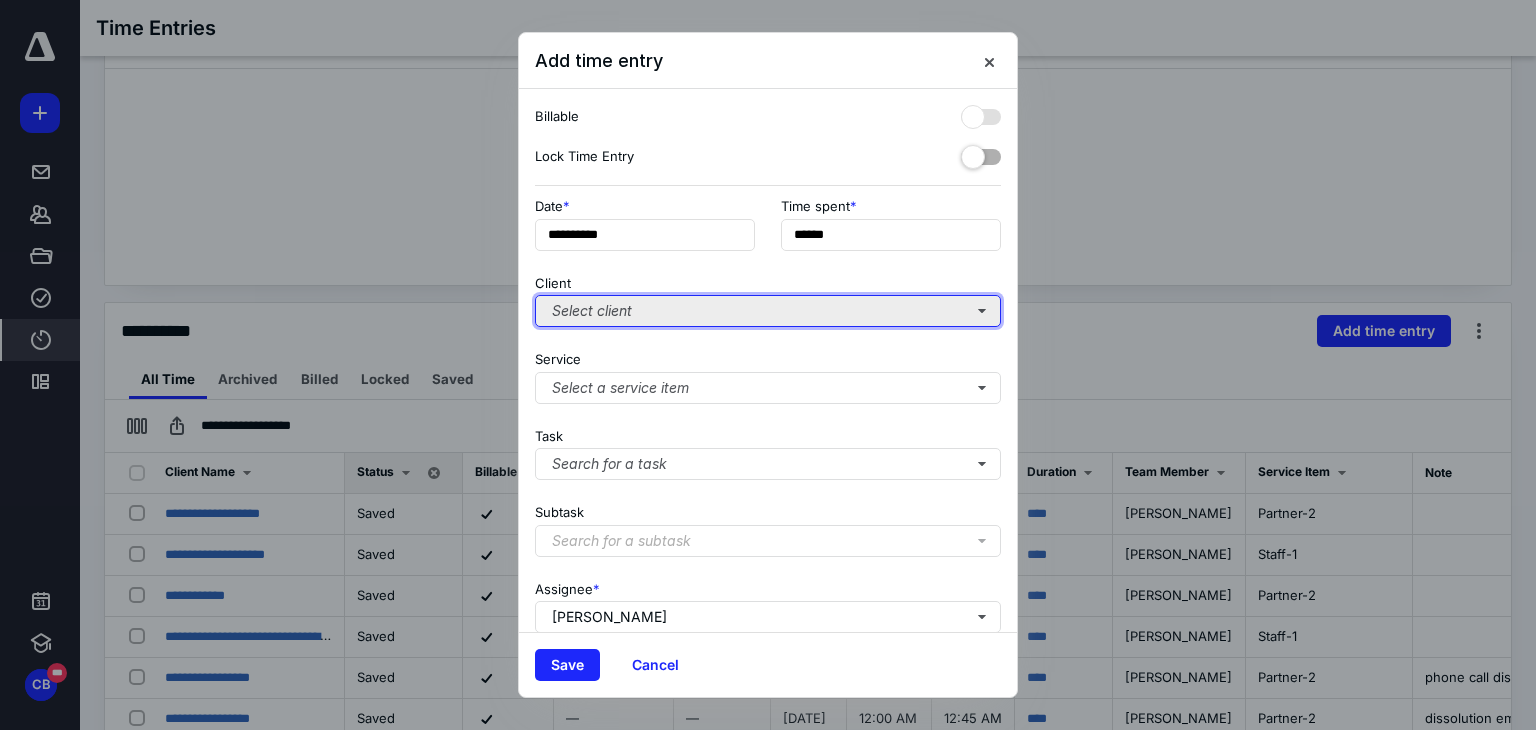 click on "Select client" at bounding box center (768, 311) 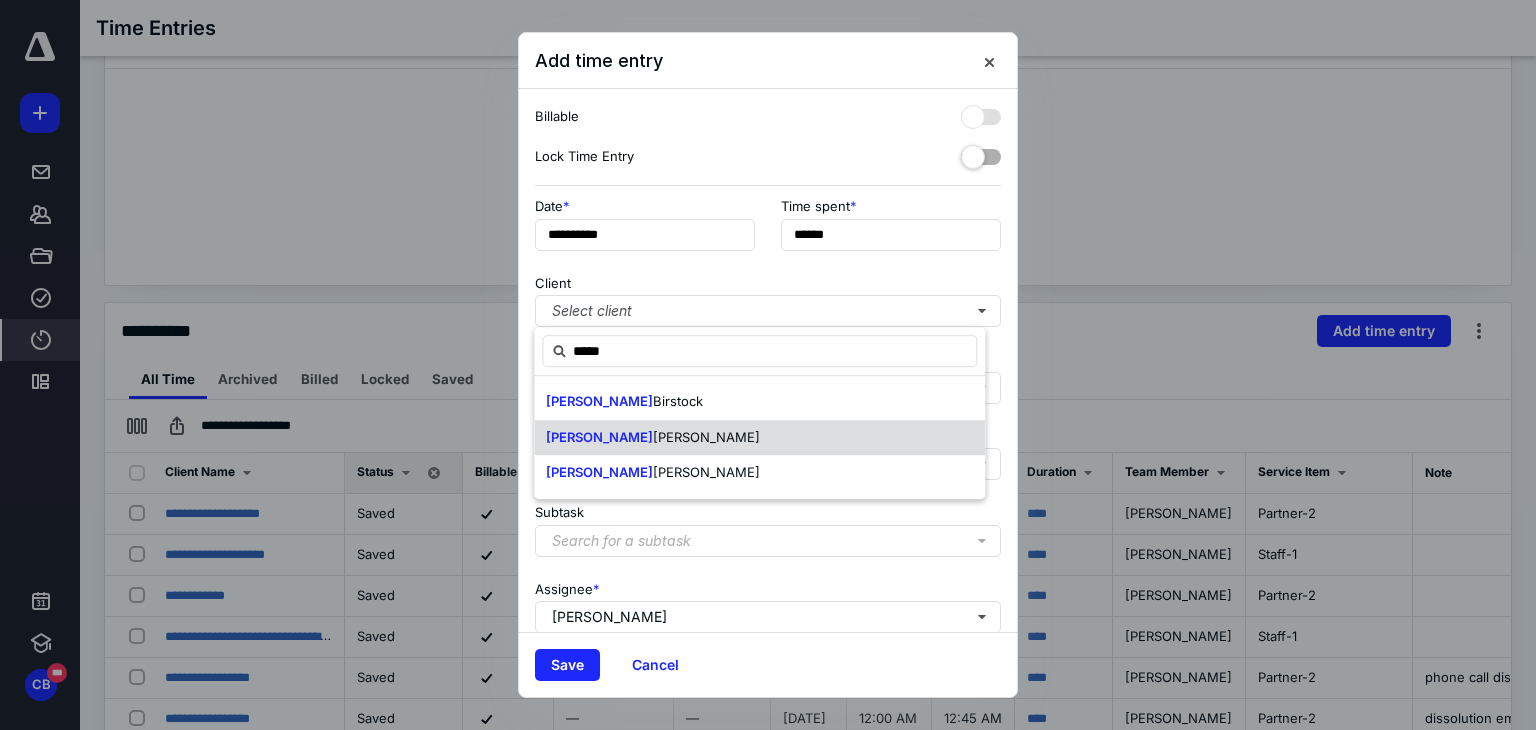 click on "[PERSON_NAME]" at bounding box center [759, 438] 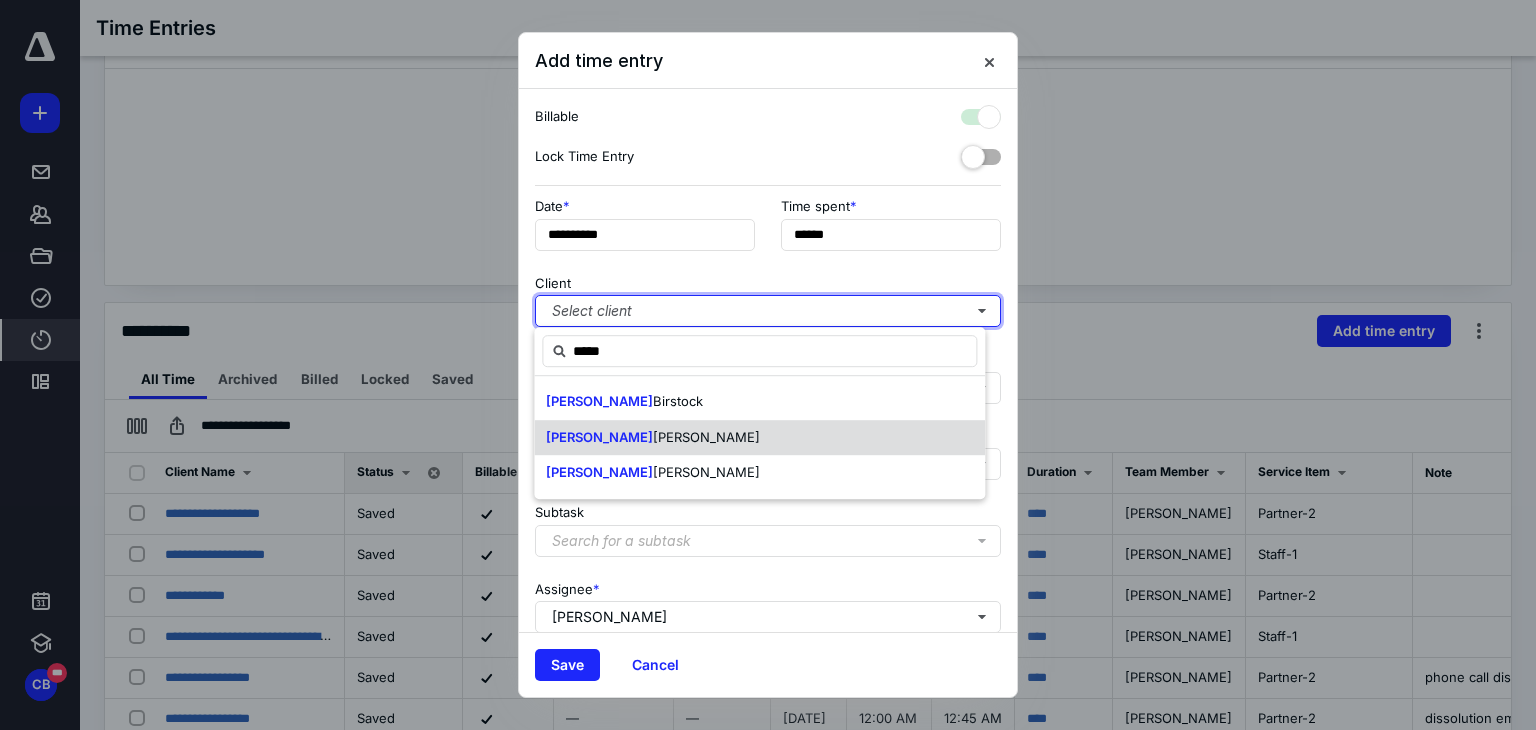 checkbox on "true" 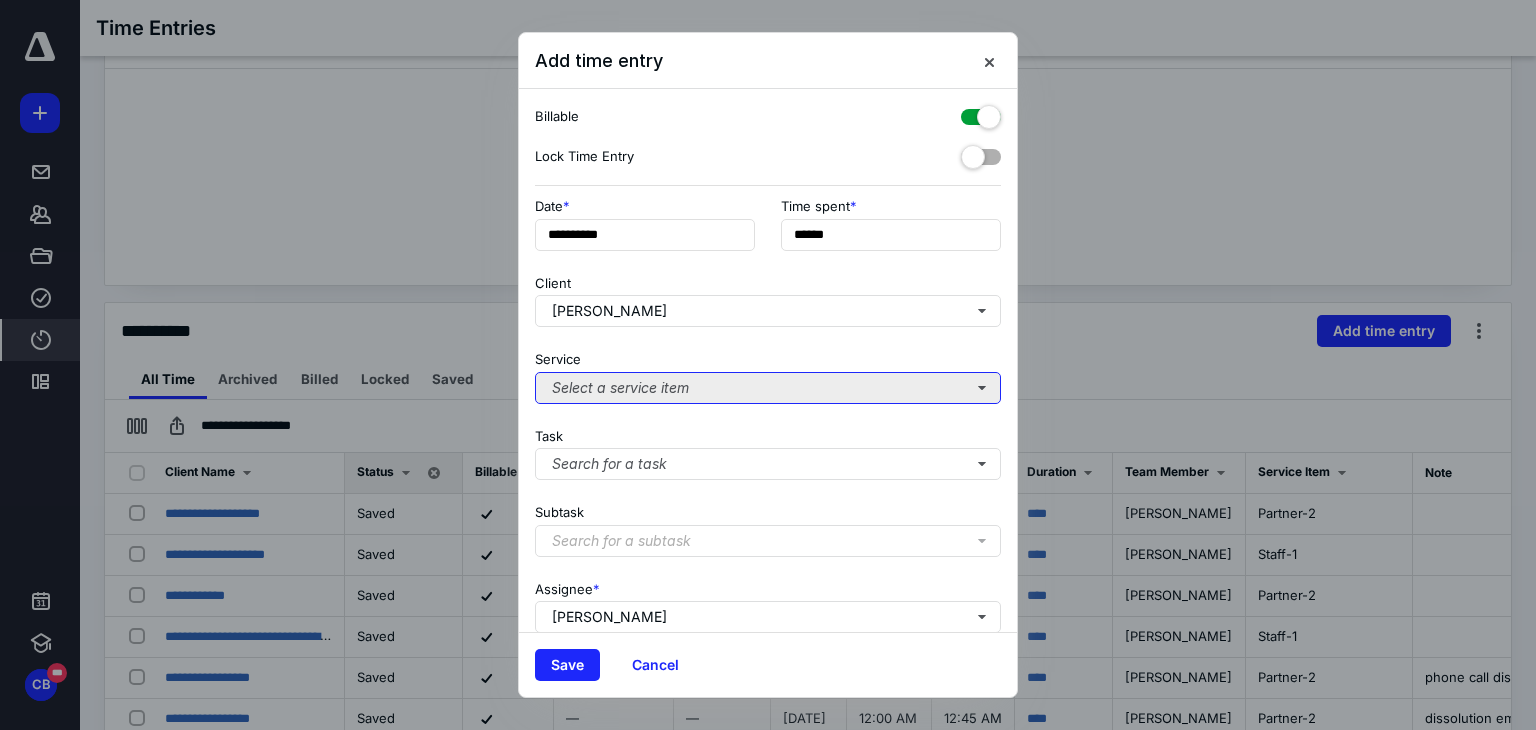 click on "Select a service item" at bounding box center [768, 388] 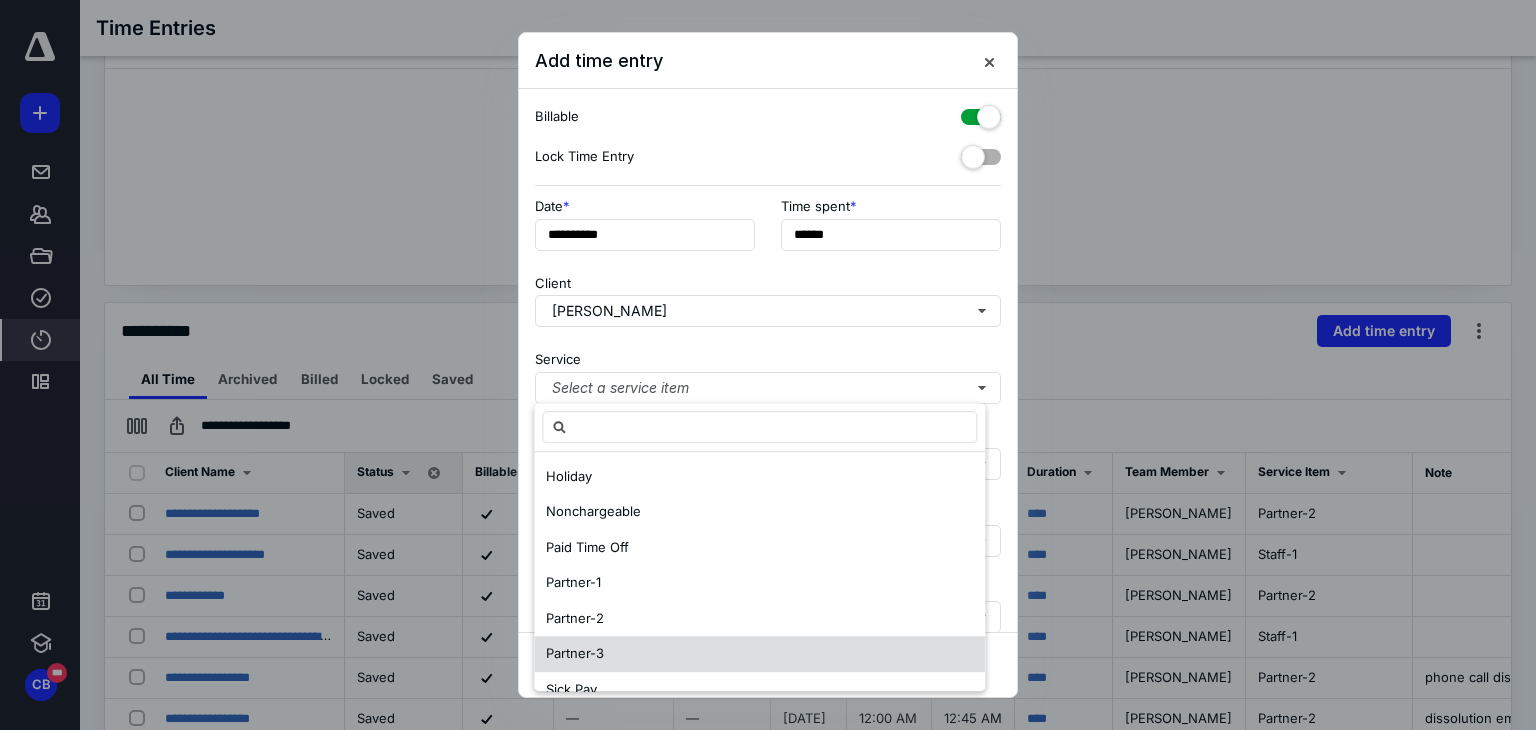 scroll, scrollTop: 167, scrollLeft: 0, axis: vertical 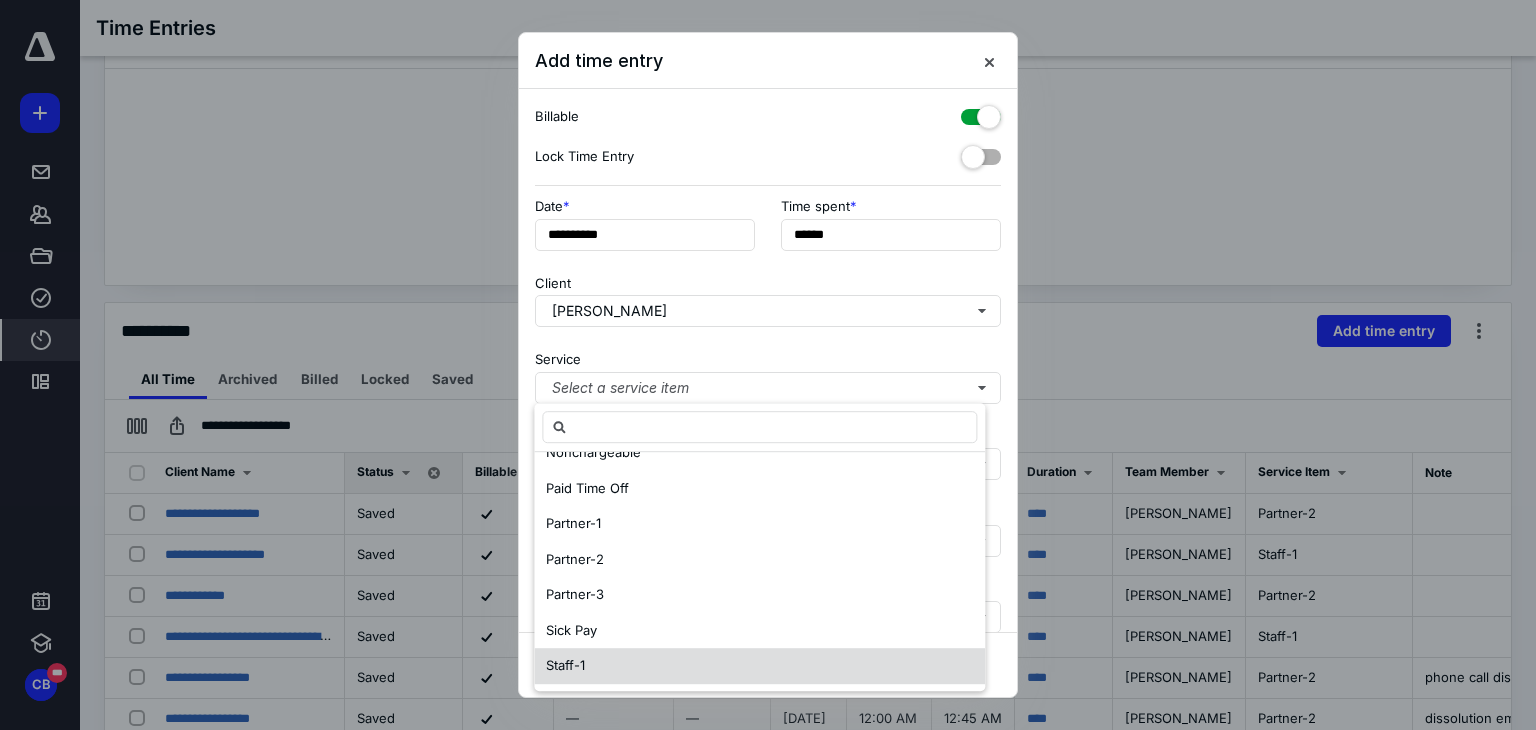 click on "Staff-1" at bounding box center (759, 666) 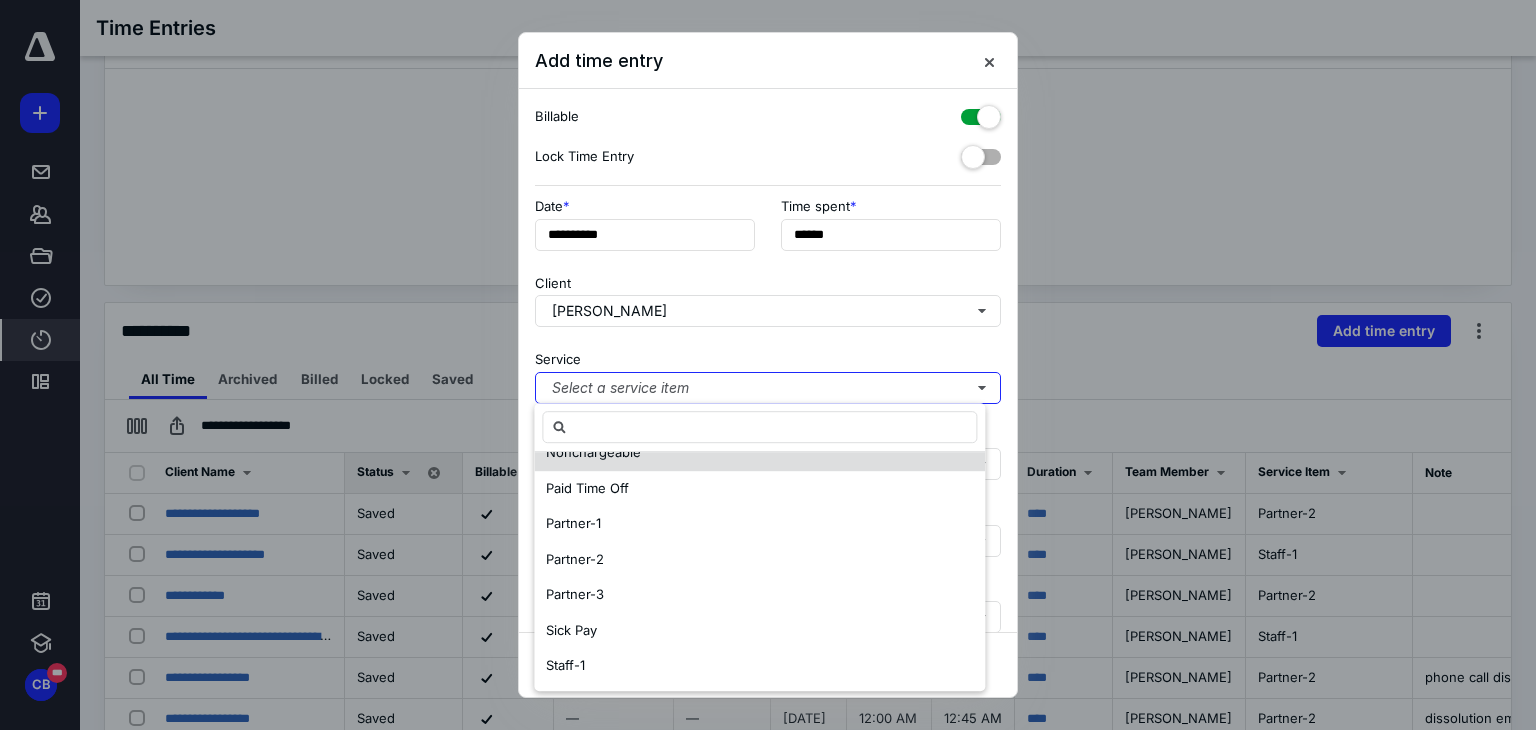 scroll, scrollTop: 0, scrollLeft: 0, axis: both 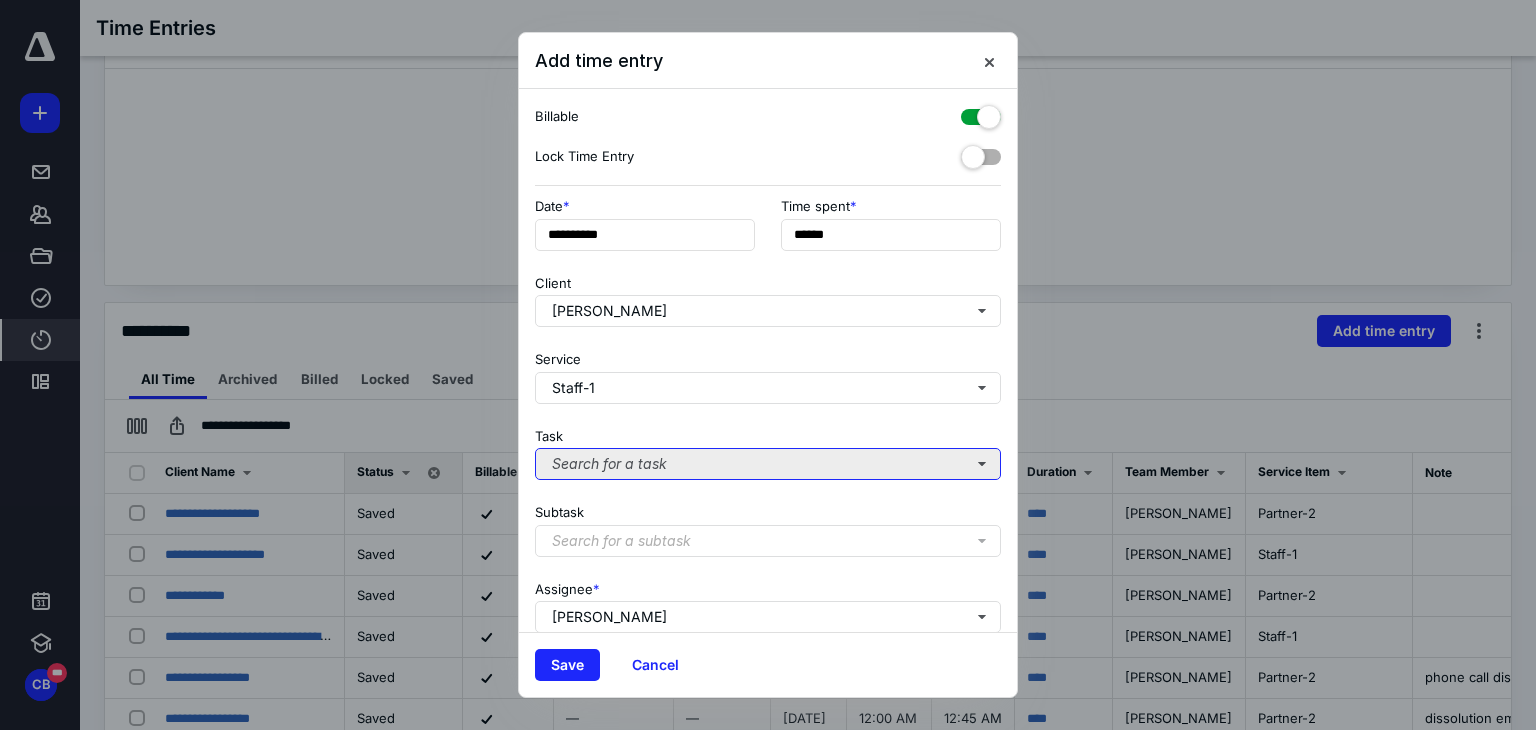 click on "Search for a task" at bounding box center [768, 464] 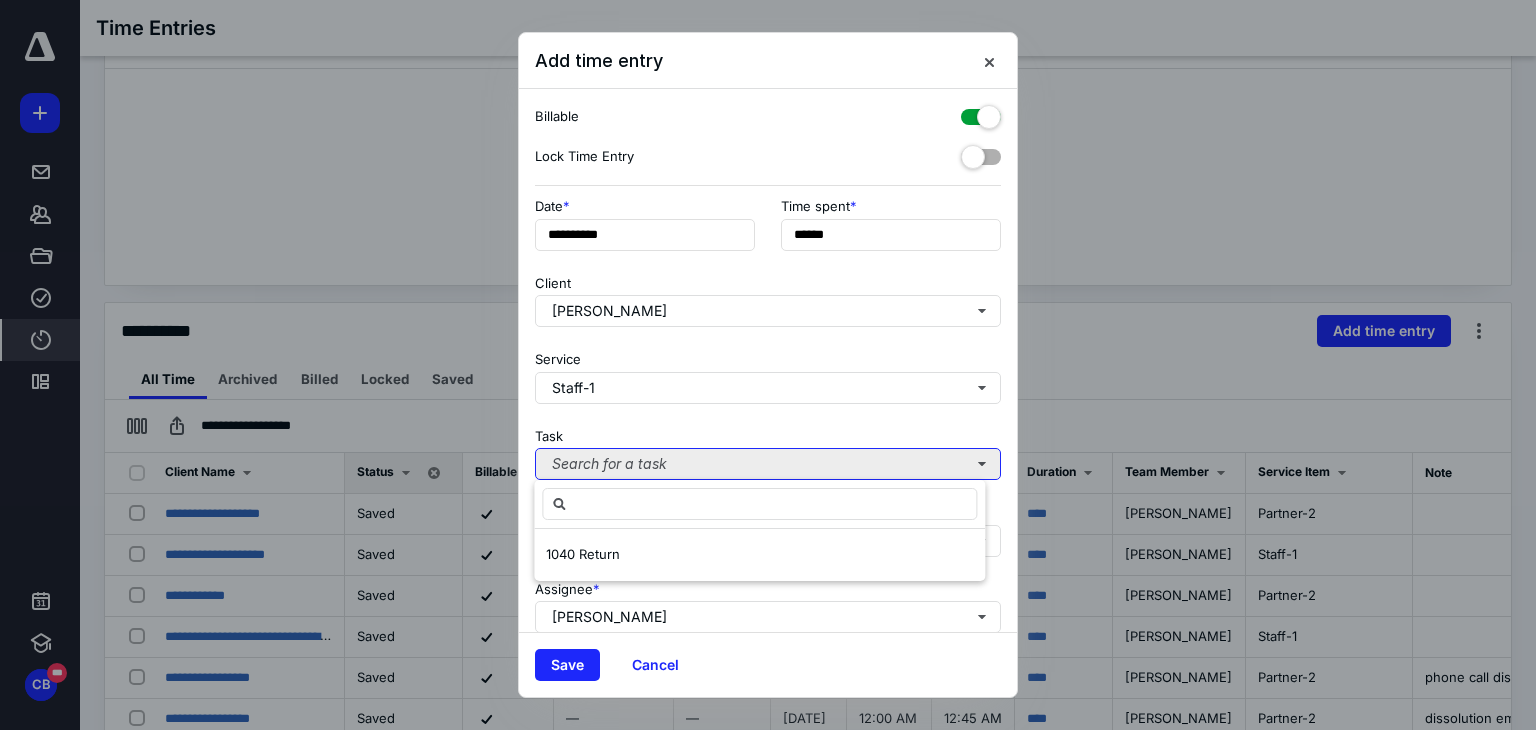 click on "Search for a task" at bounding box center (768, 464) 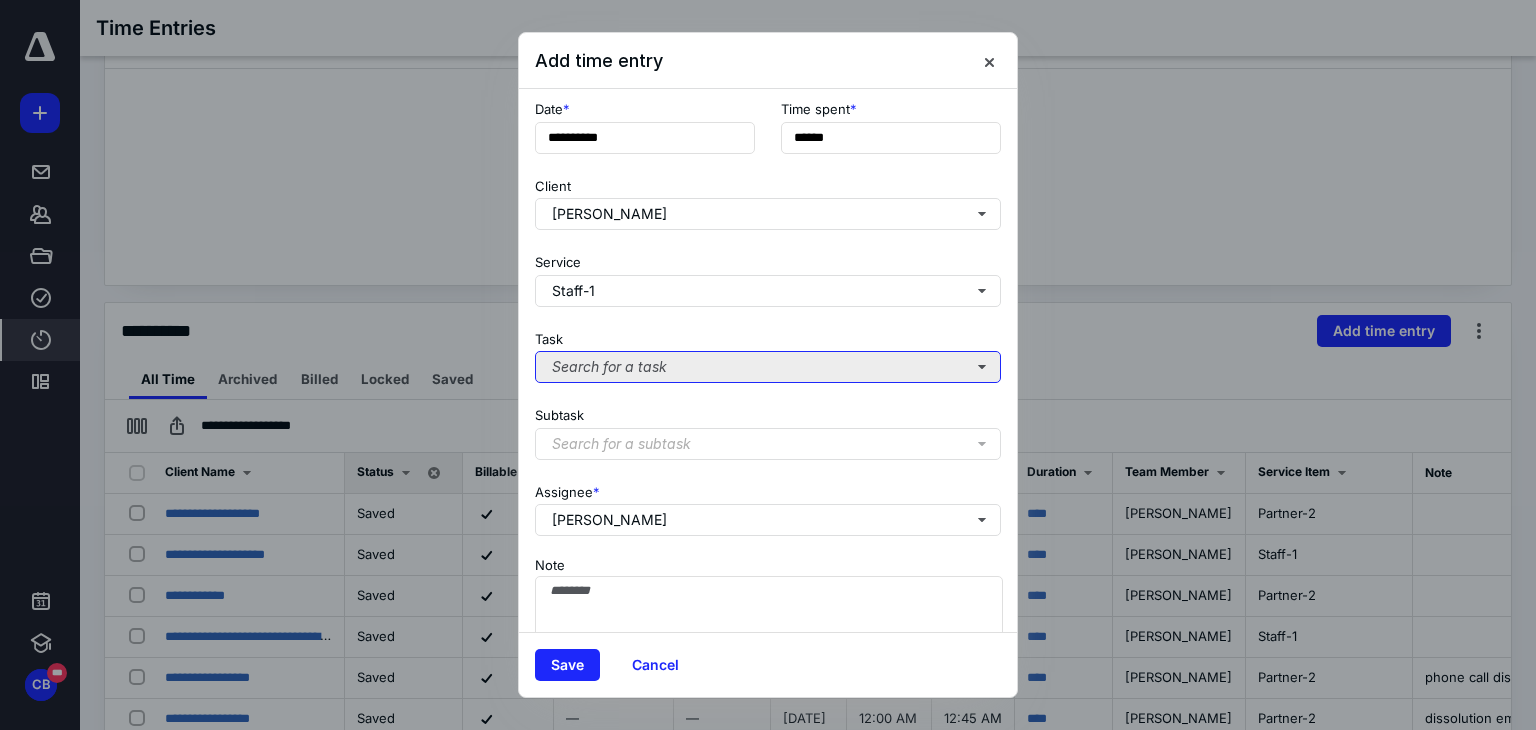 scroll, scrollTop: 171, scrollLeft: 0, axis: vertical 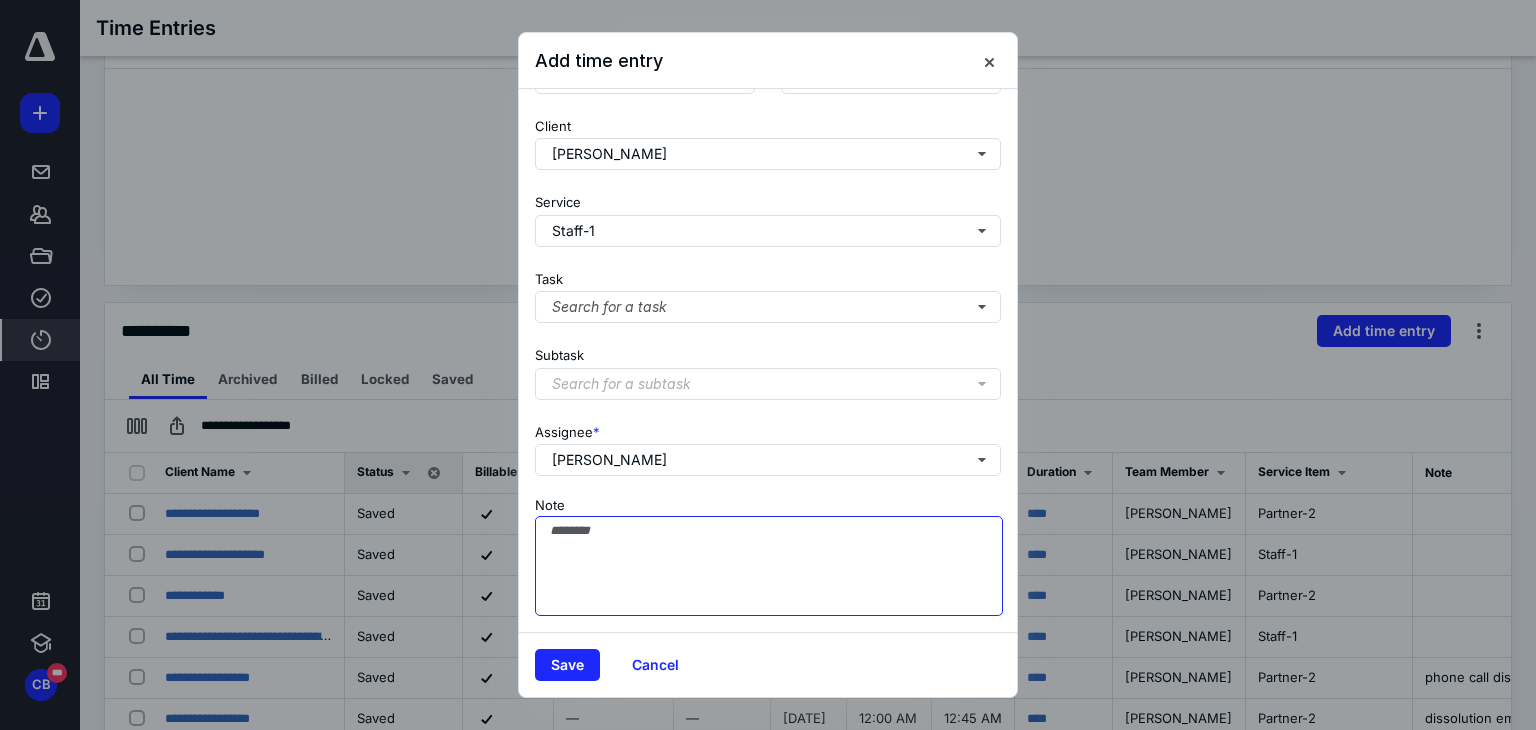 click on "Note" at bounding box center [769, 566] 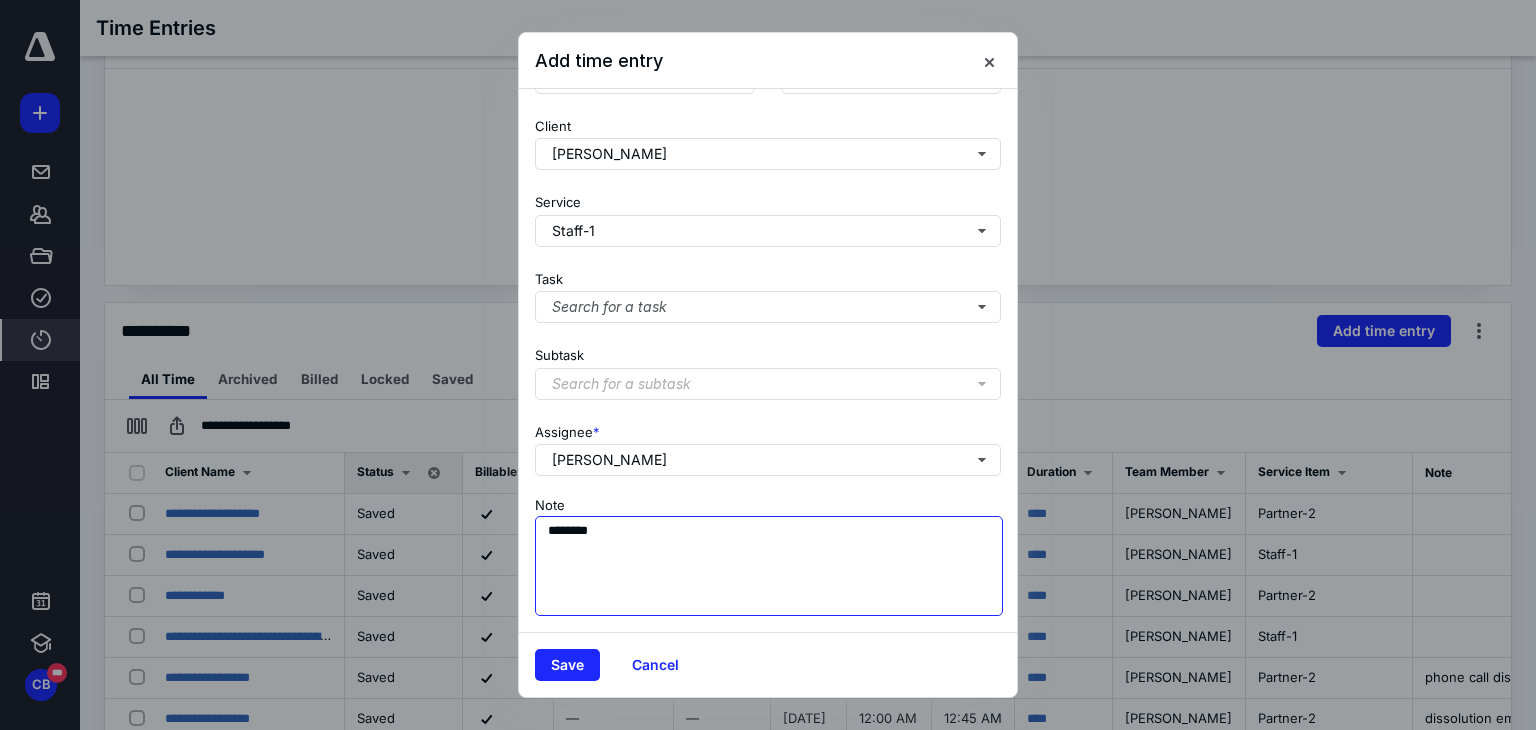 type on "********" 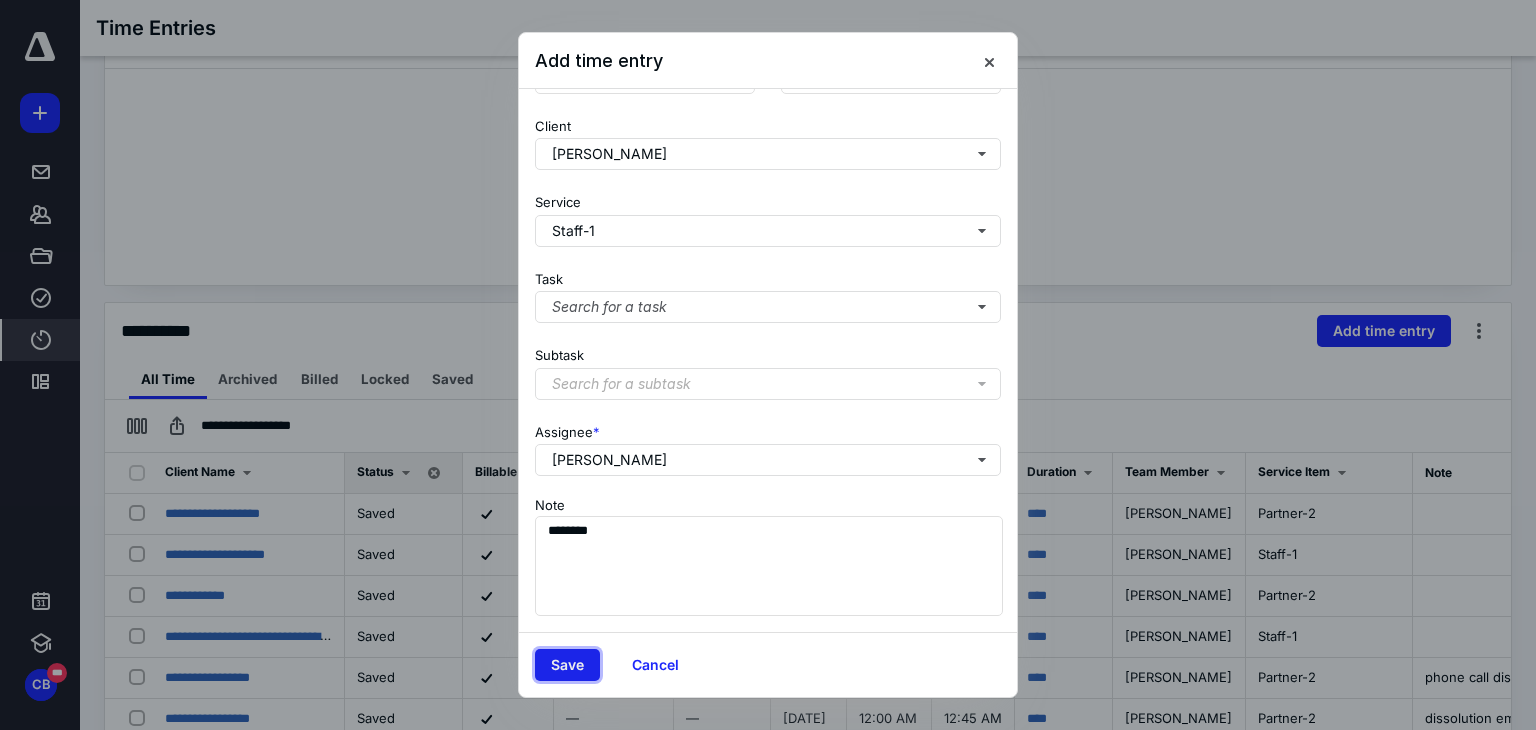 click on "Save" at bounding box center [567, 665] 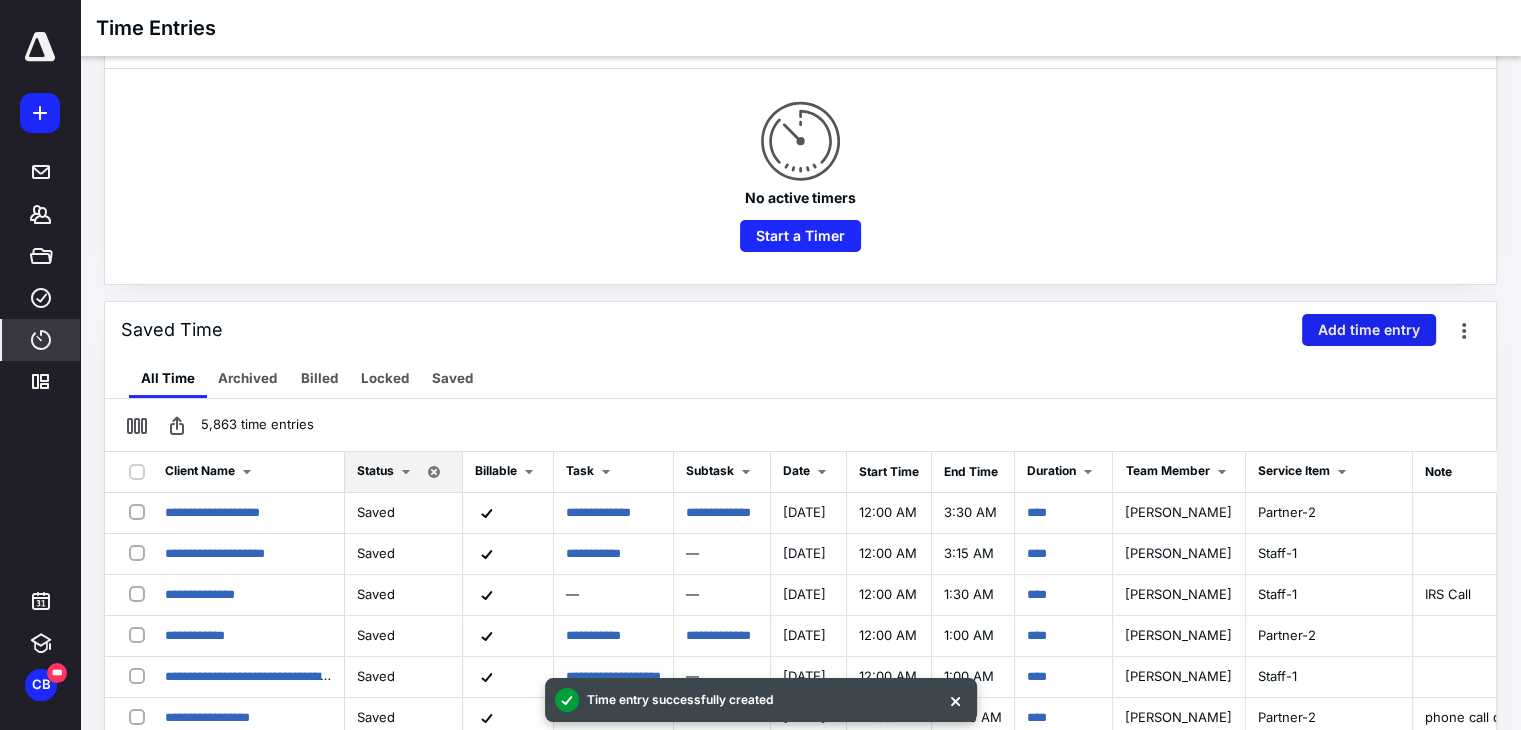 click on "Add time entry" at bounding box center (1369, 330) 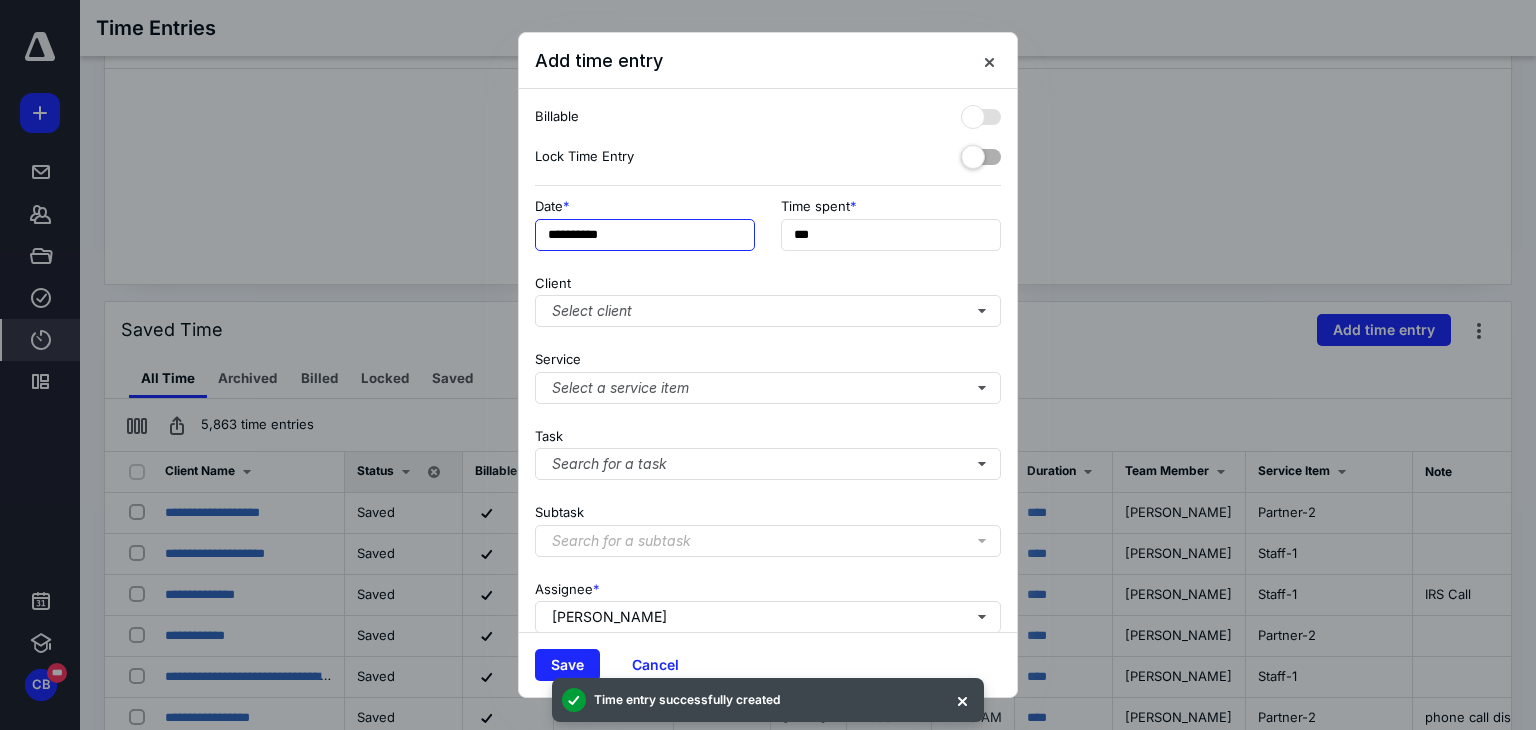 click on "**********" at bounding box center [645, 235] 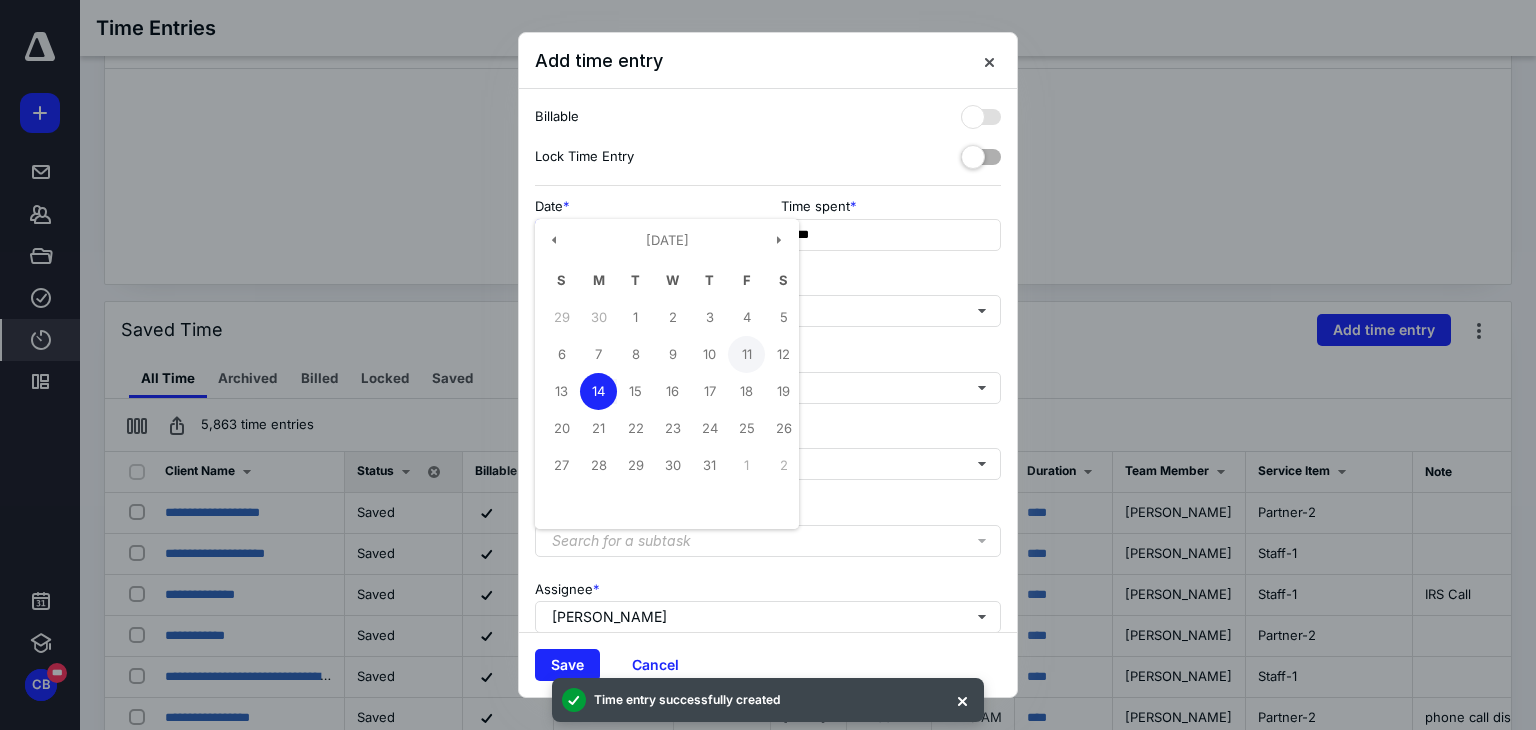 click on "11" at bounding box center [746, 354] 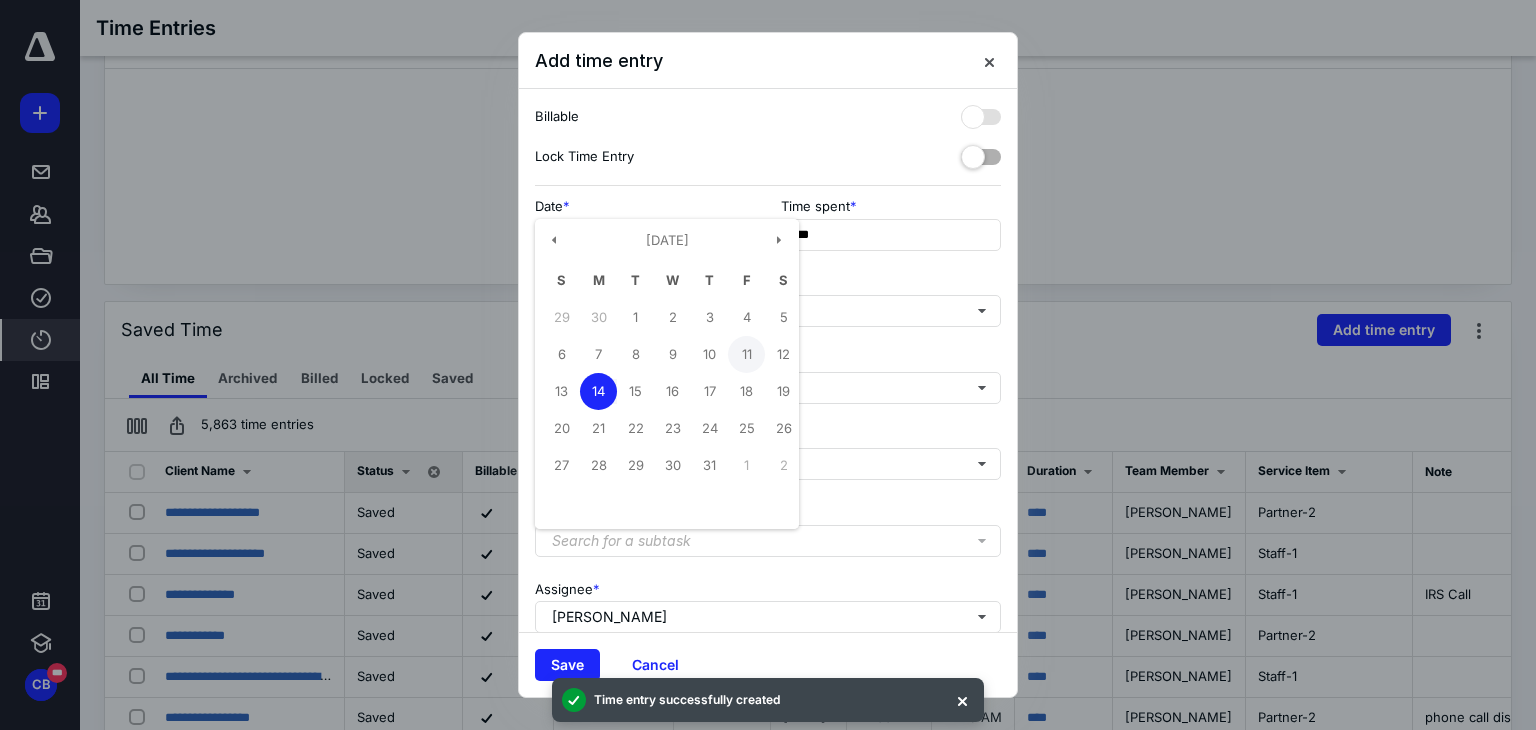 type on "**********" 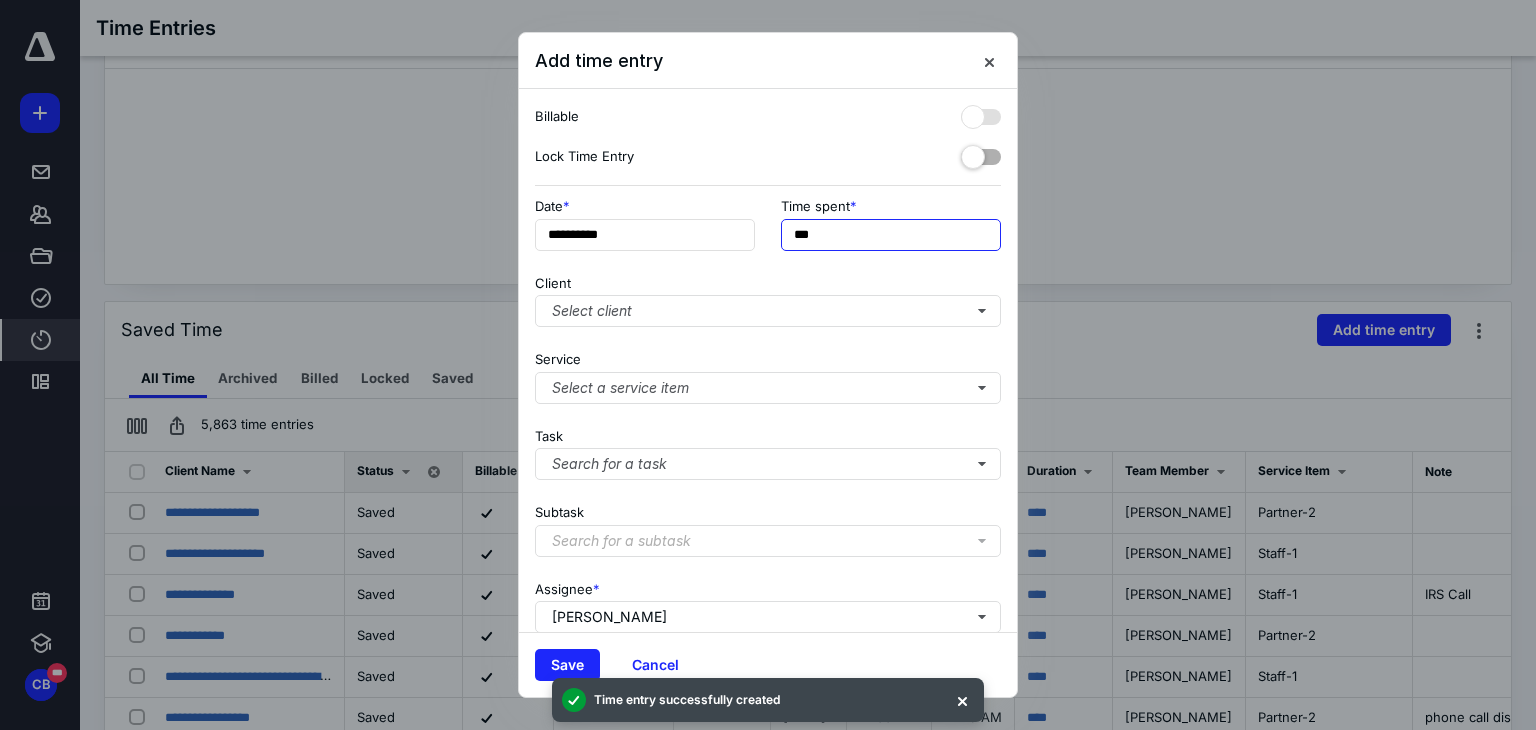 click on "***" at bounding box center [891, 235] 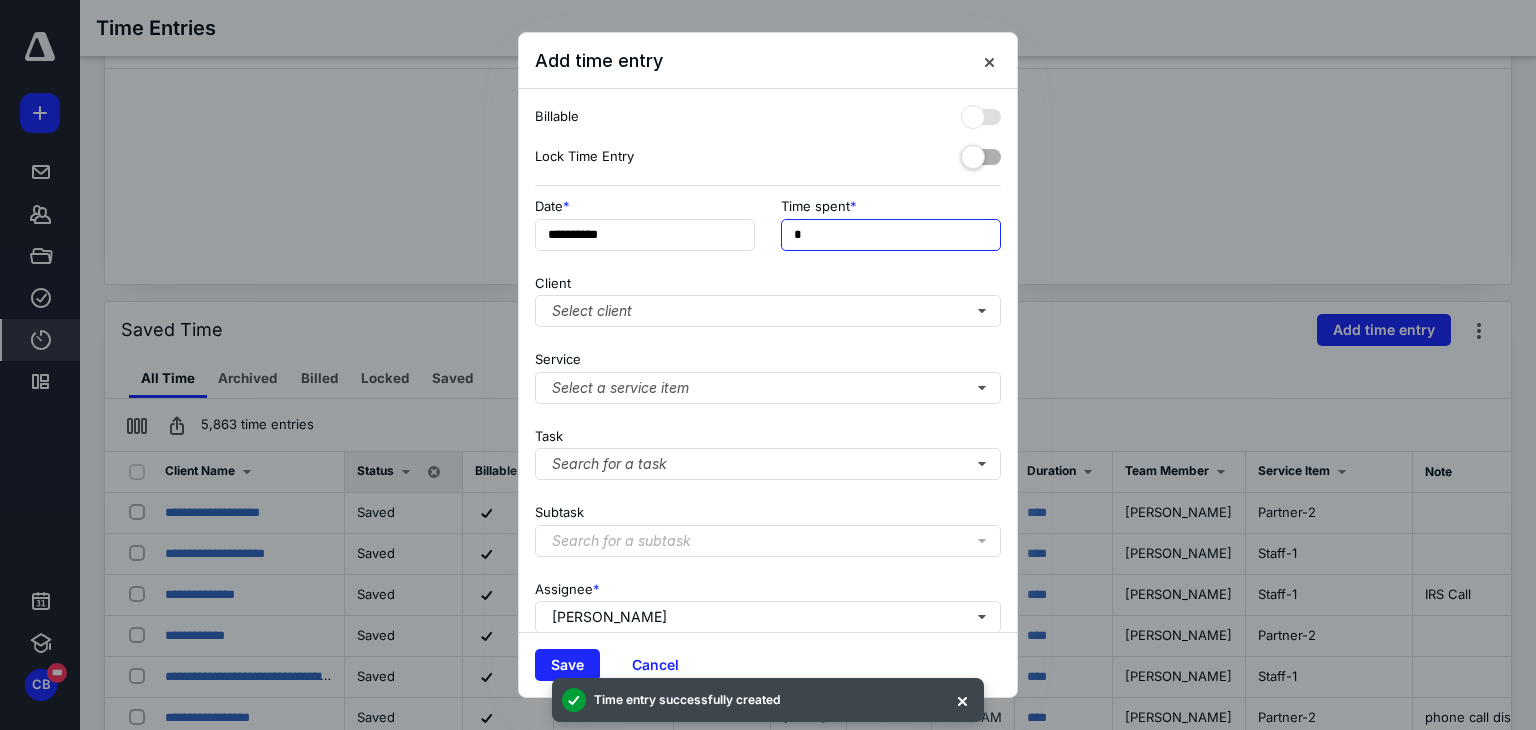 type on "******" 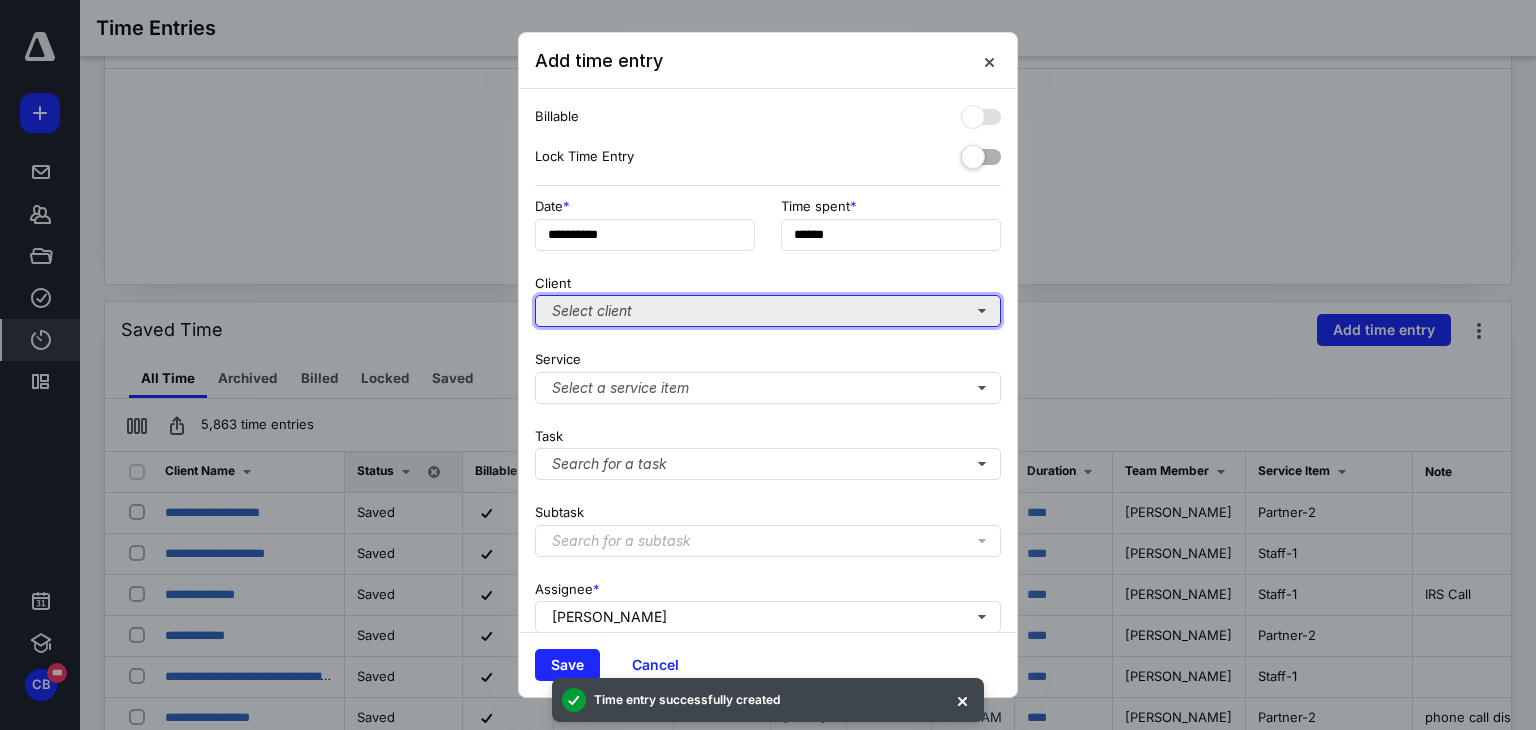 click on "Select client" at bounding box center (768, 311) 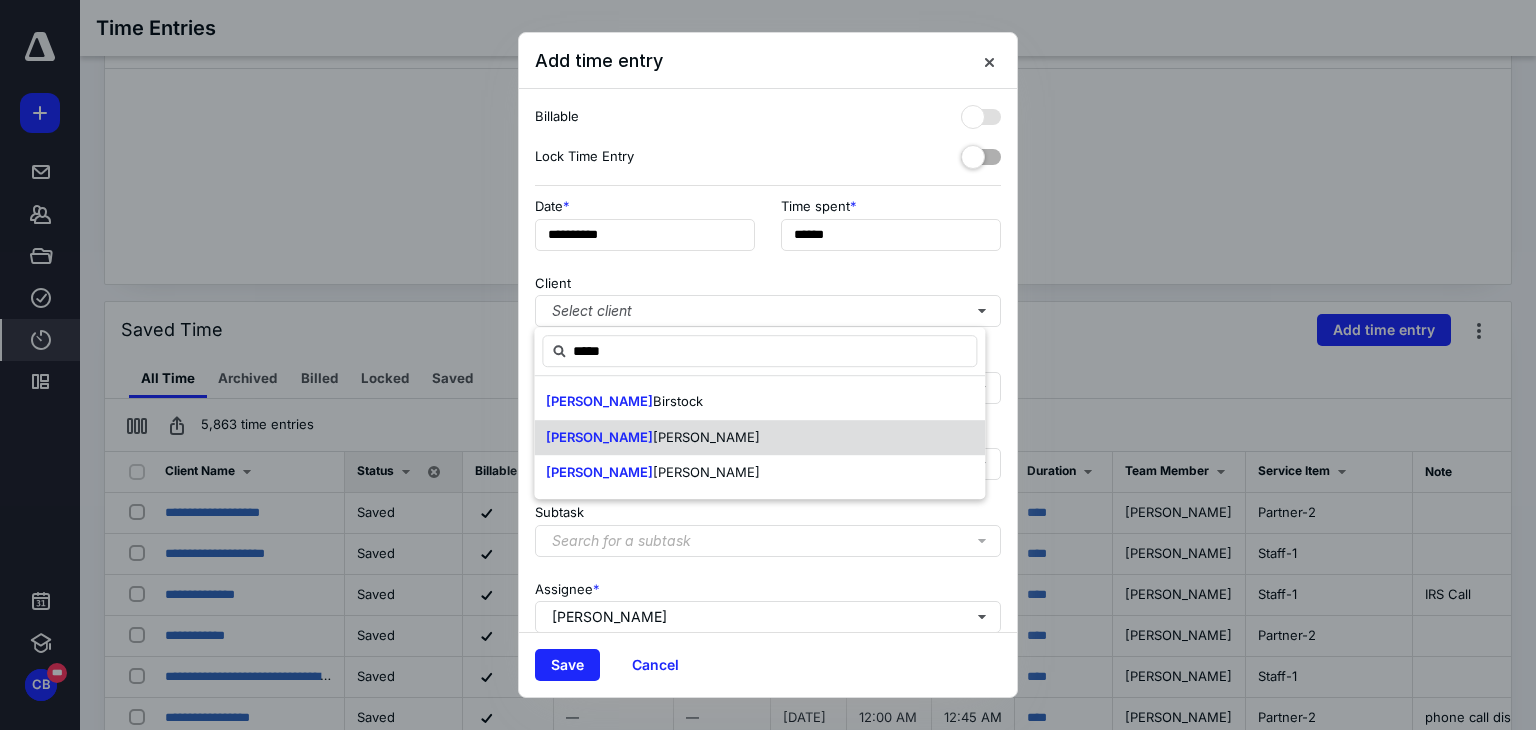 click on "[PERSON_NAME]" at bounding box center [759, 438] 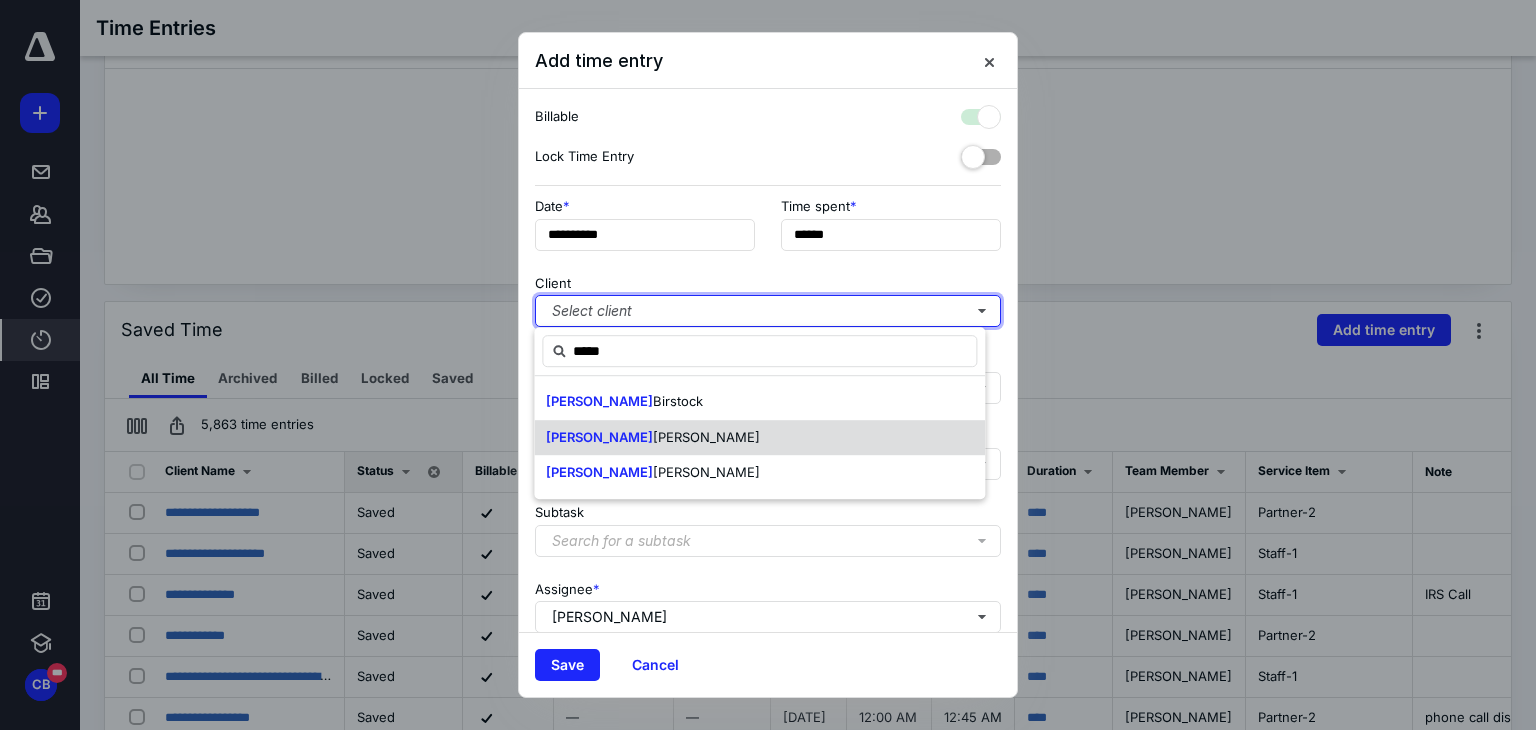 checkbox on "true" 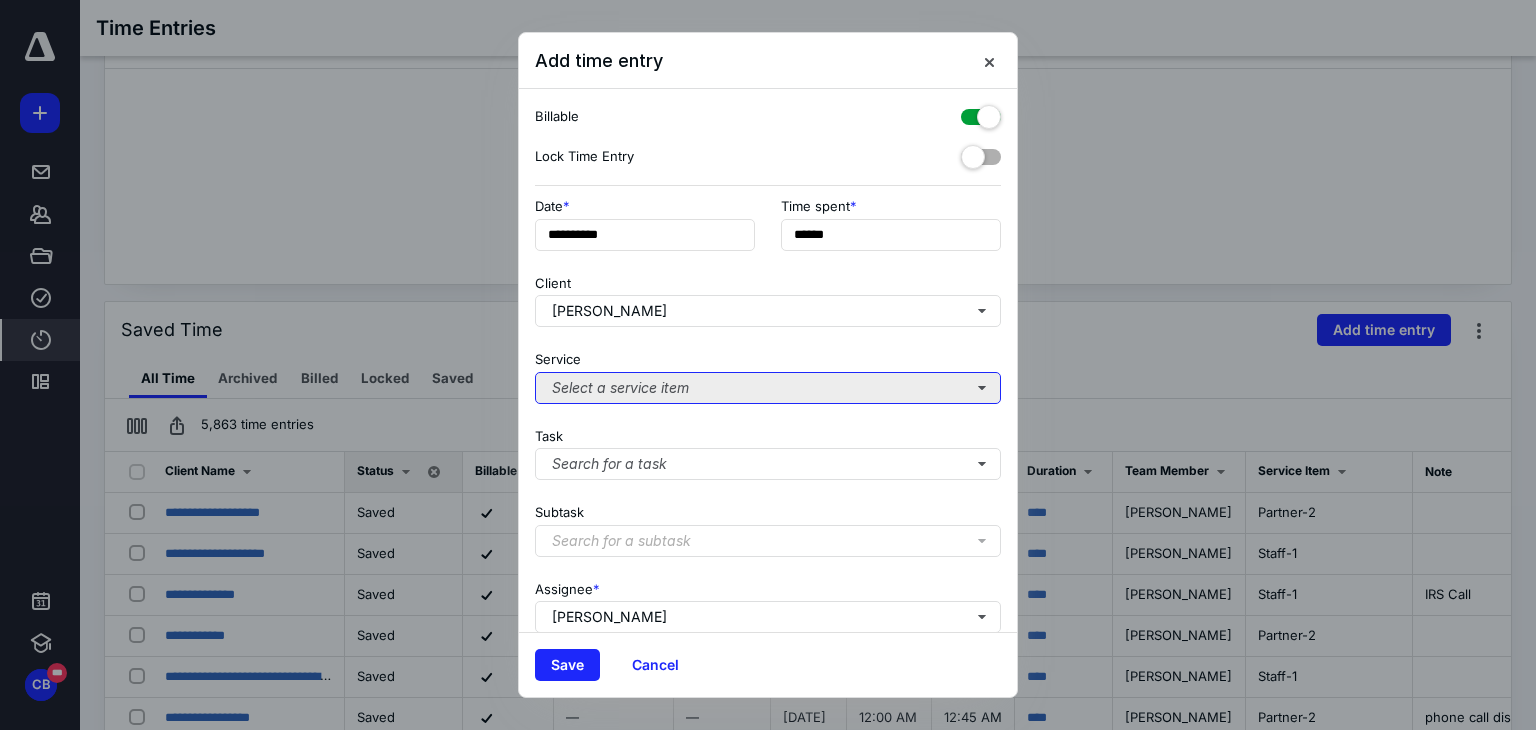 click on "Select a service item" at bounding box center [768, 388] 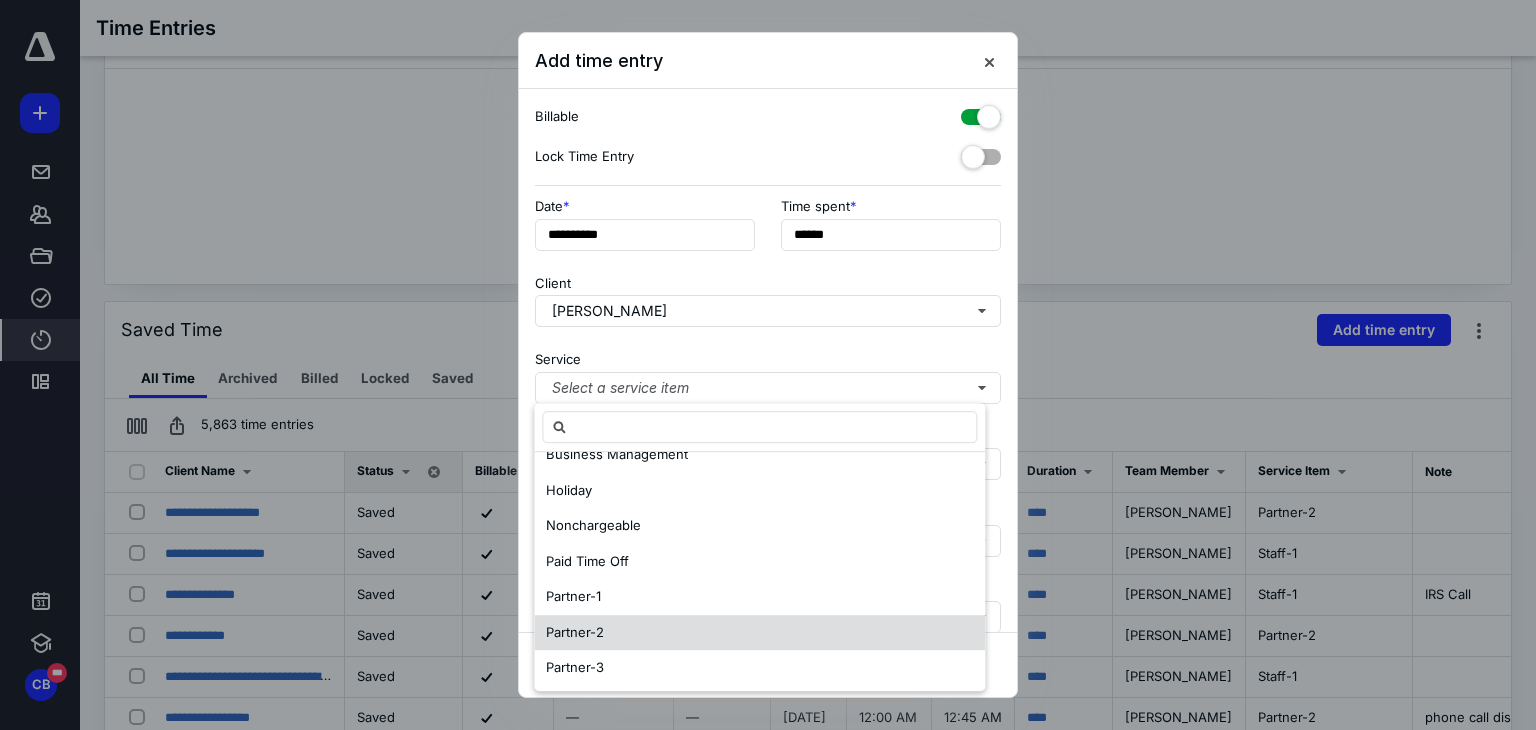 scroll, scrollTop: 167, scrollLeft: 0, axis: vertical 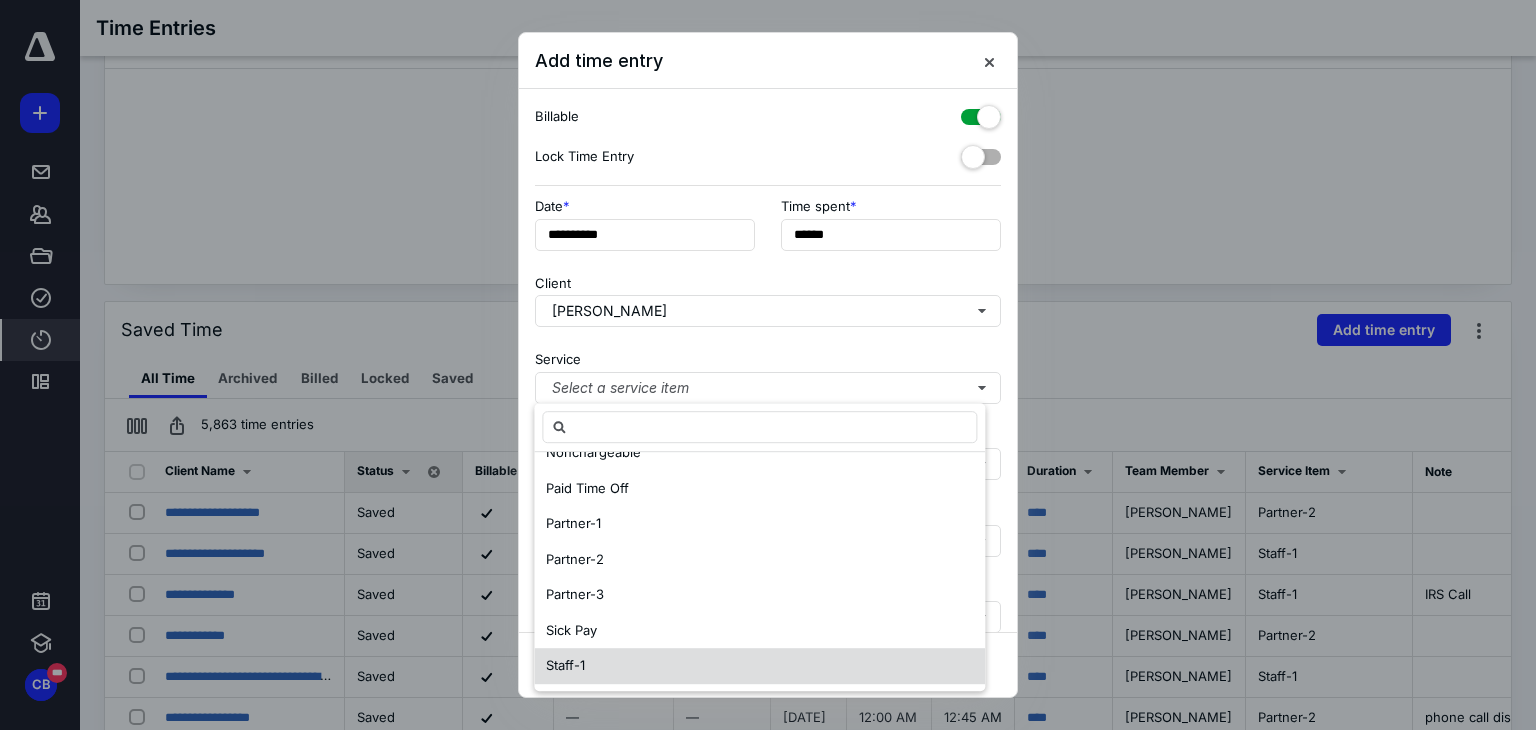 click on "Staff-1" at bounding box center [759, 666] 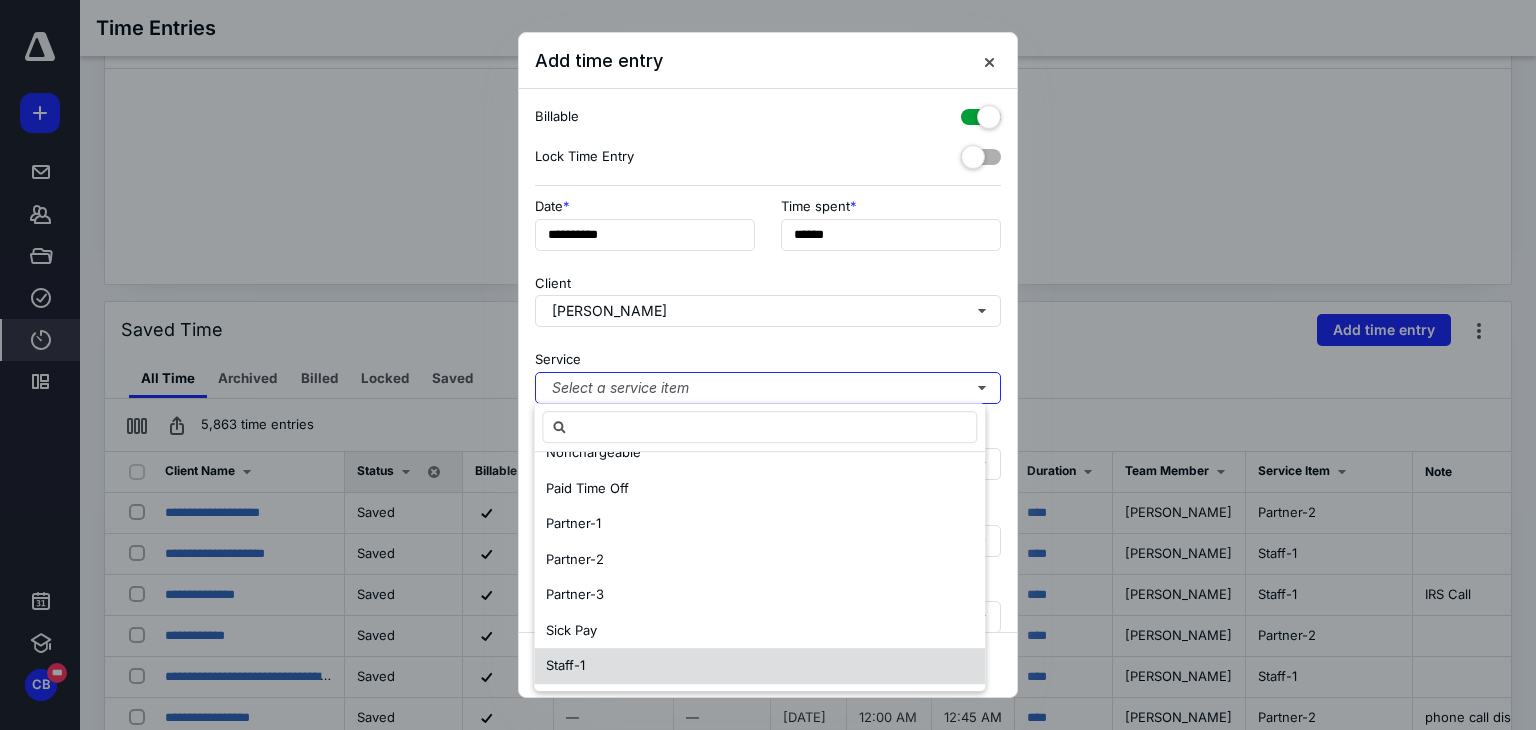 scroll, scrollTop: 0, scrollLeft: 0, axis: both 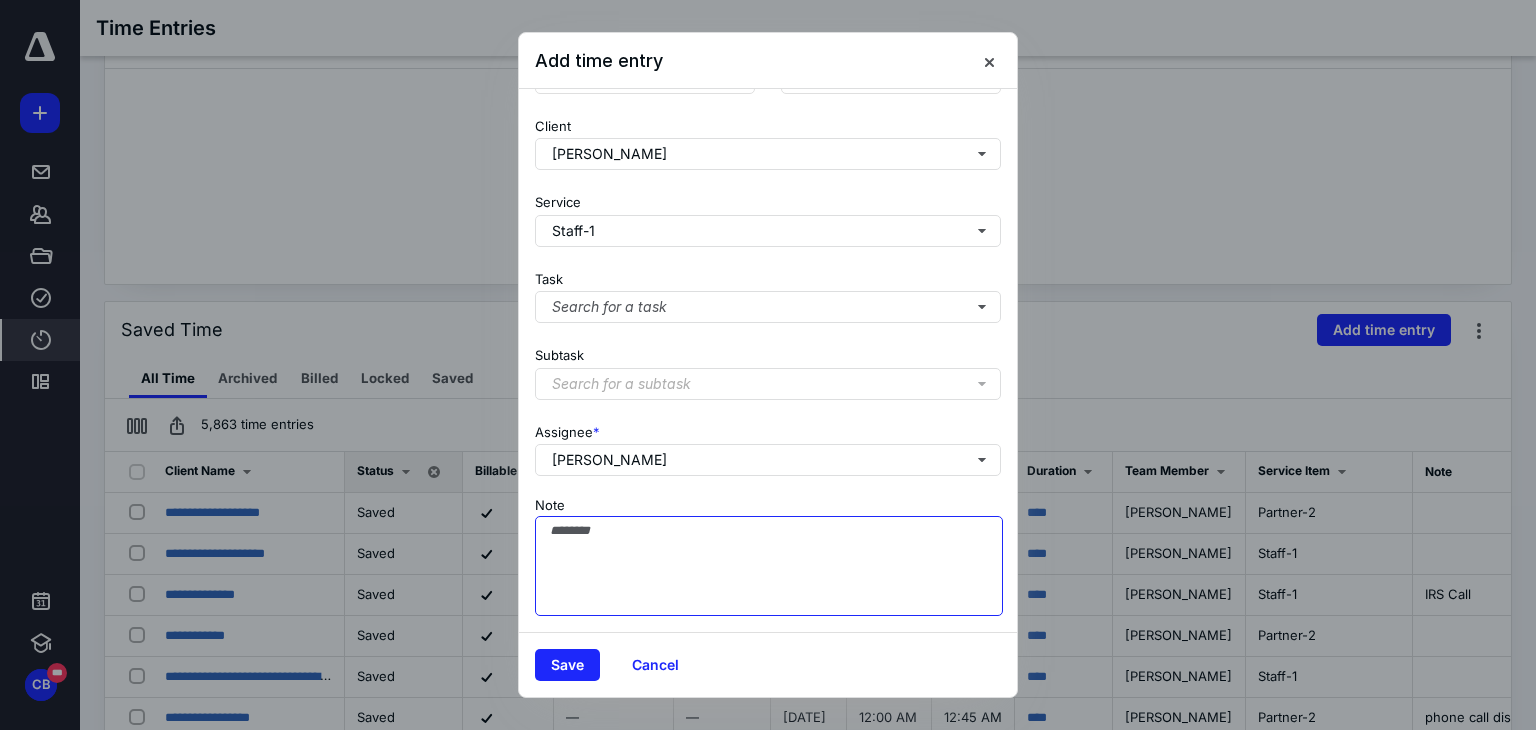 click on "Note" at bounding box center [769, 566] 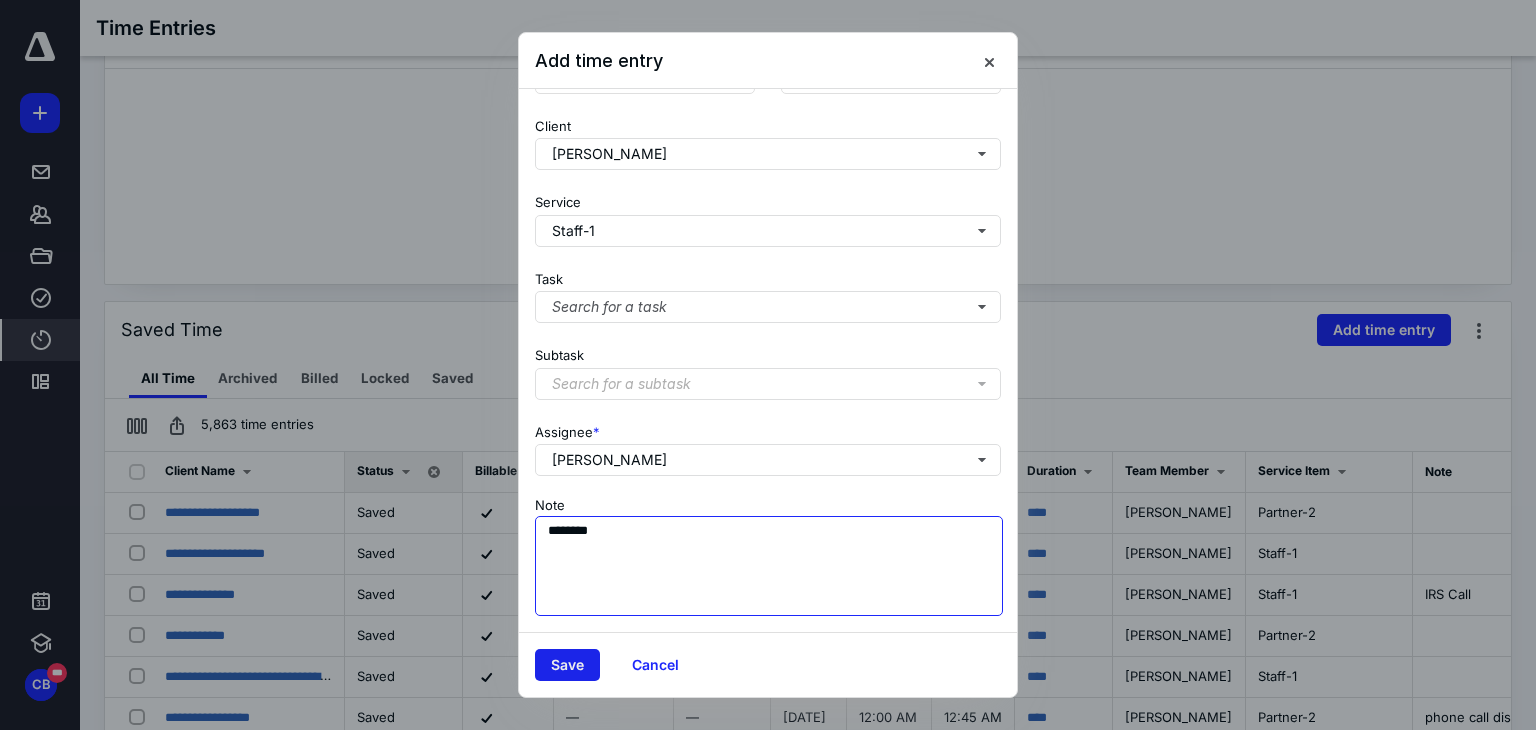 type on "********" 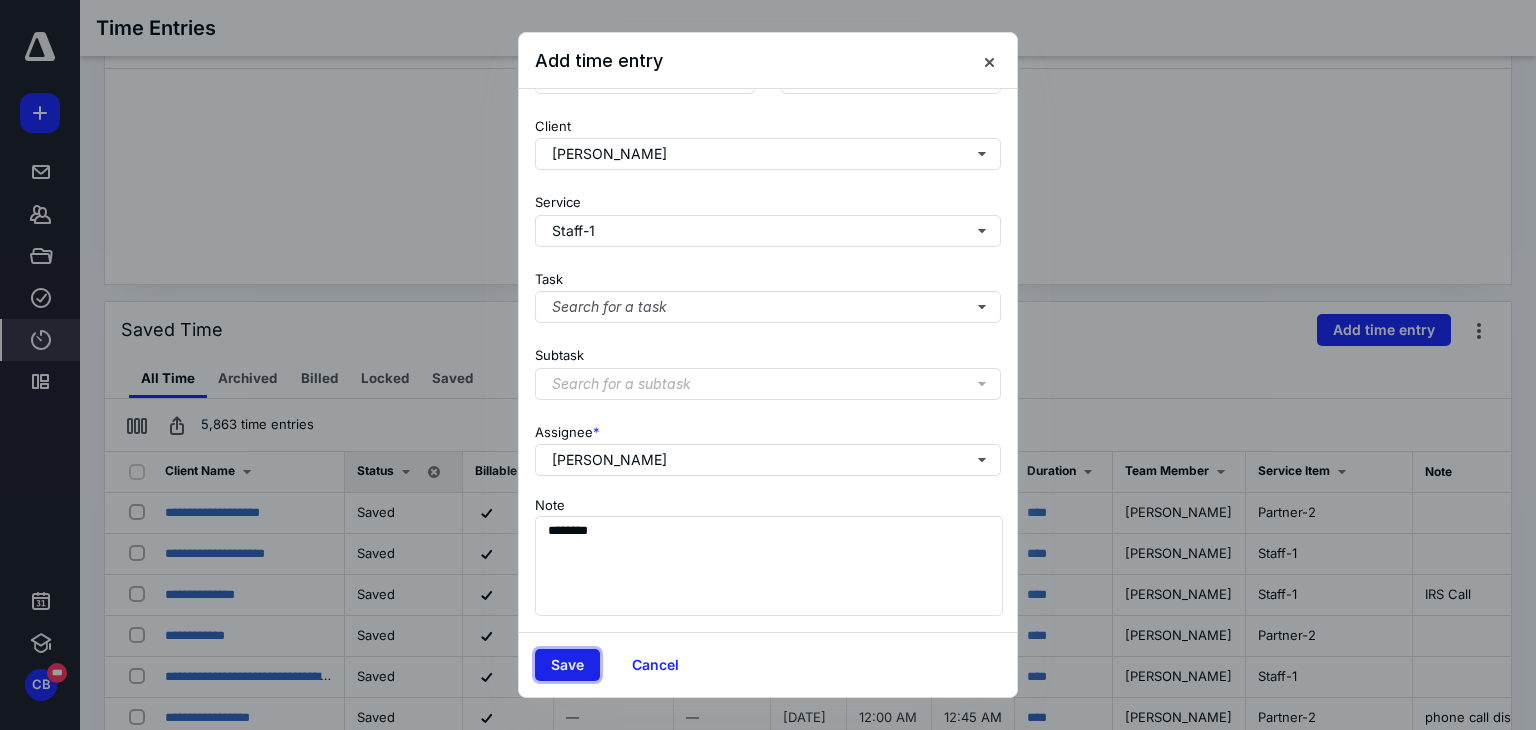 click on "Save" at bounding box center [567, 665] 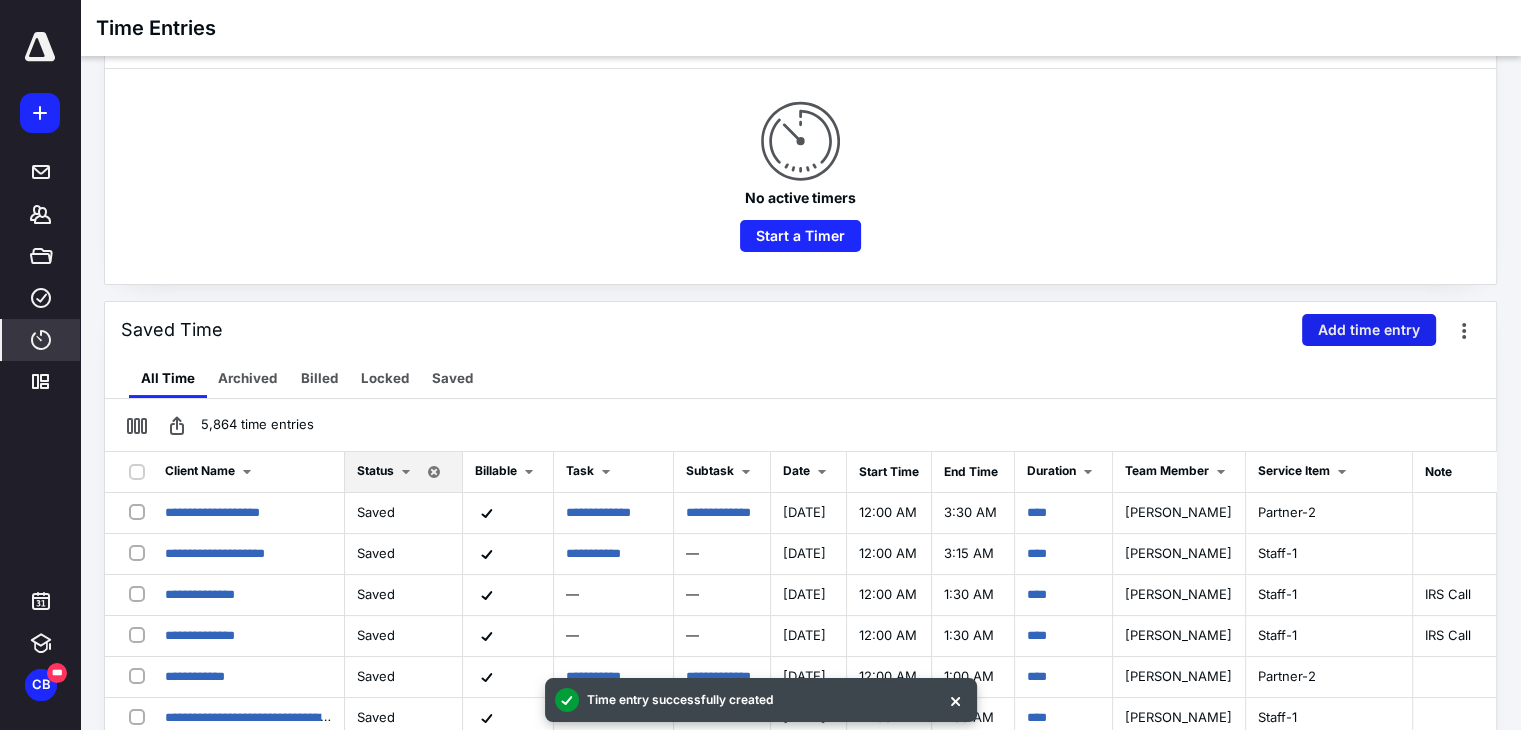 click on "Add time entry" at bounding box center [1369, 330] 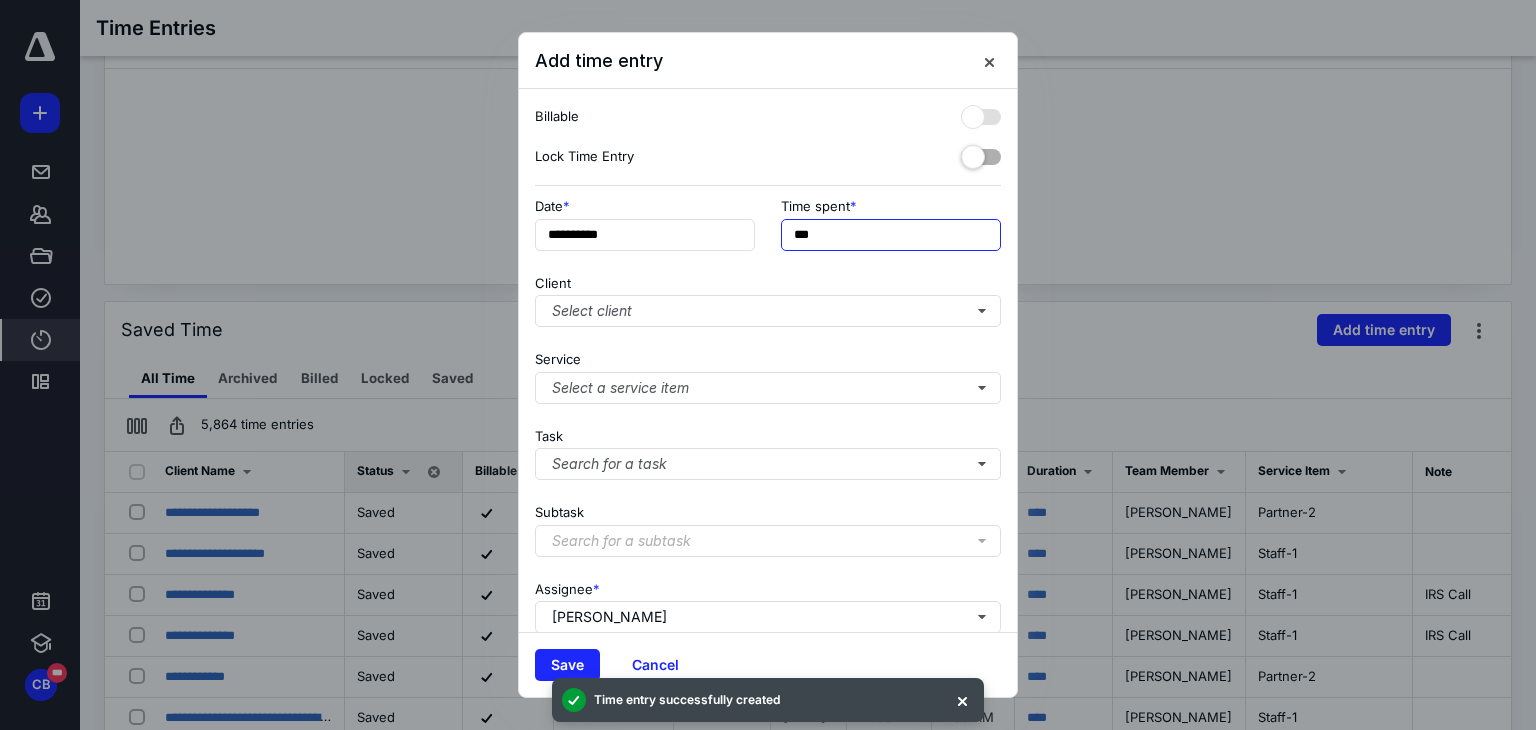 click on "***" at bounding box center [891, 235] 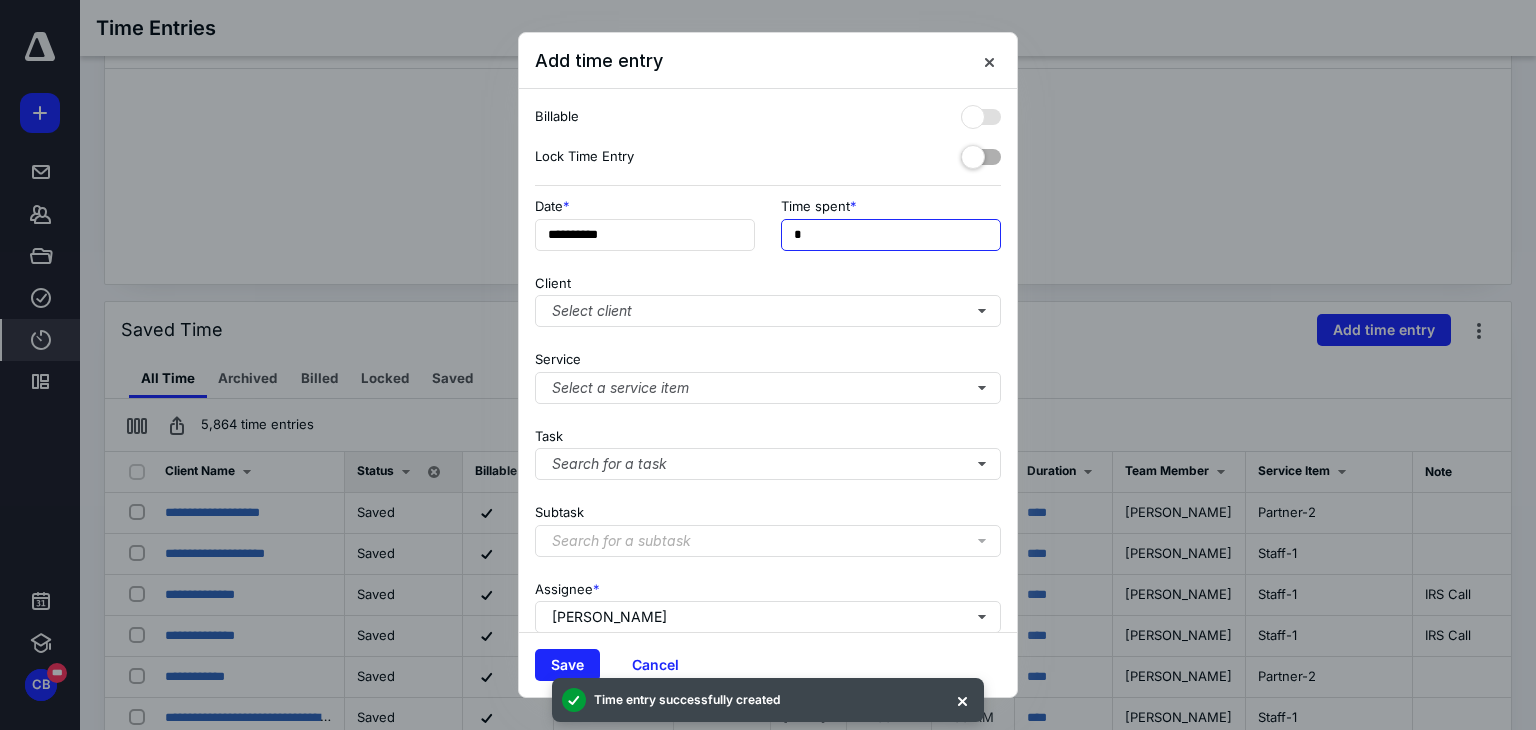 type on "**" 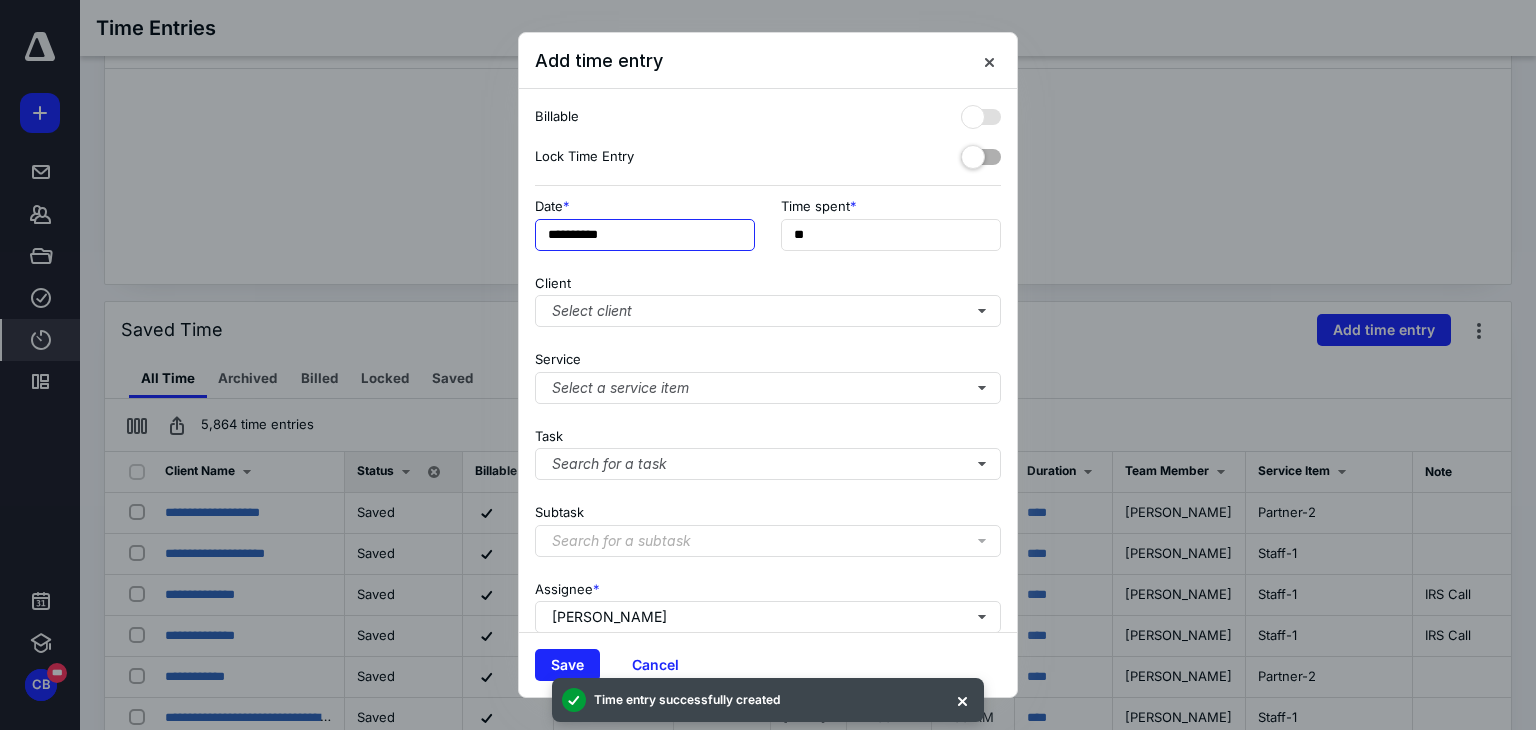 click on "**********" at bounding box center [645, 235] 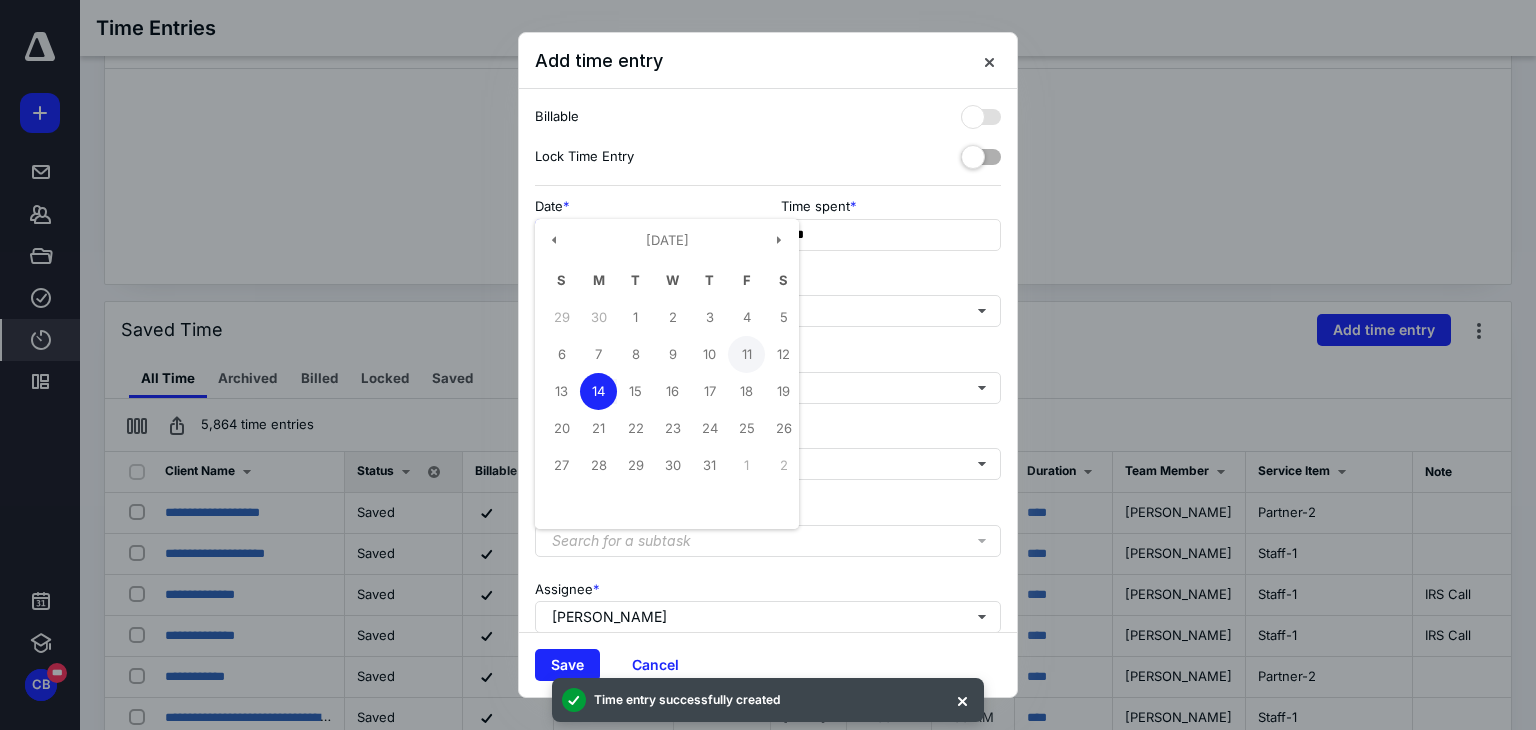 click on "11" at bounding box center (746, 354) 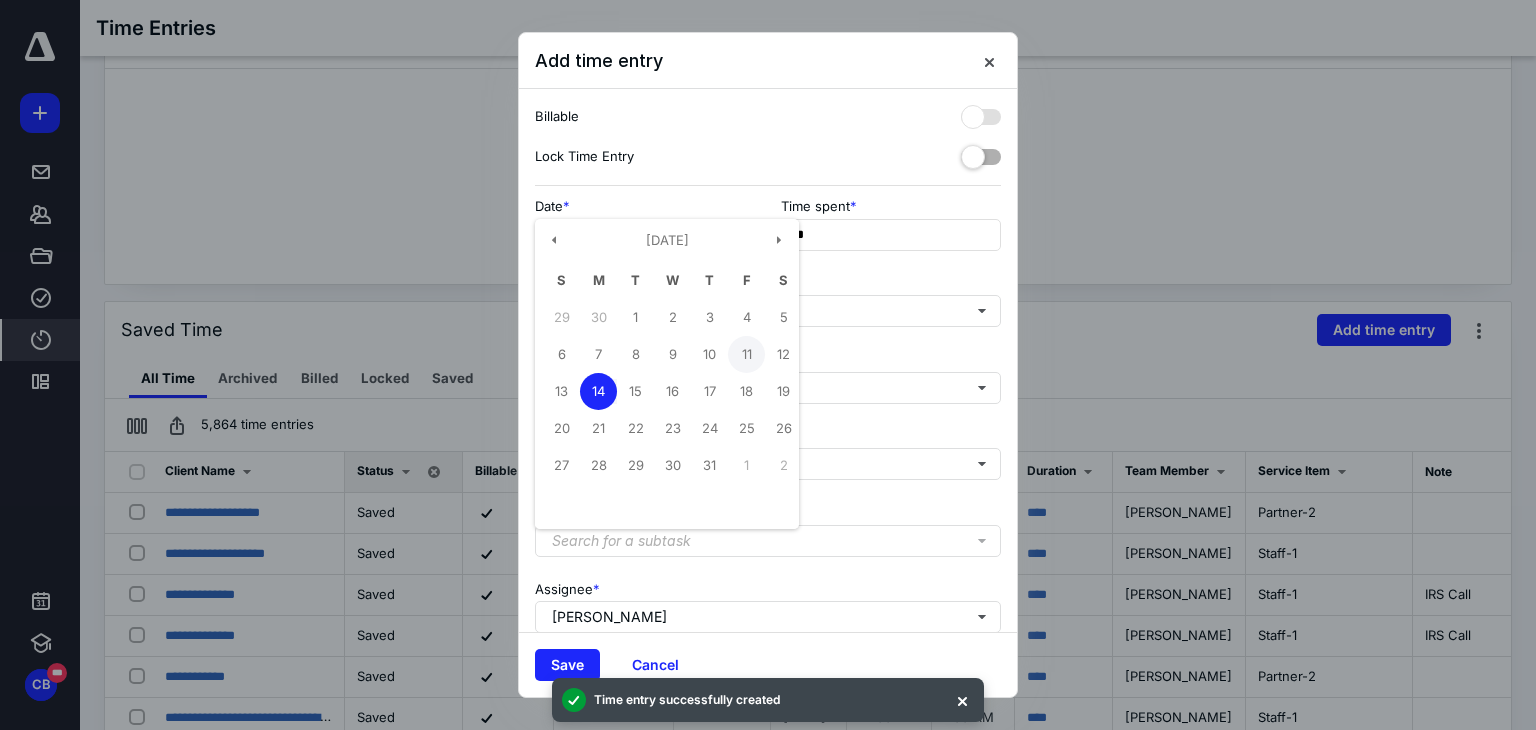 type on "**********" 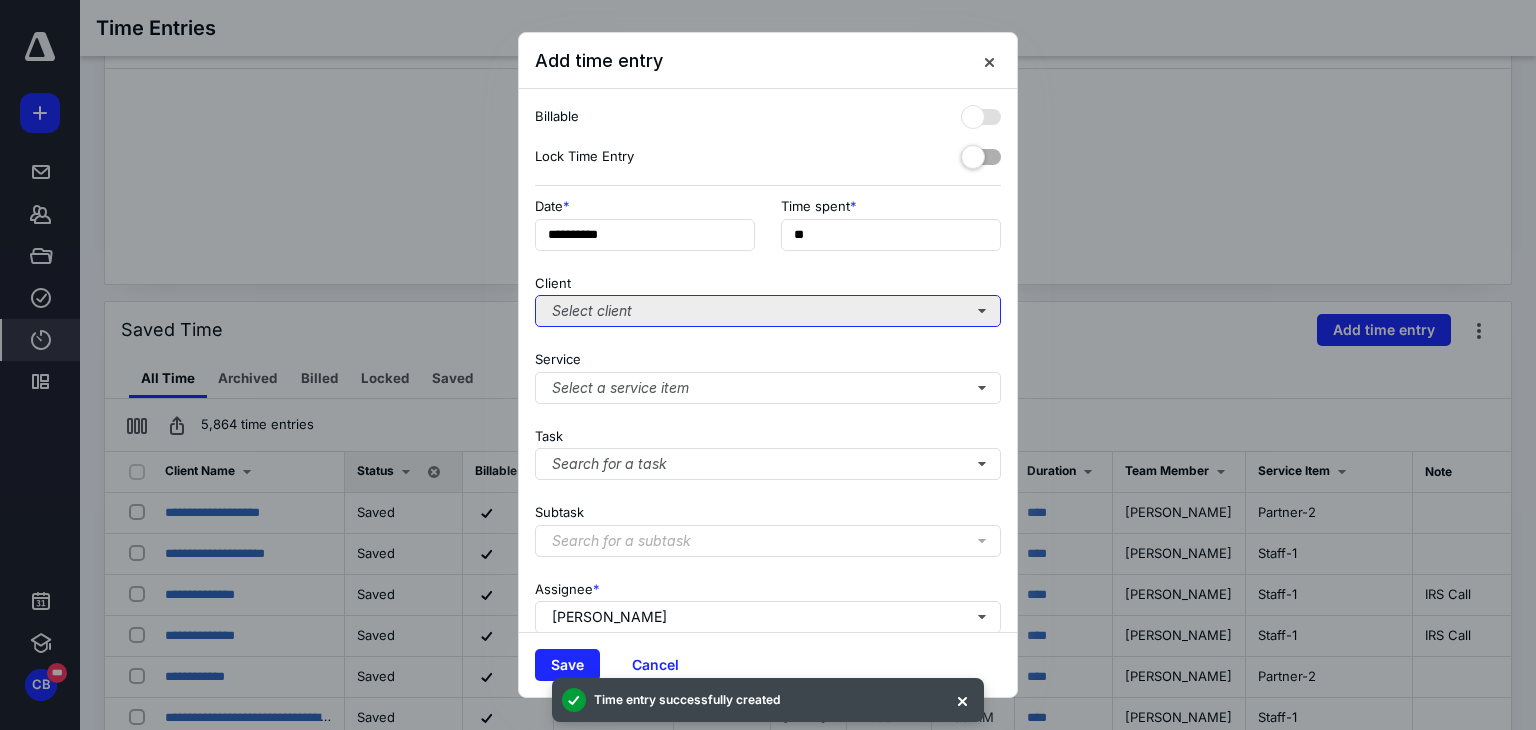 click on "Select client" at bounding box center [768, 311] 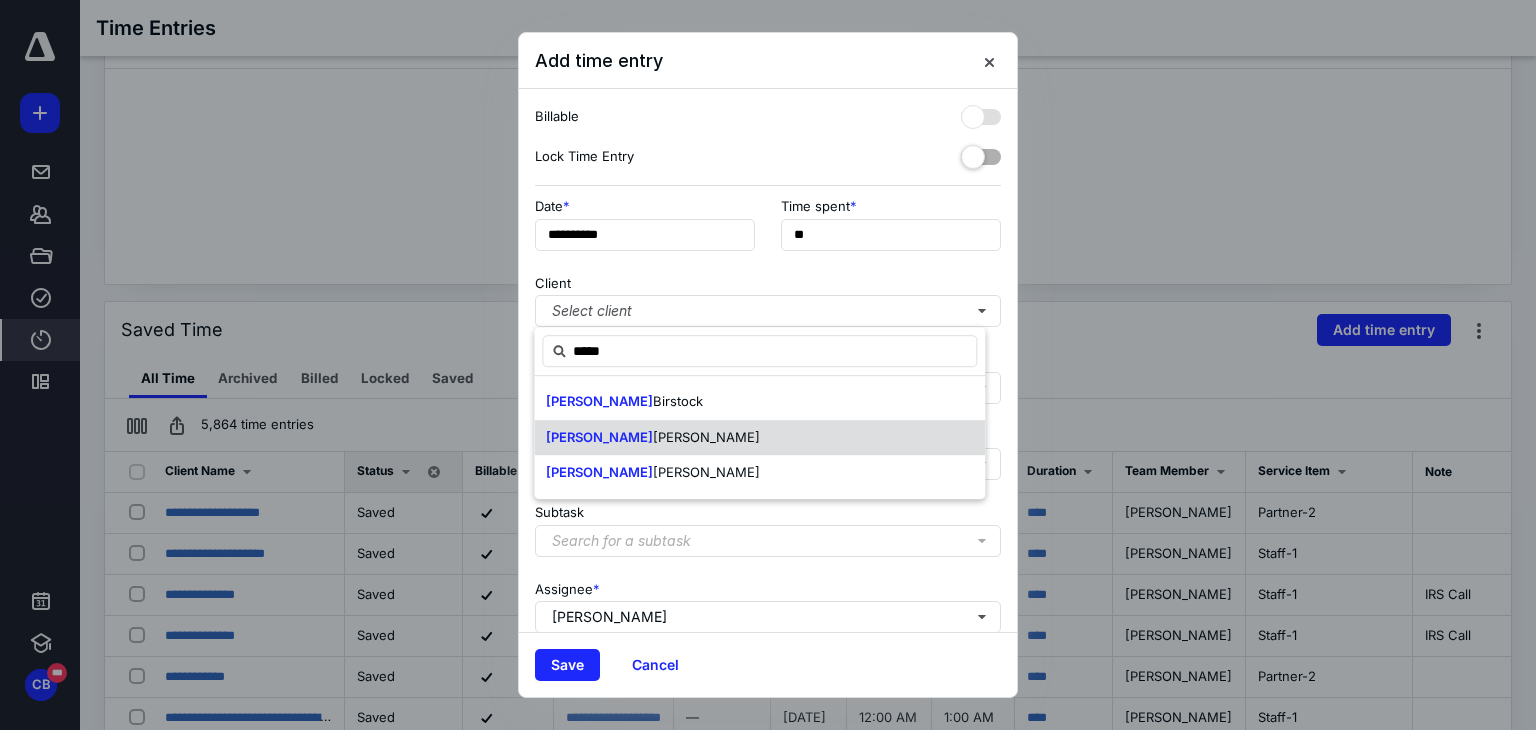 click on "[PERSON_NAME]" at bounding box center [759, 438] 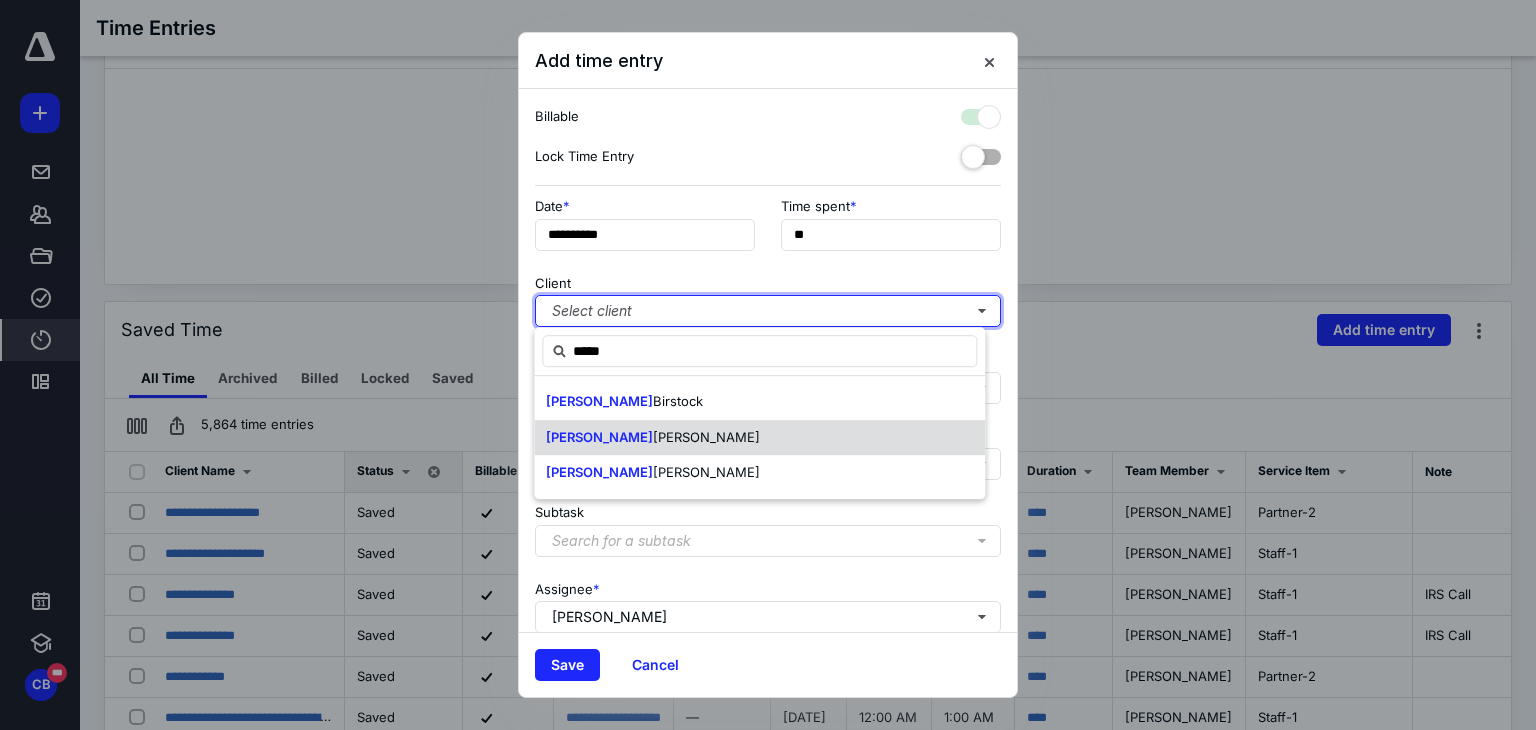 checkbox on "true" 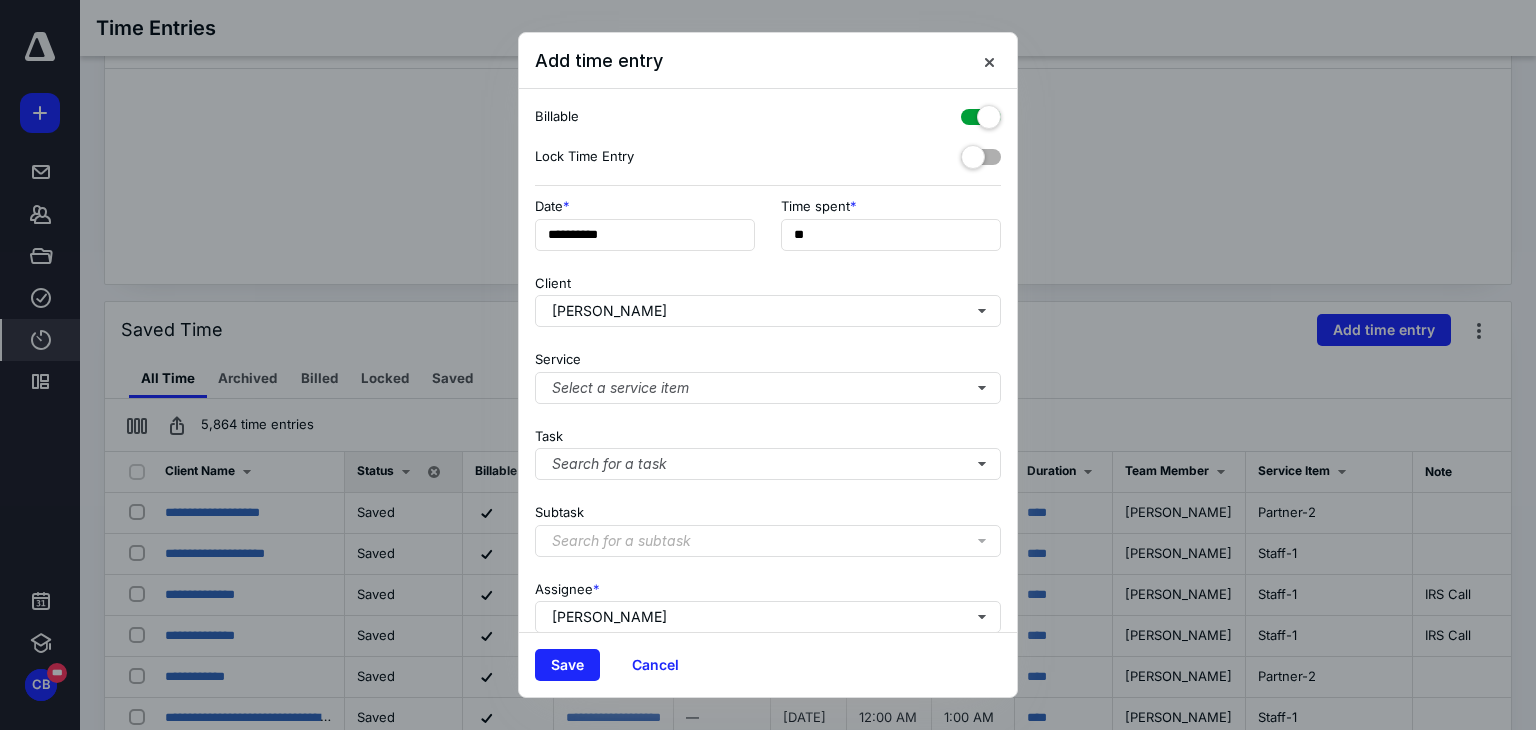 click on "**********" at bounding box center [768, 360] 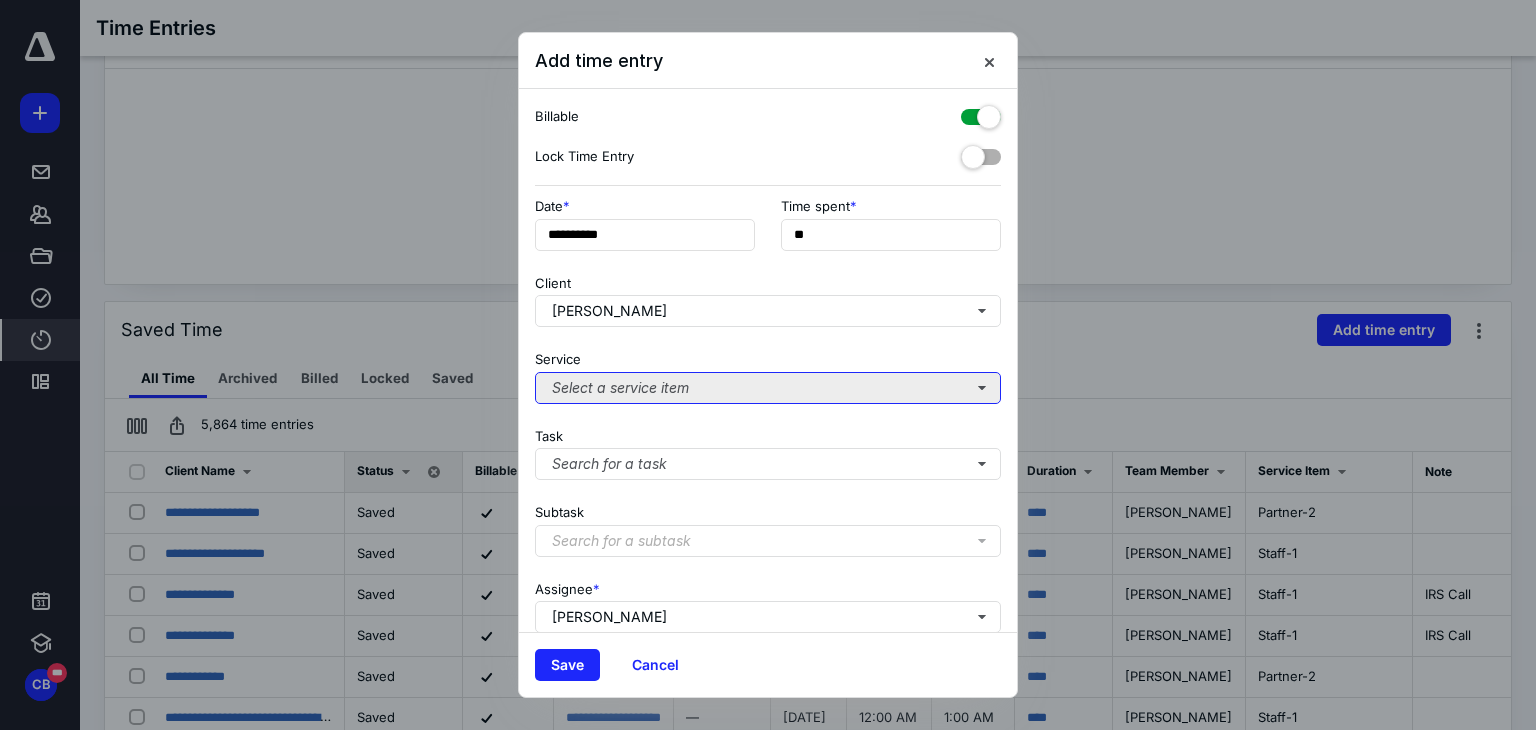 click on "Select a service item" at bounding box center [768, 388] 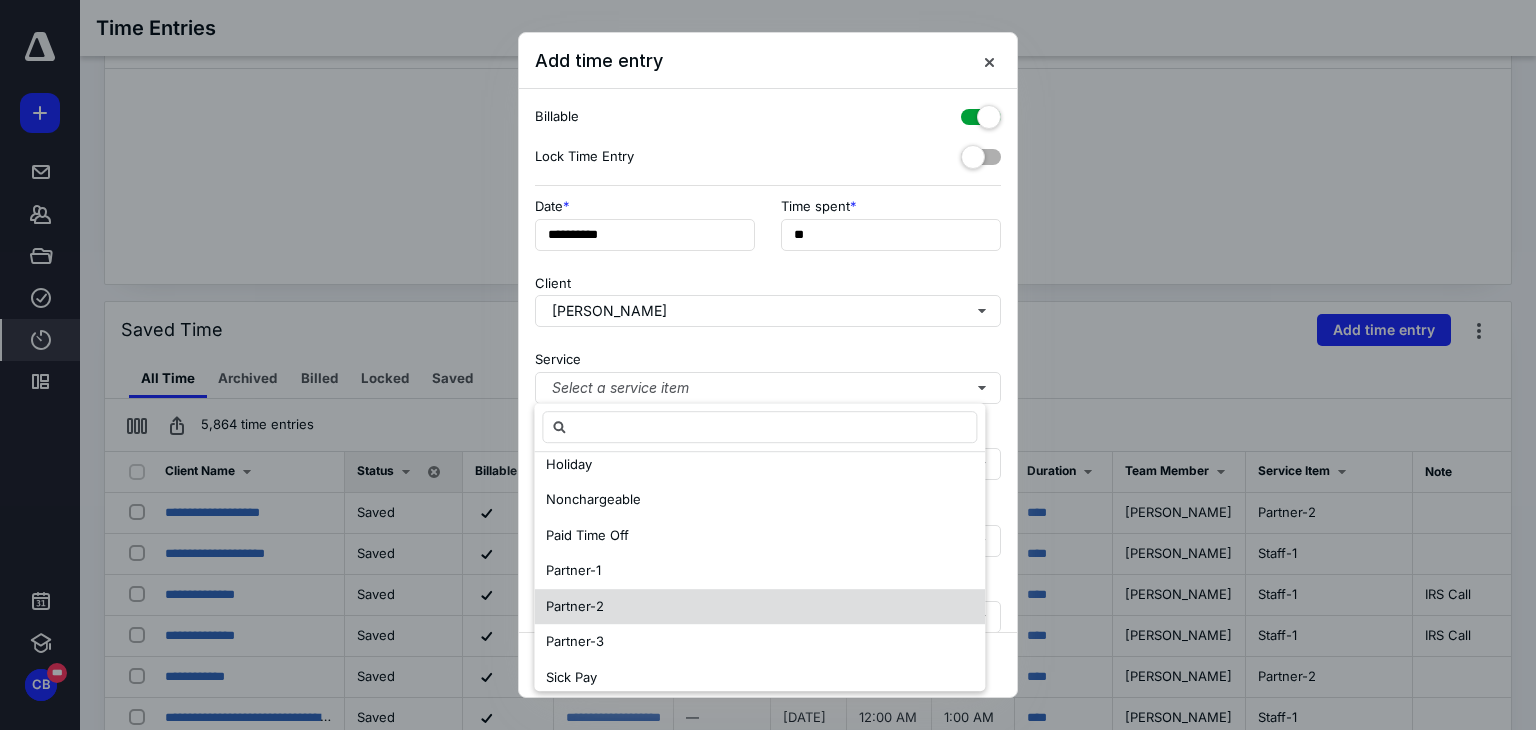 scroll, scrollTop: 167, scrollLeft: 0, axis: vertical 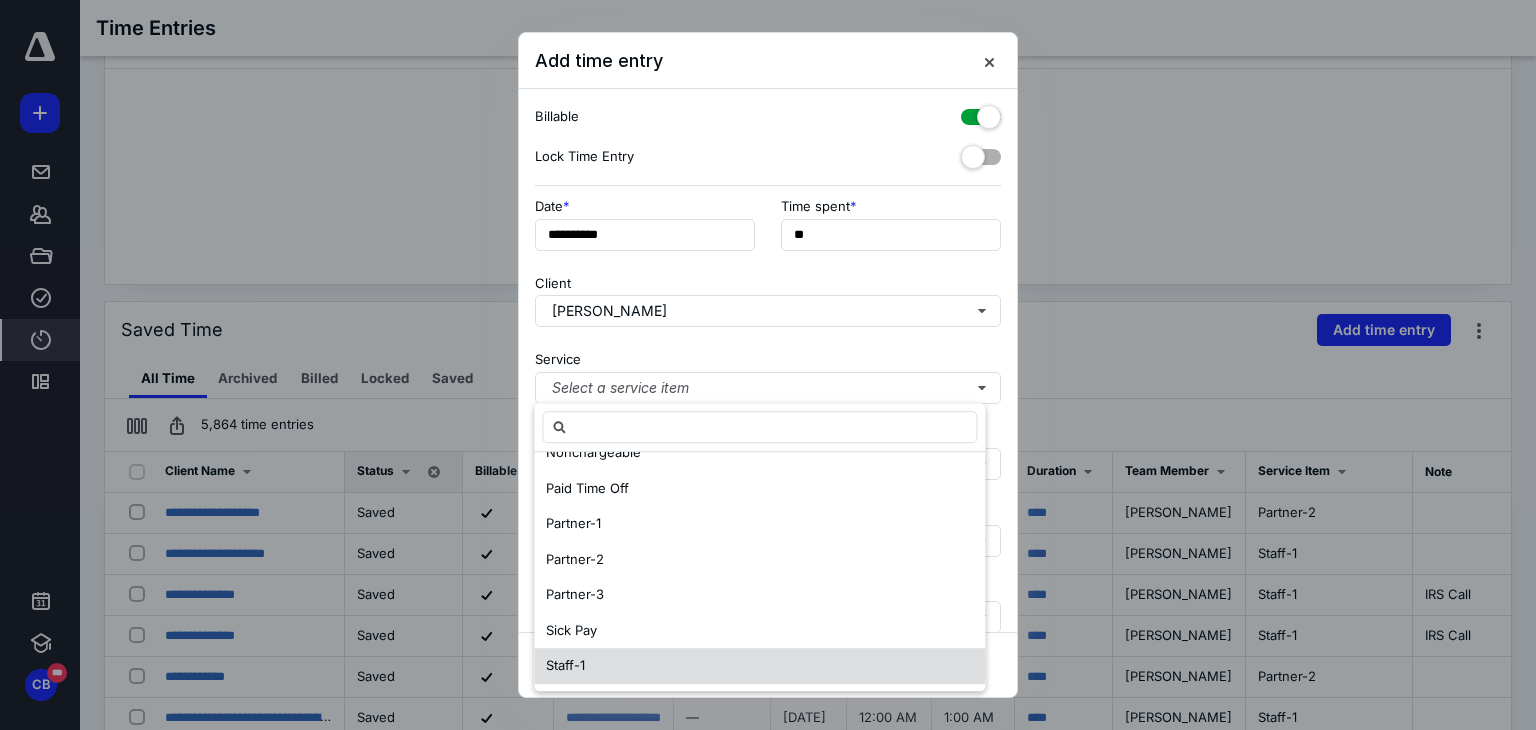 click on "Staff-1" at bounding box center (759, 666) 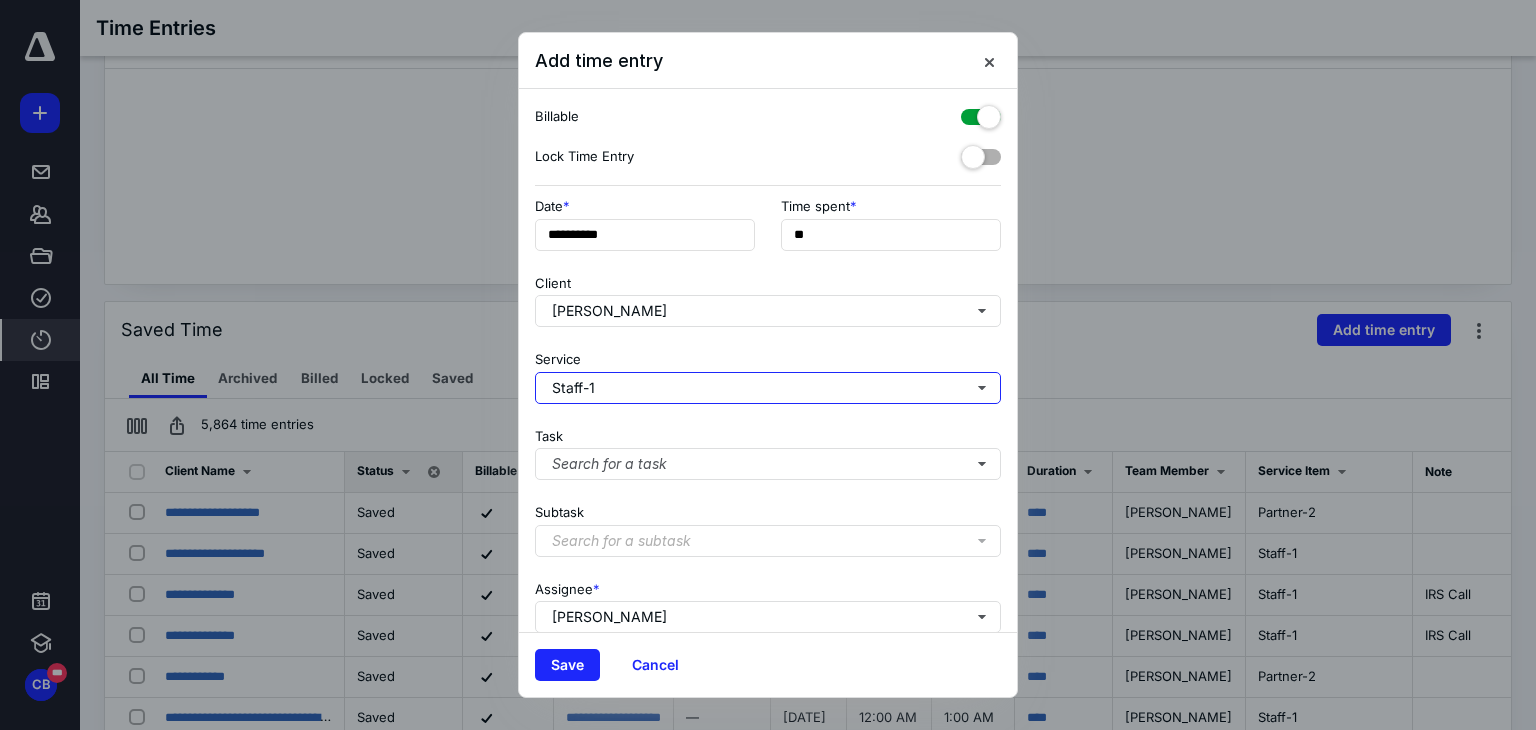 scroll, scrollTop: 0, scrollLeft: 0, axis: both 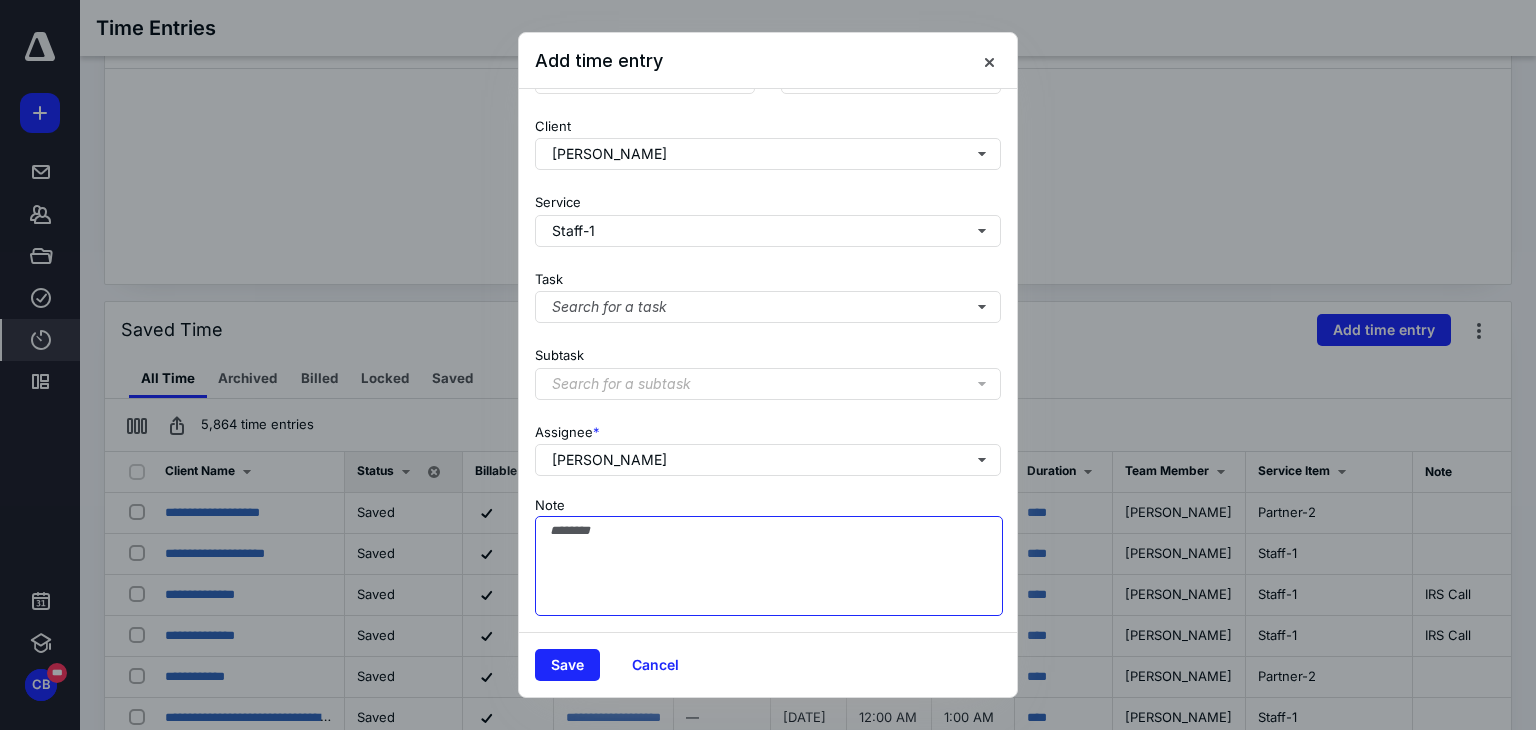 click on "Note" at bounding box center [769, 566] 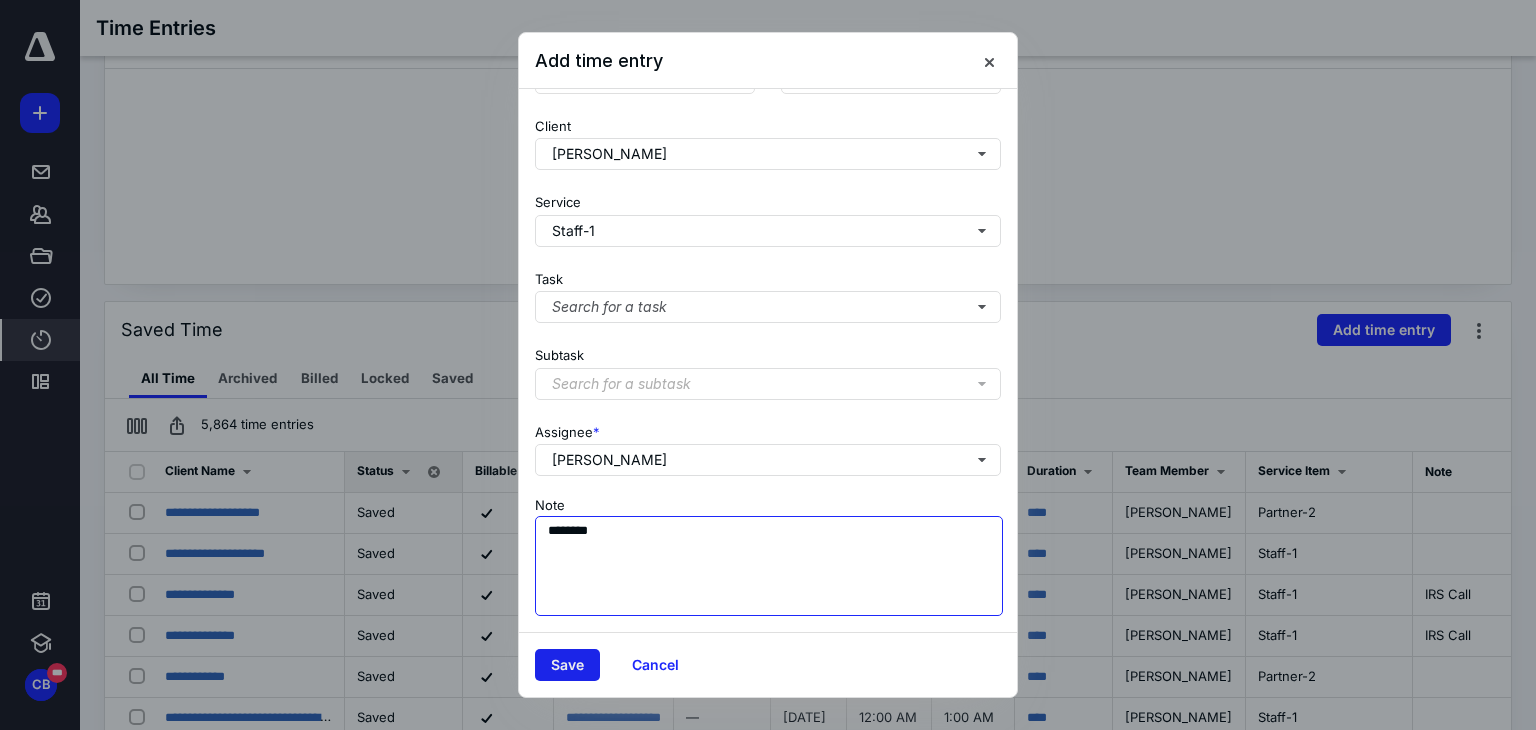 type on "********" 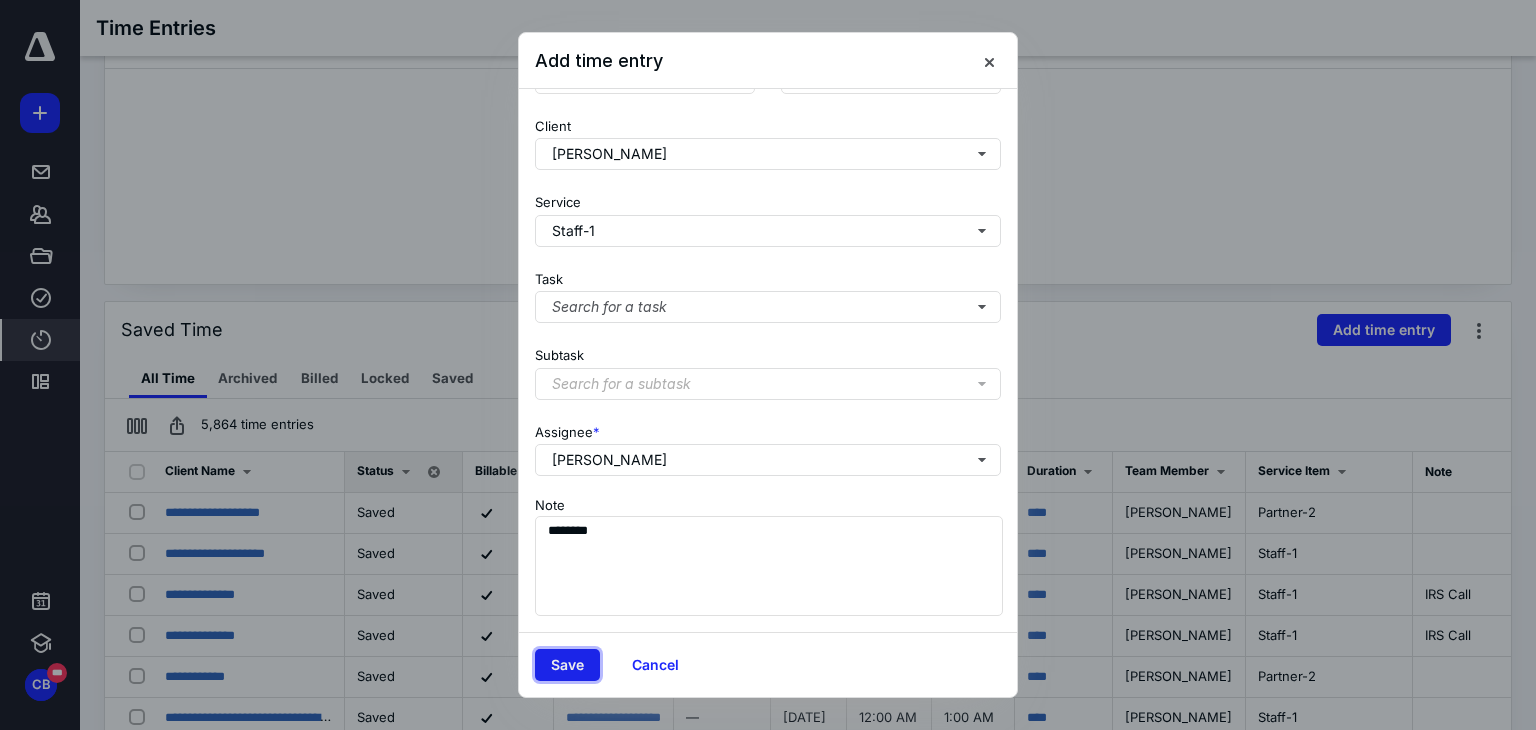 click on "Save" at bounding box center [567, 665] 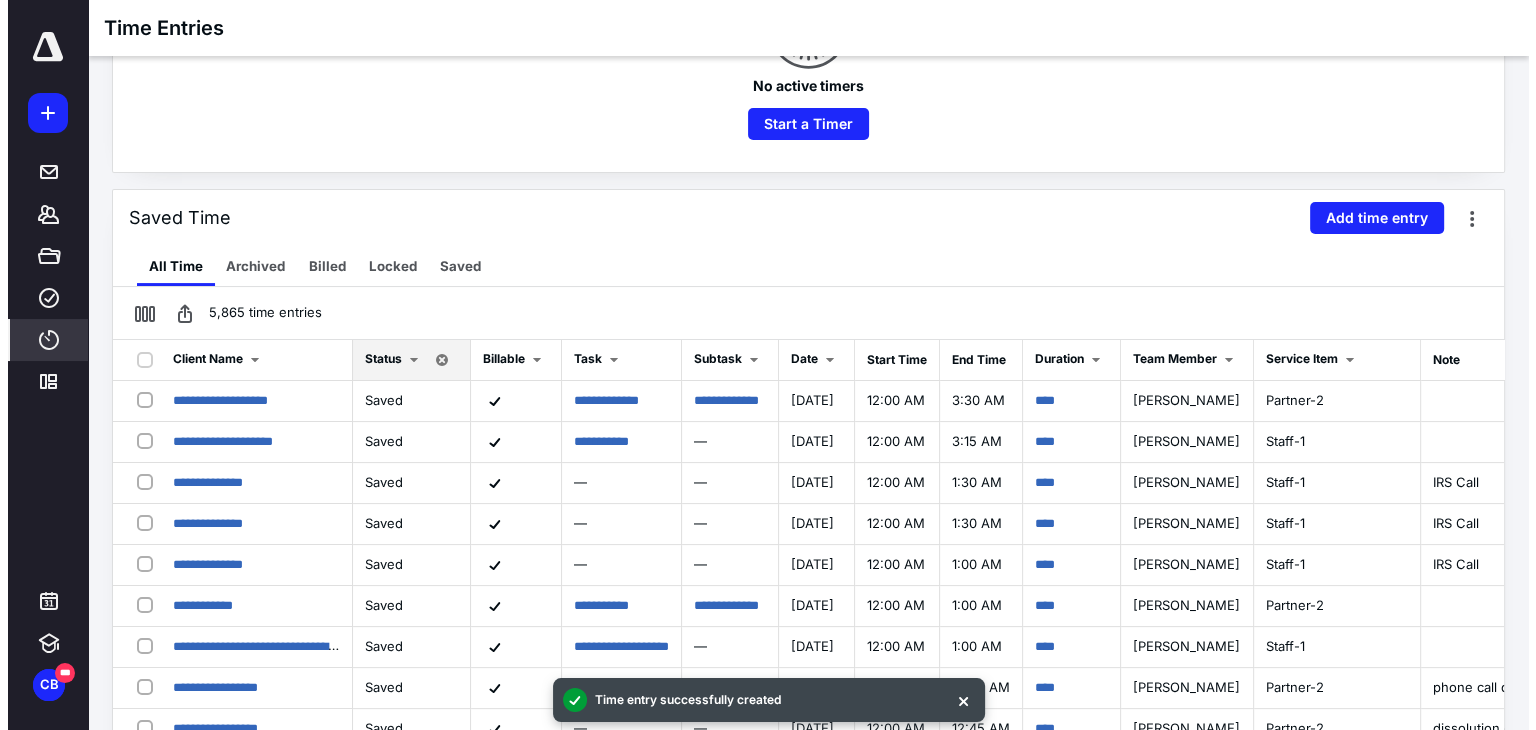scroll, scrollTop: 443, scrollLeft: 0, axis: vertical 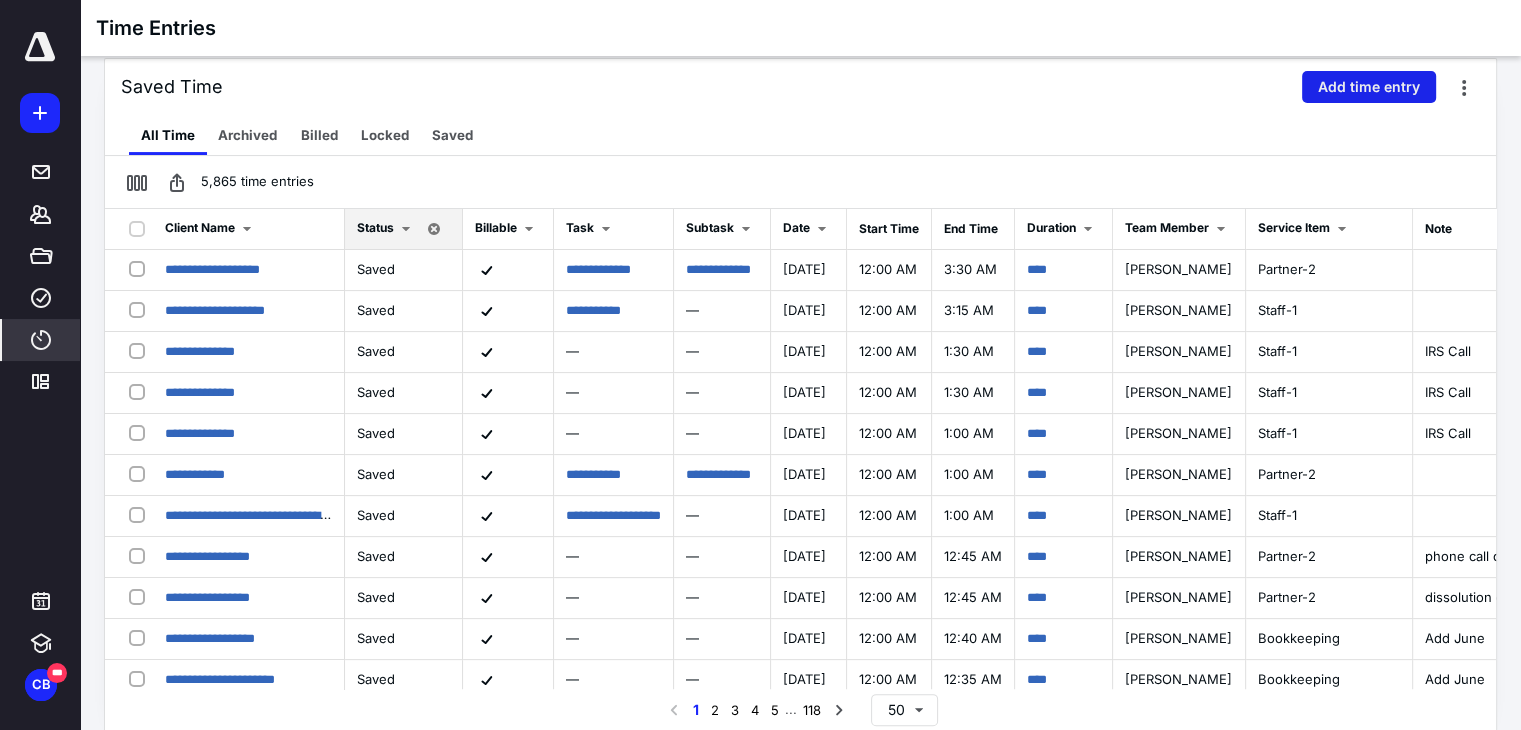click on "Add time entry" at bounding box center [1369, 87] 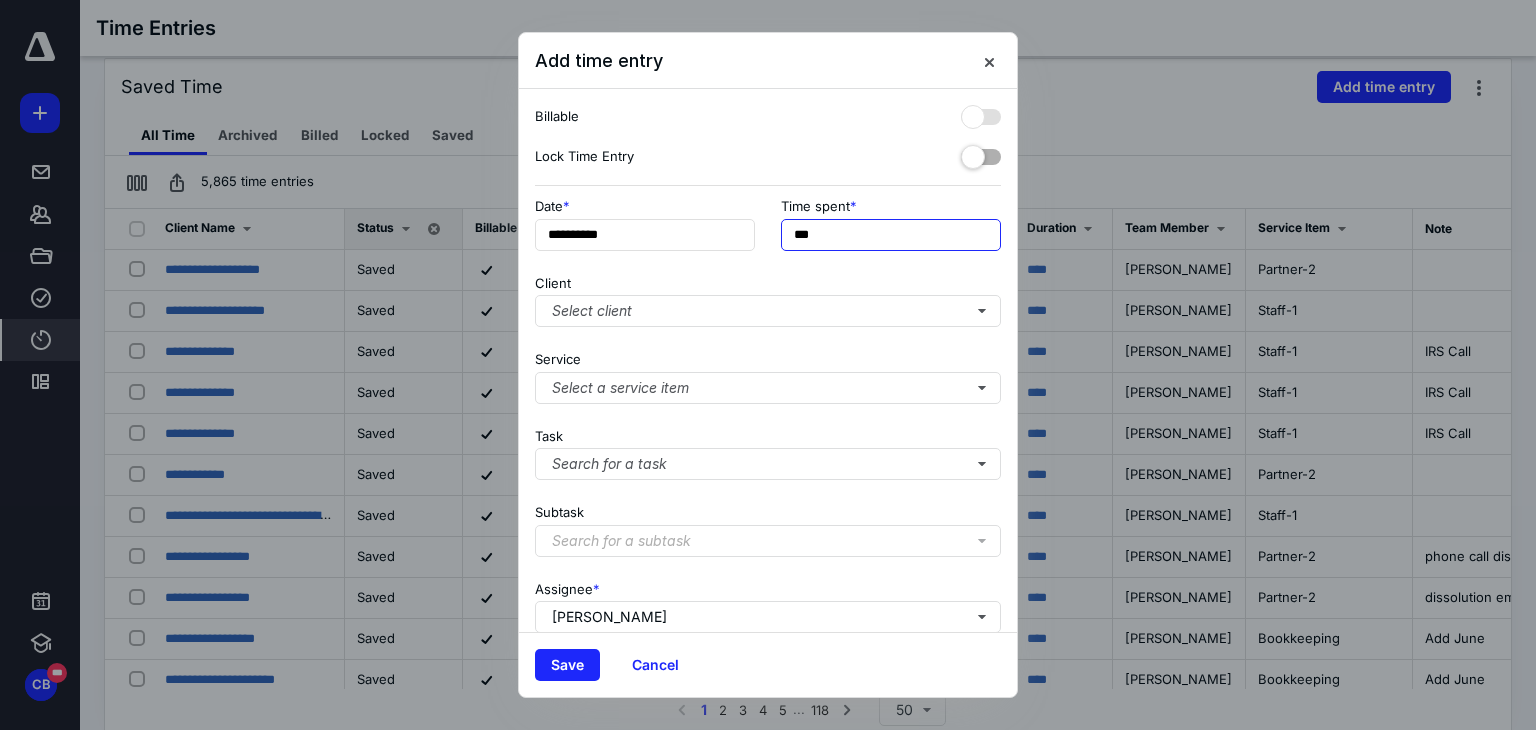 click on "***" at bounding box center (891, 235) 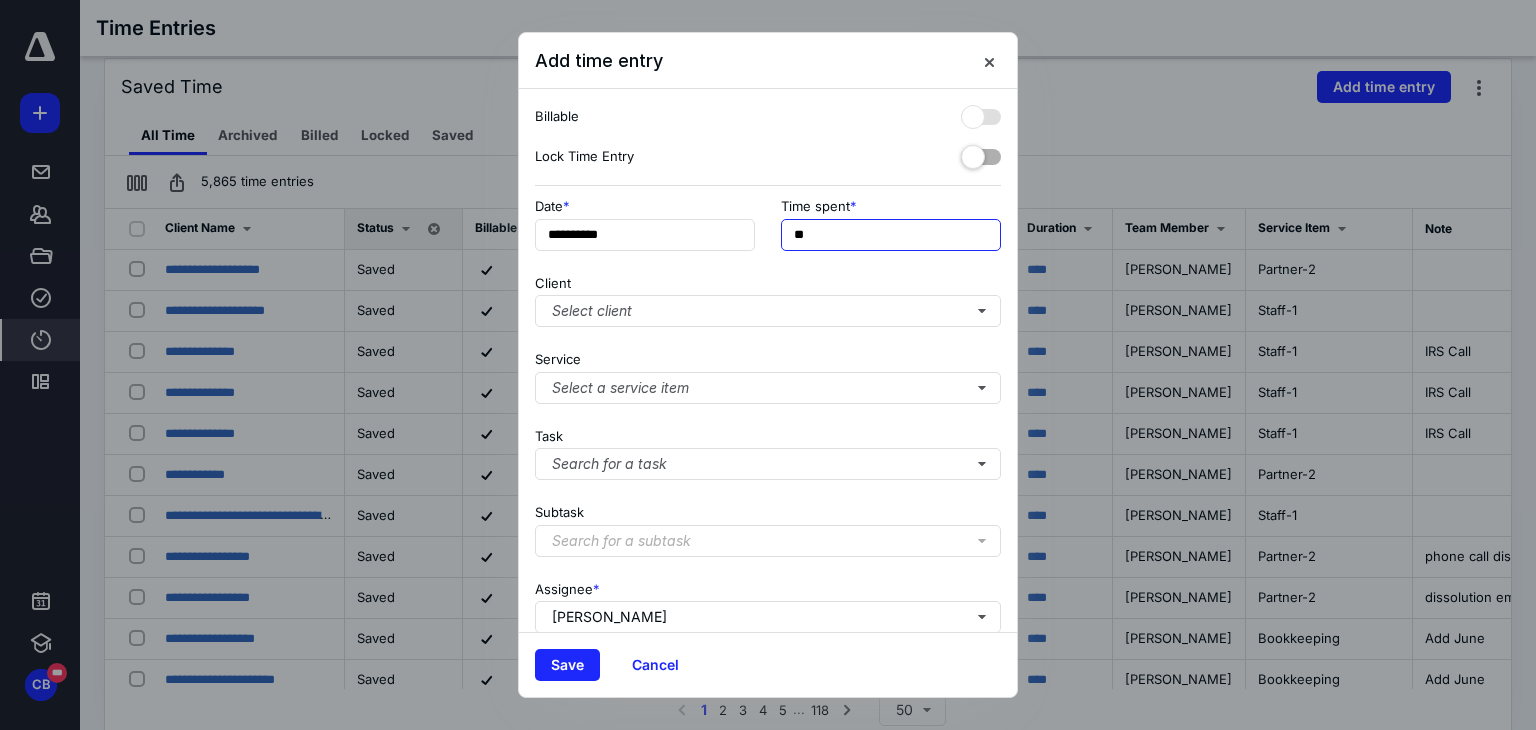 type on "***" 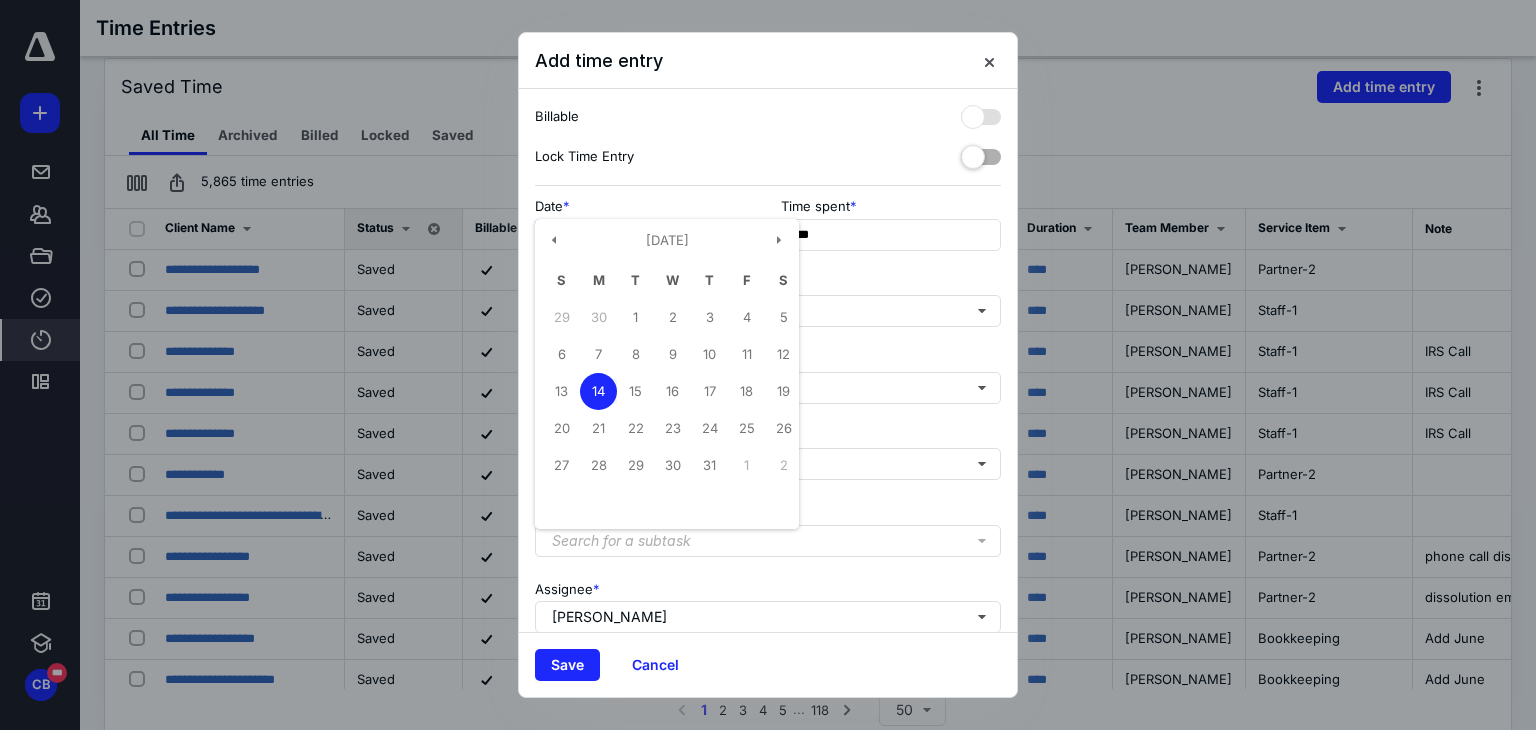 click on "**********" at bounding box center [645, 235] 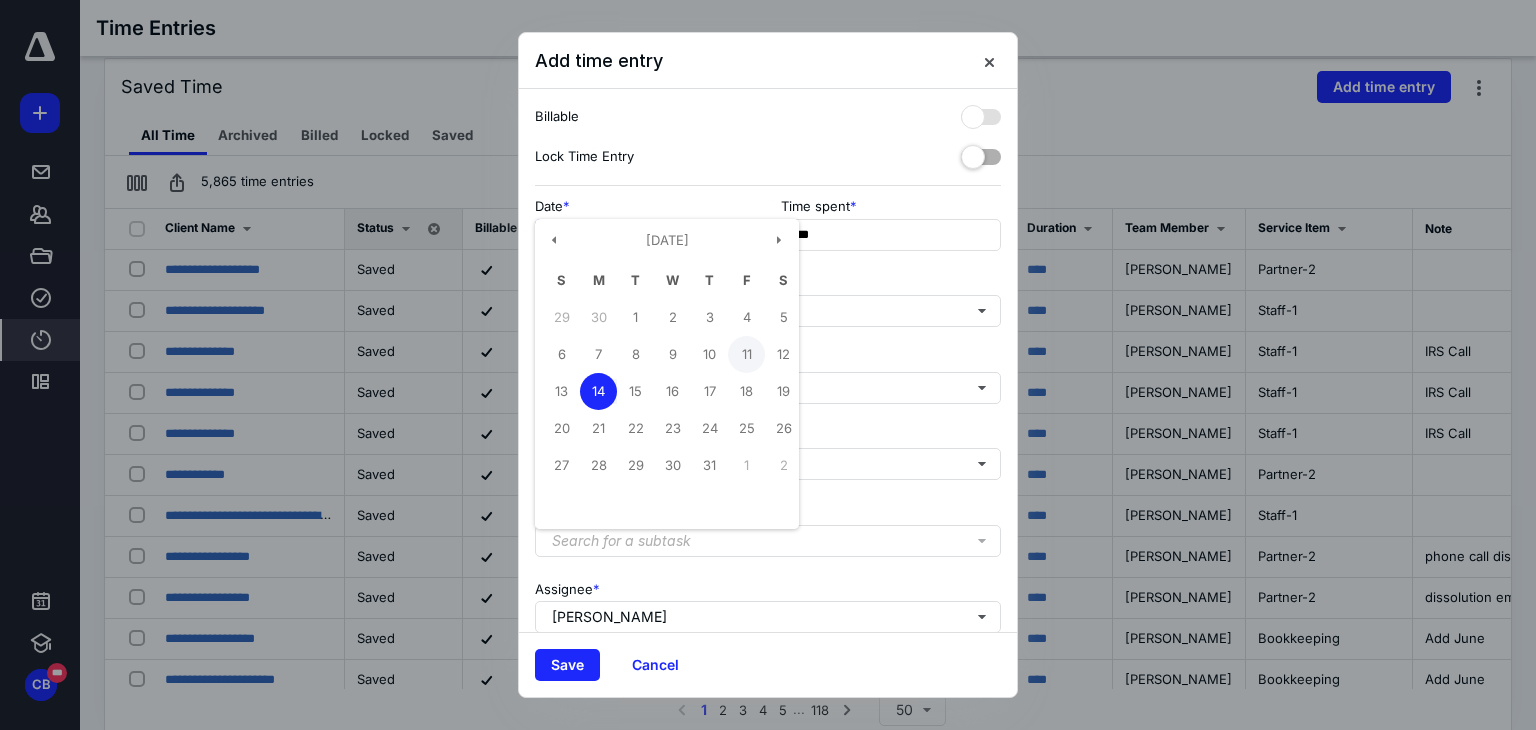 click on "11" at bounding box center [746, 354] 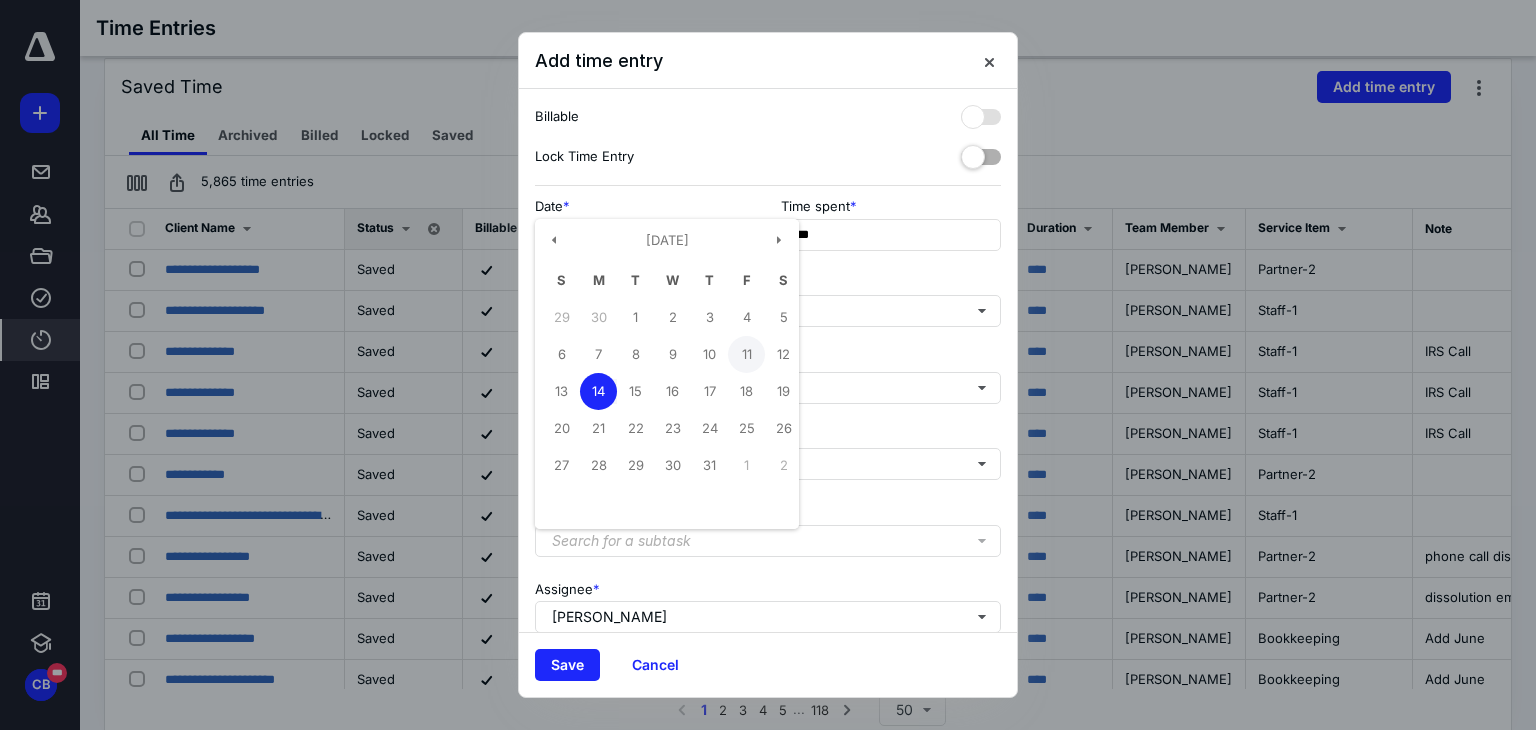 type on "**********" 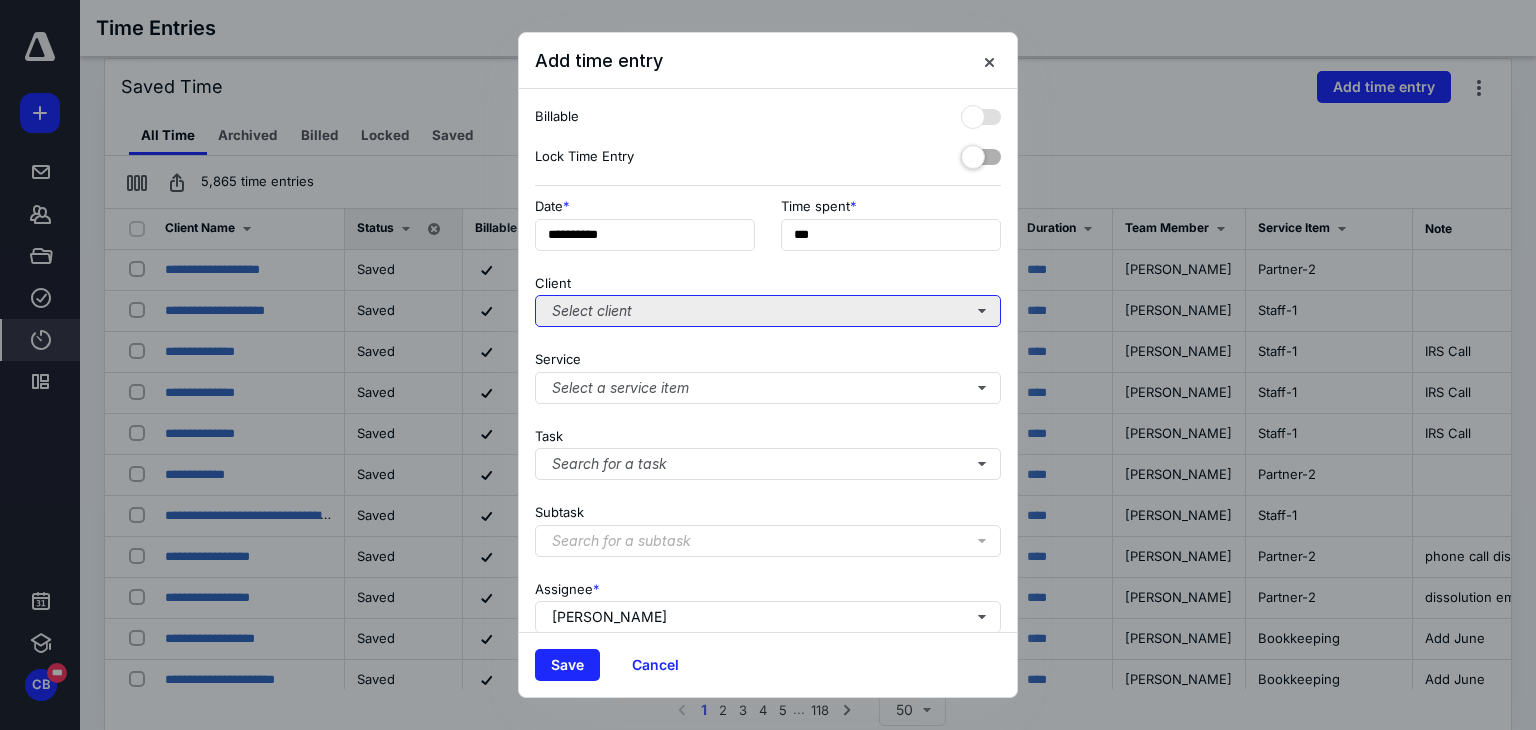 click on "Select client" at bounding box center (768, 311) 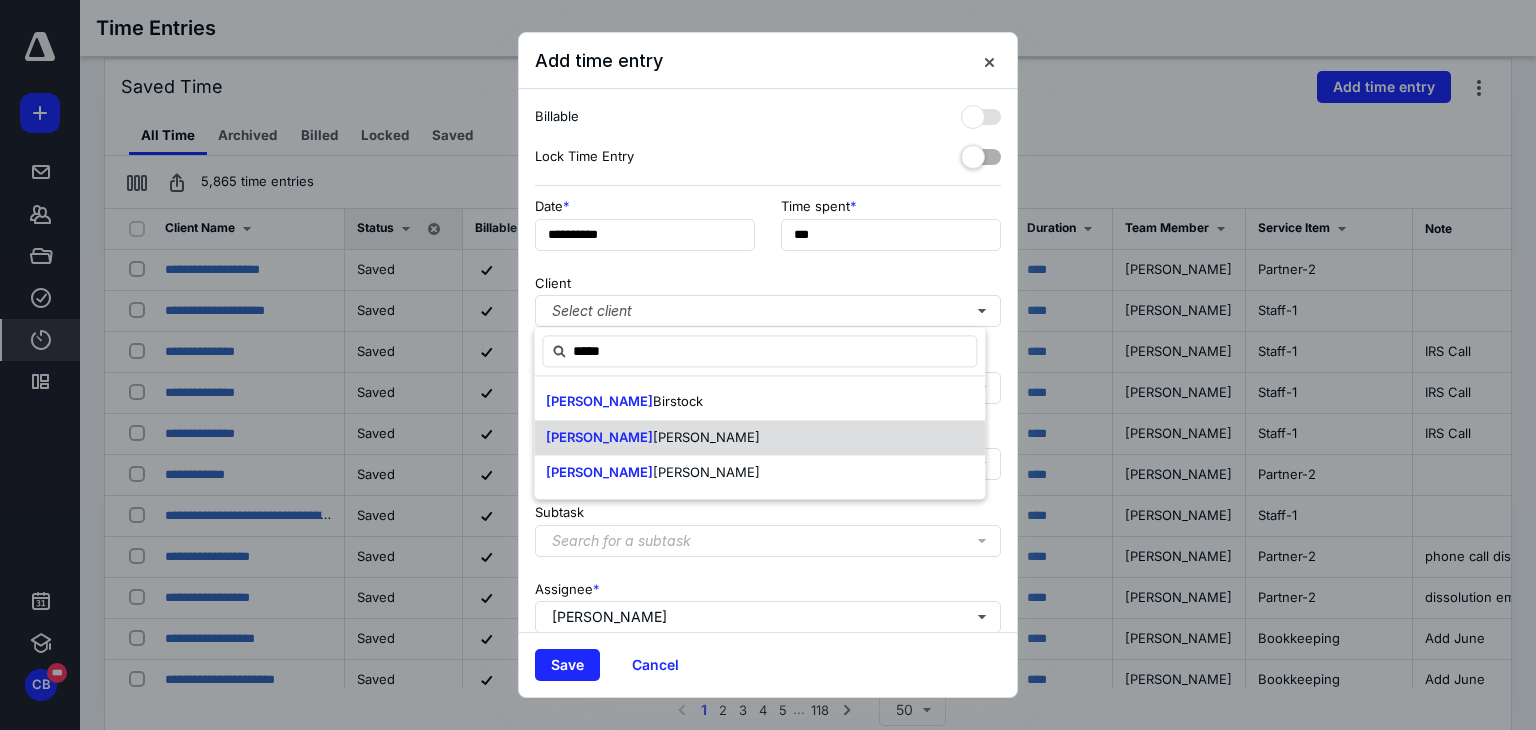 click on "[PERSON_NAME]" at bounding box center (759, 438) 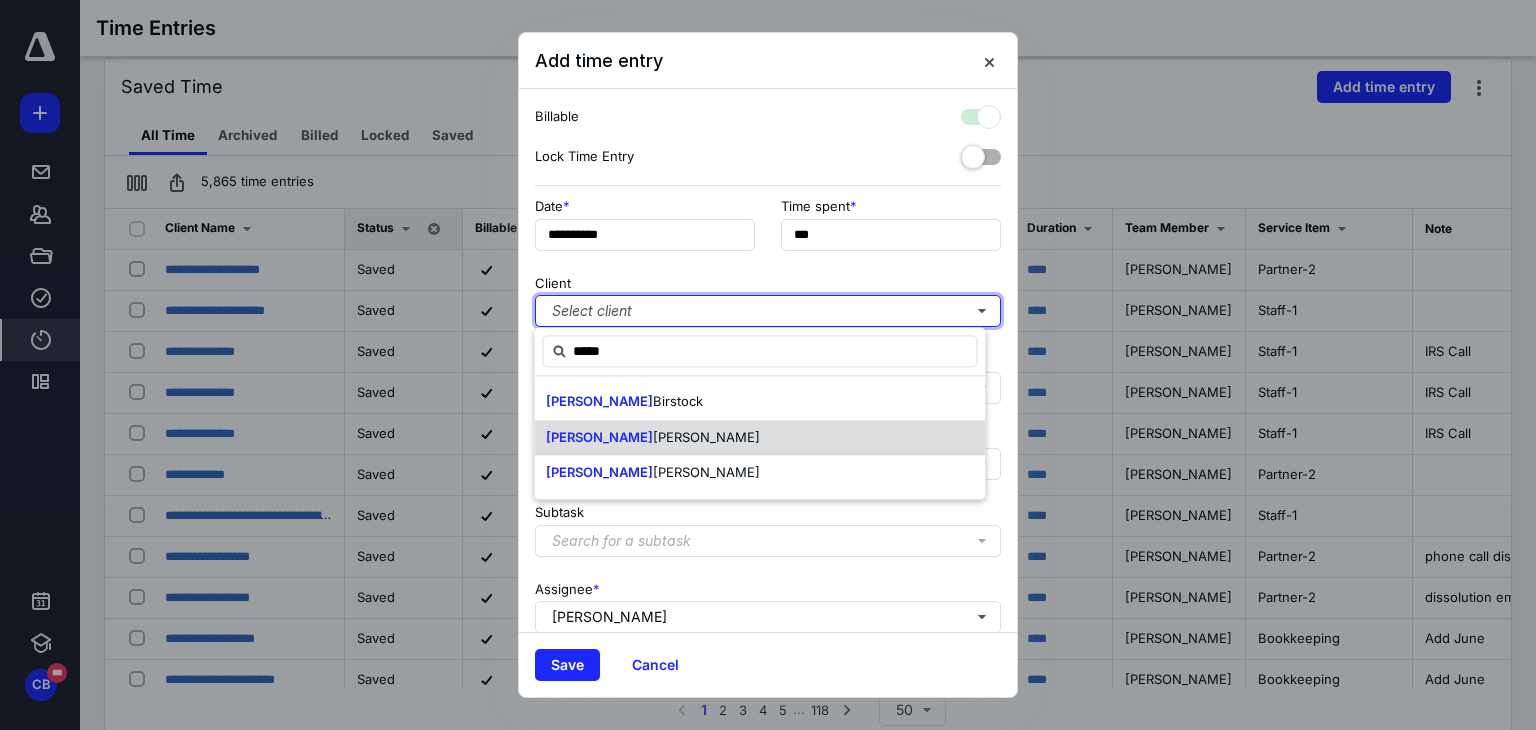 checkbox on "true" 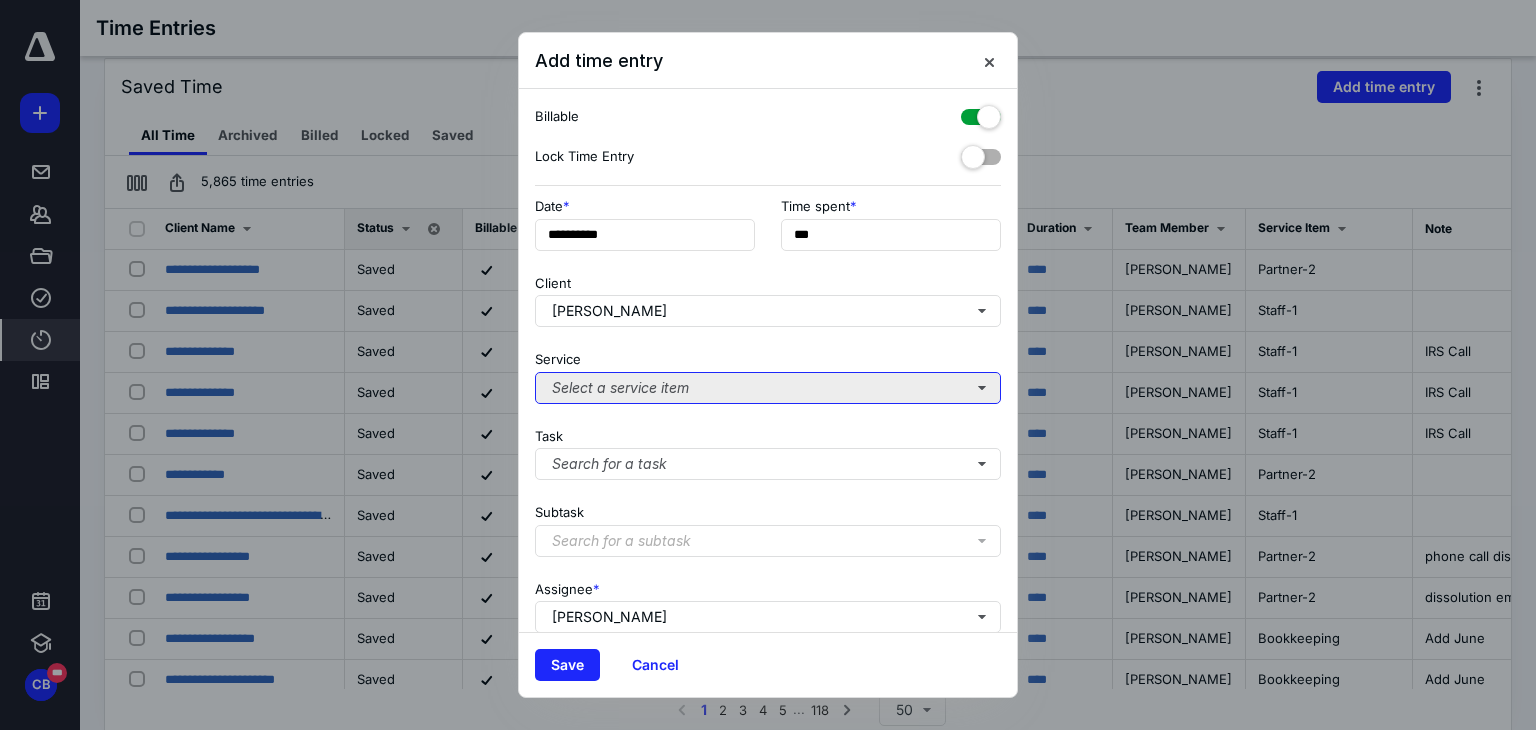 click on "Select a service item" at bounding box center (768, 388) 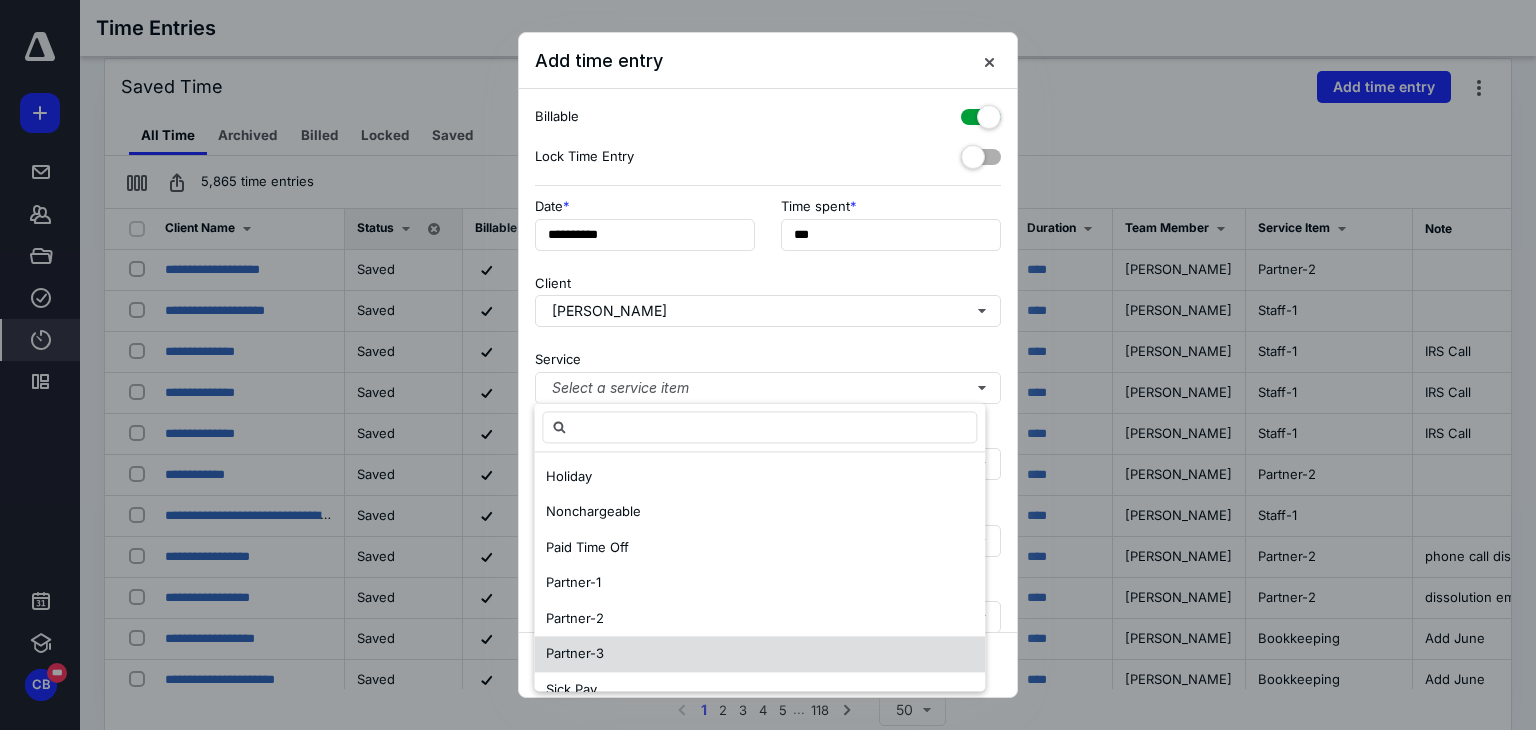 scroll, scrollTop: 167, scrollLeft: 0, axis: vertical 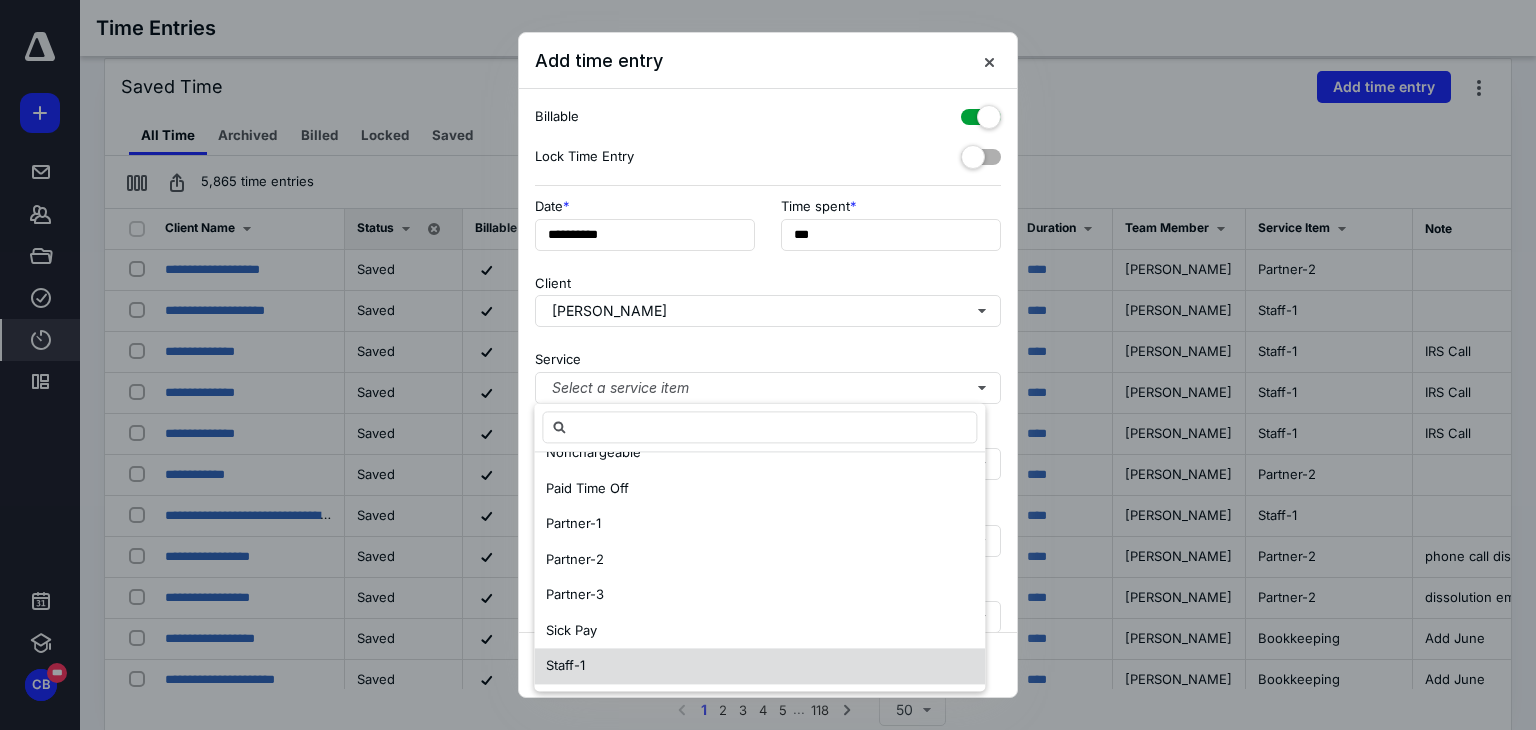 click on "Staff-1" at bounding box center [759, 666] 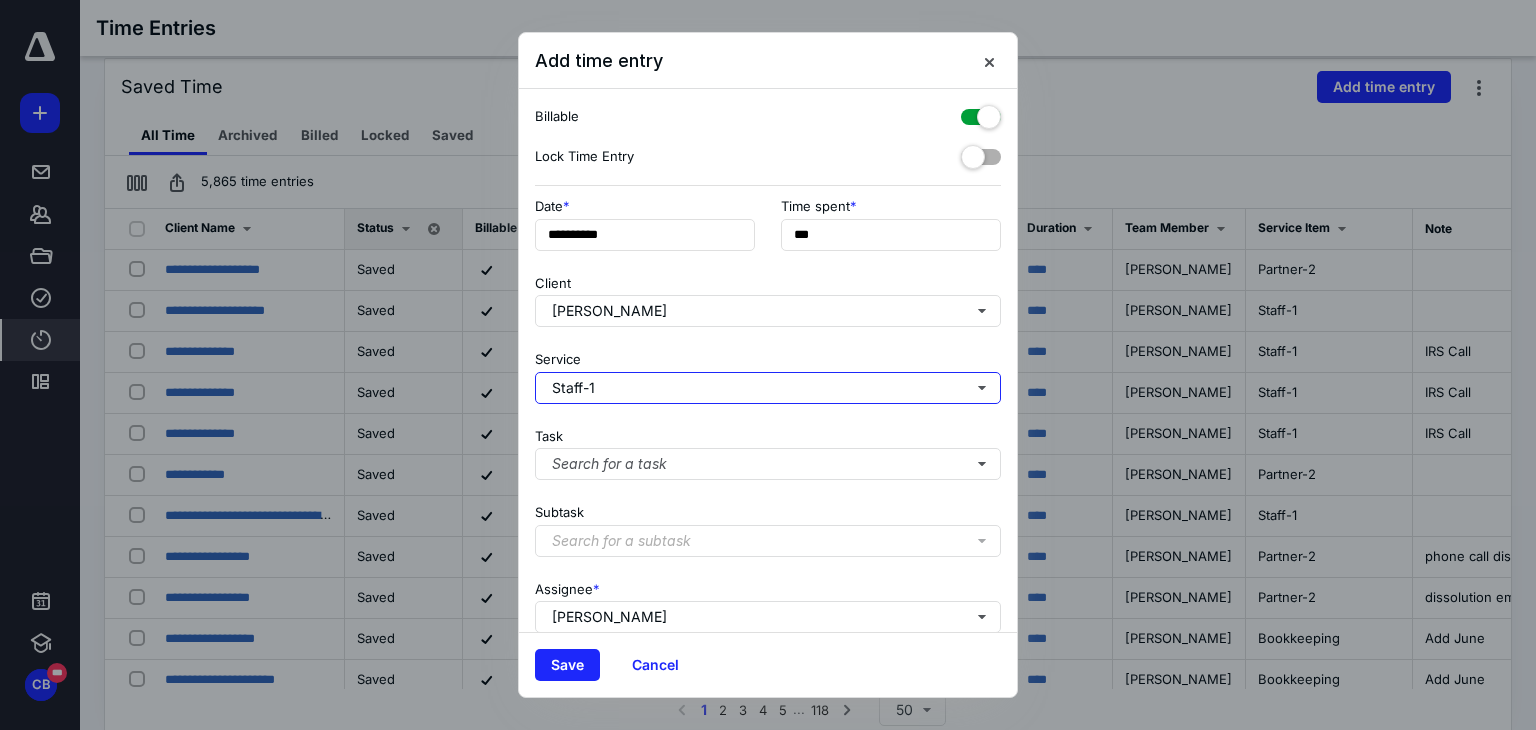 scroll, scrollTop: 0, scrollLeft: 0, axis: both 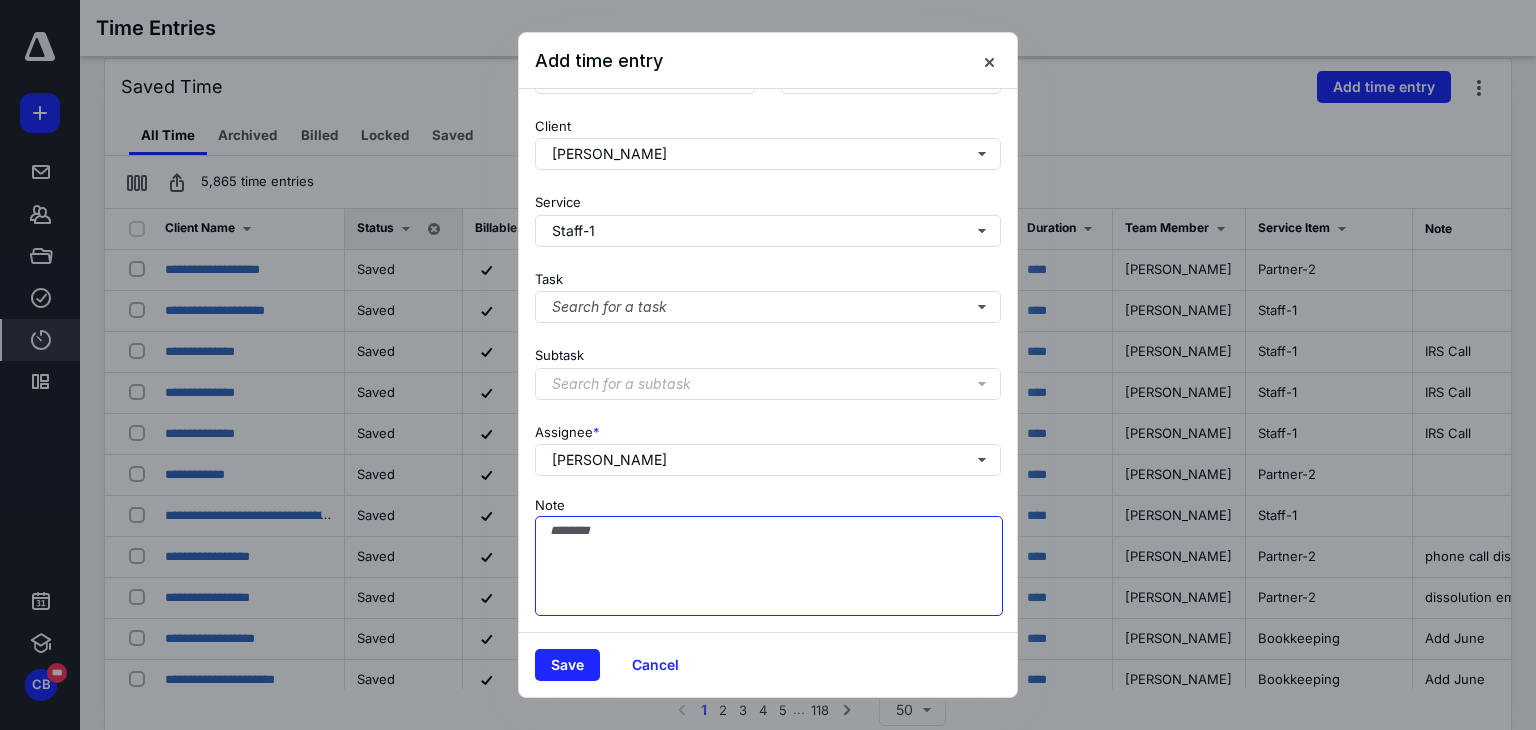 click on "Note" at bounding box center (769, 566) 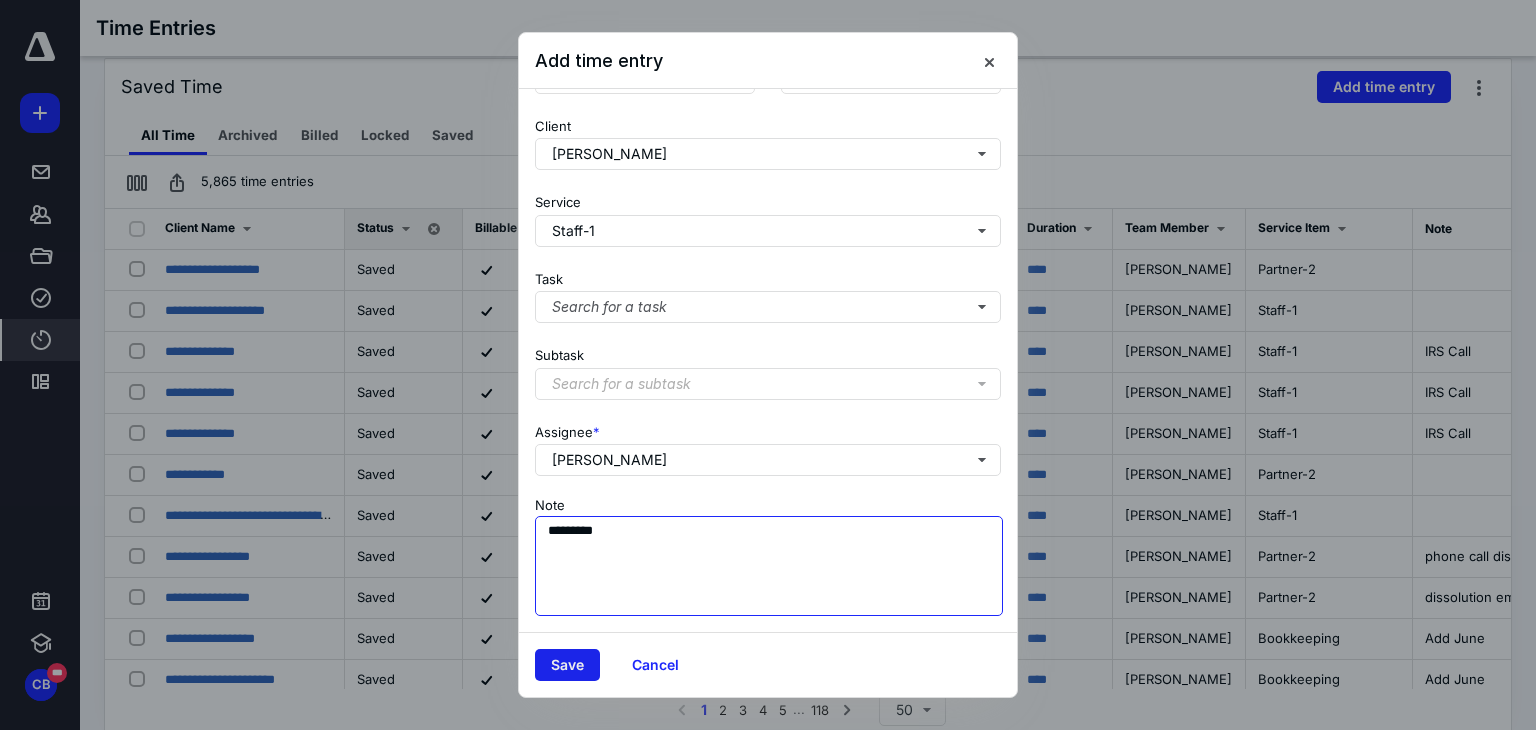 type on "*********" 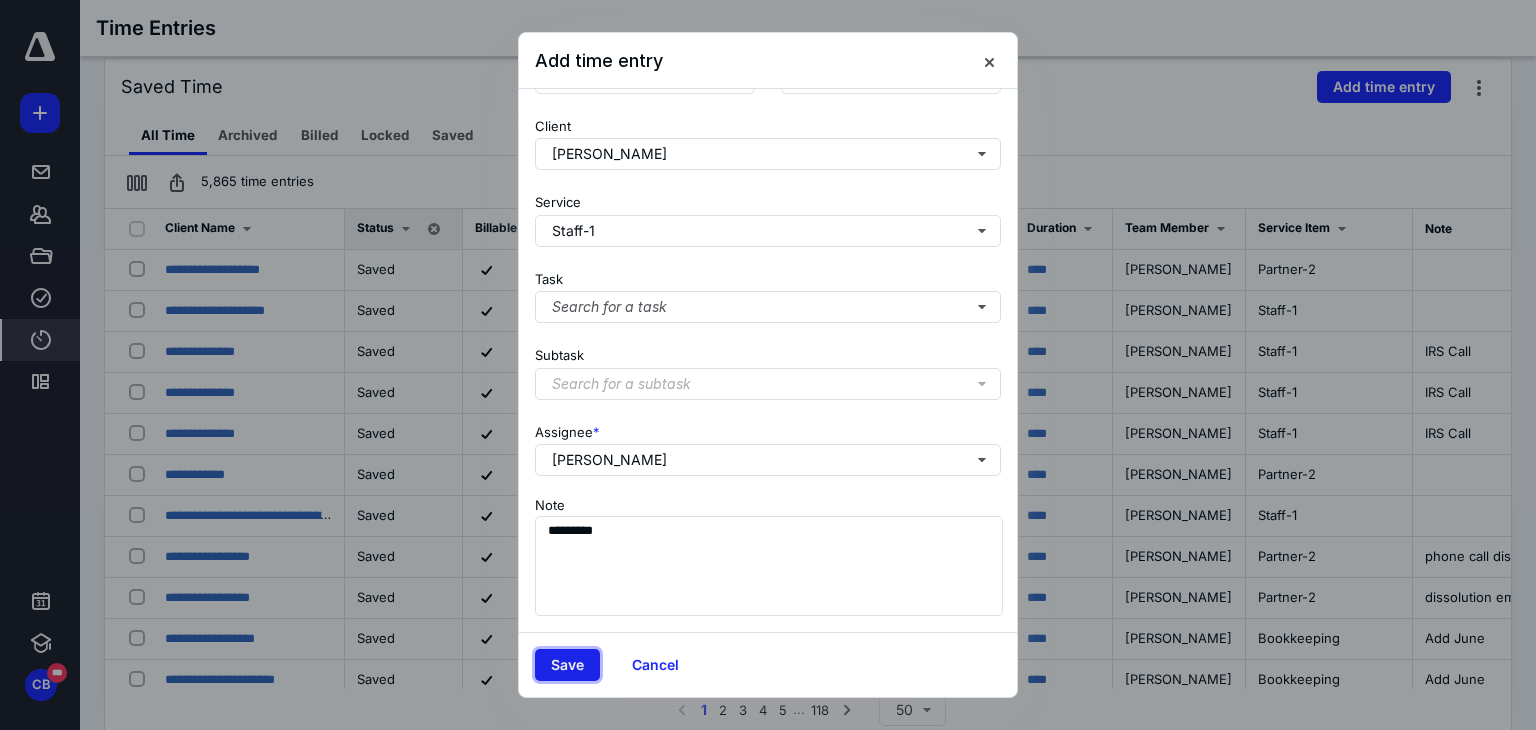 click on "Save" at bounding box center (567, 665) 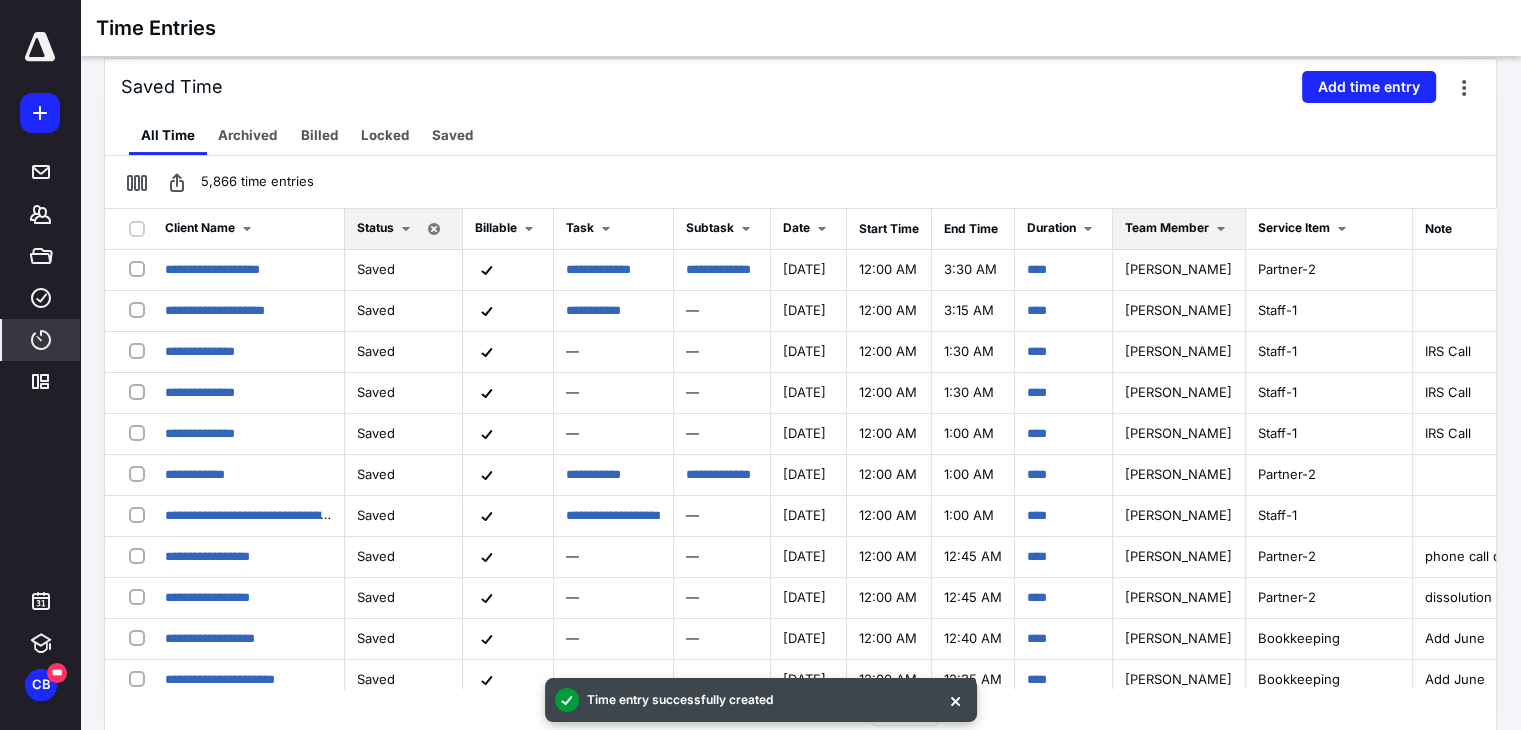 click on "Team Member" at bounding box center (1167, 227) 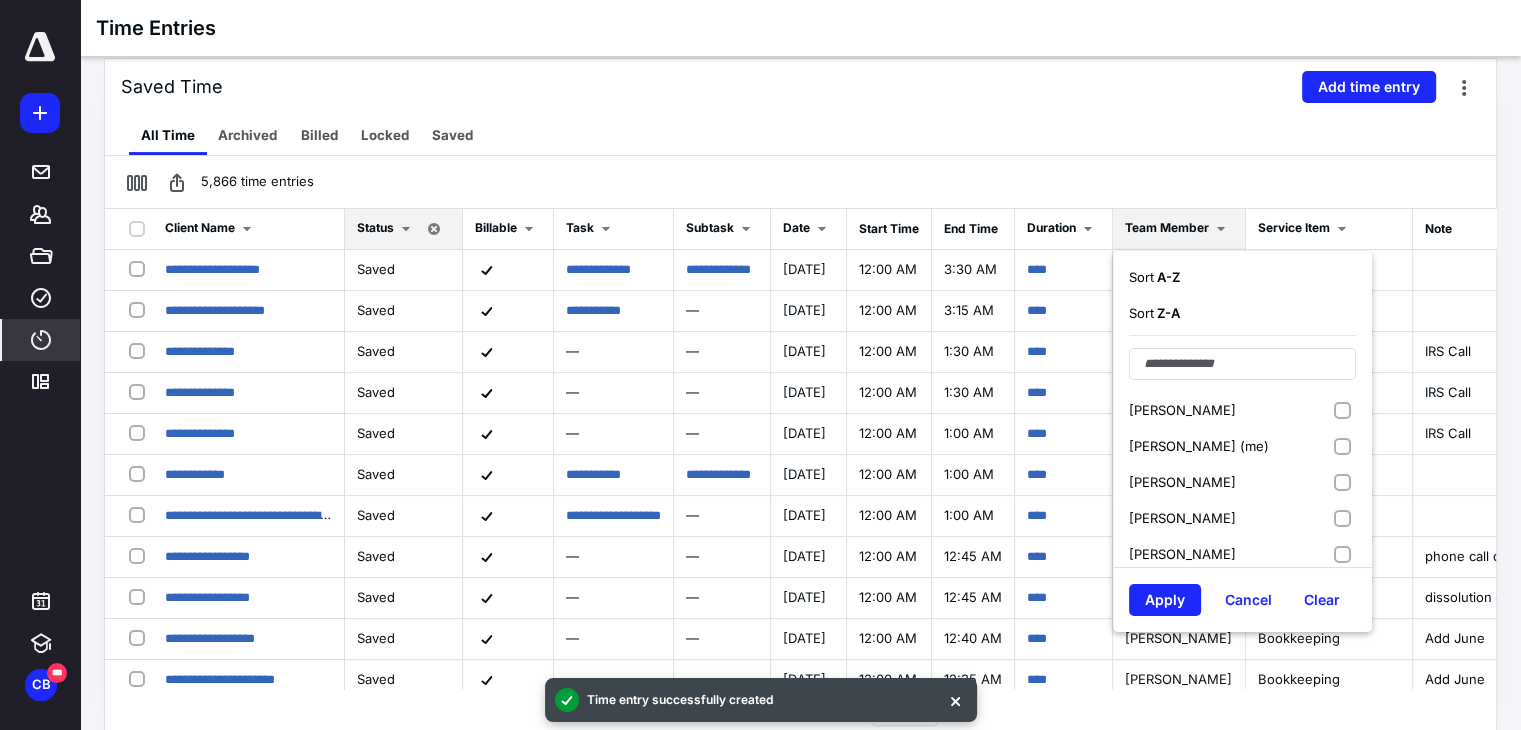 click on "[PERSON_NAME] (me)" at bounding box center (1199, 446) 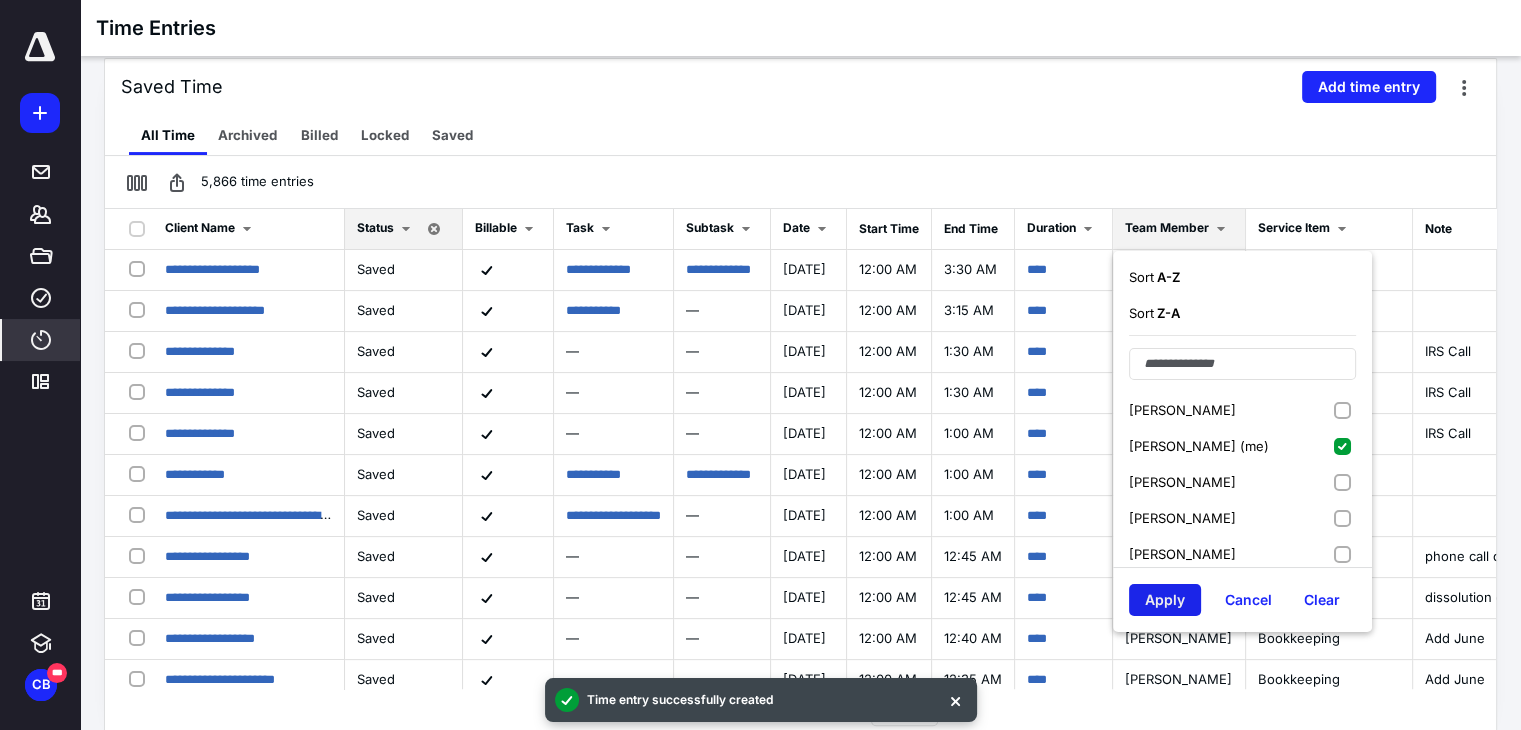 click on "Apply" at bounding box center (1165, 600) 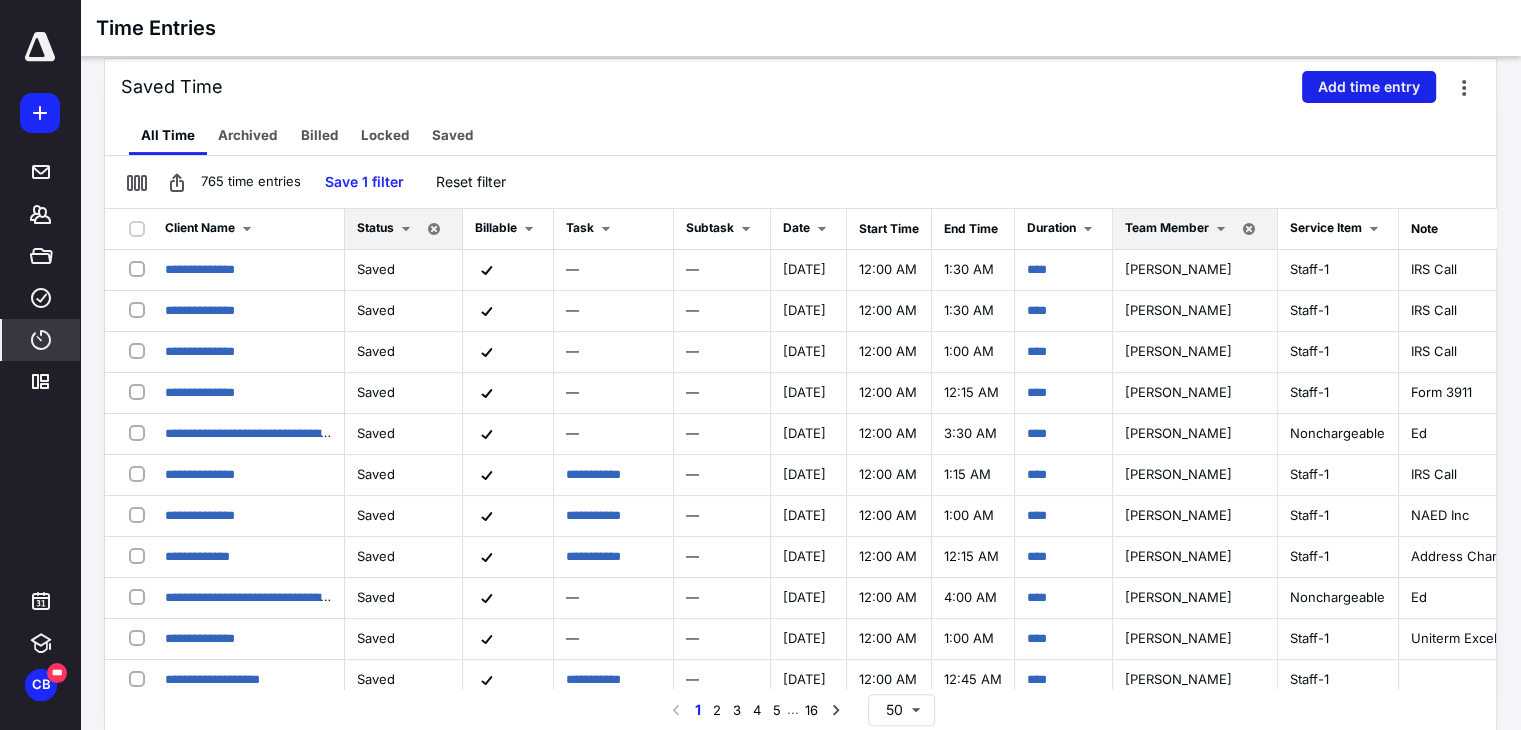 click on "Add time entry" at bounding box center [1369, 87] 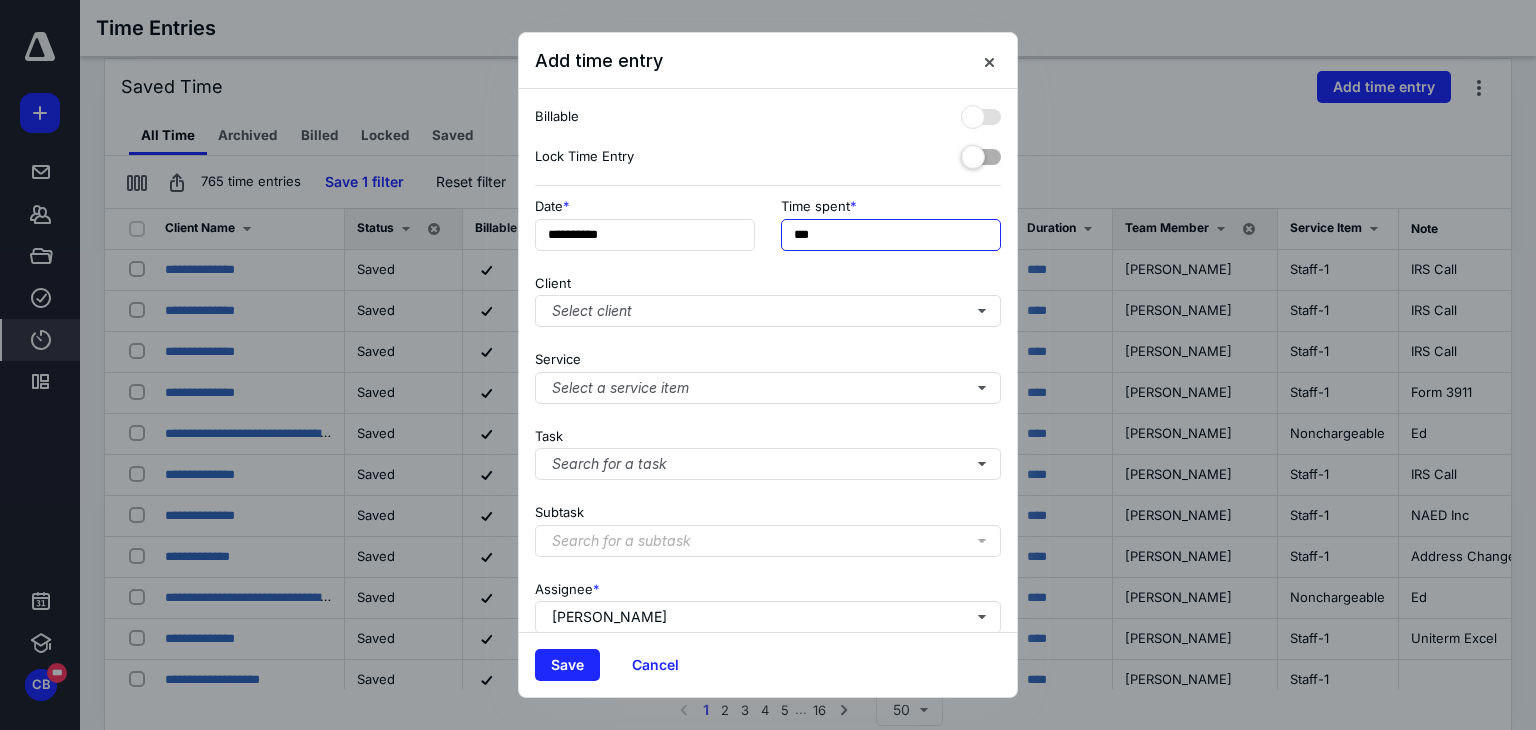 click on "***" at bounding box center [891, 235] 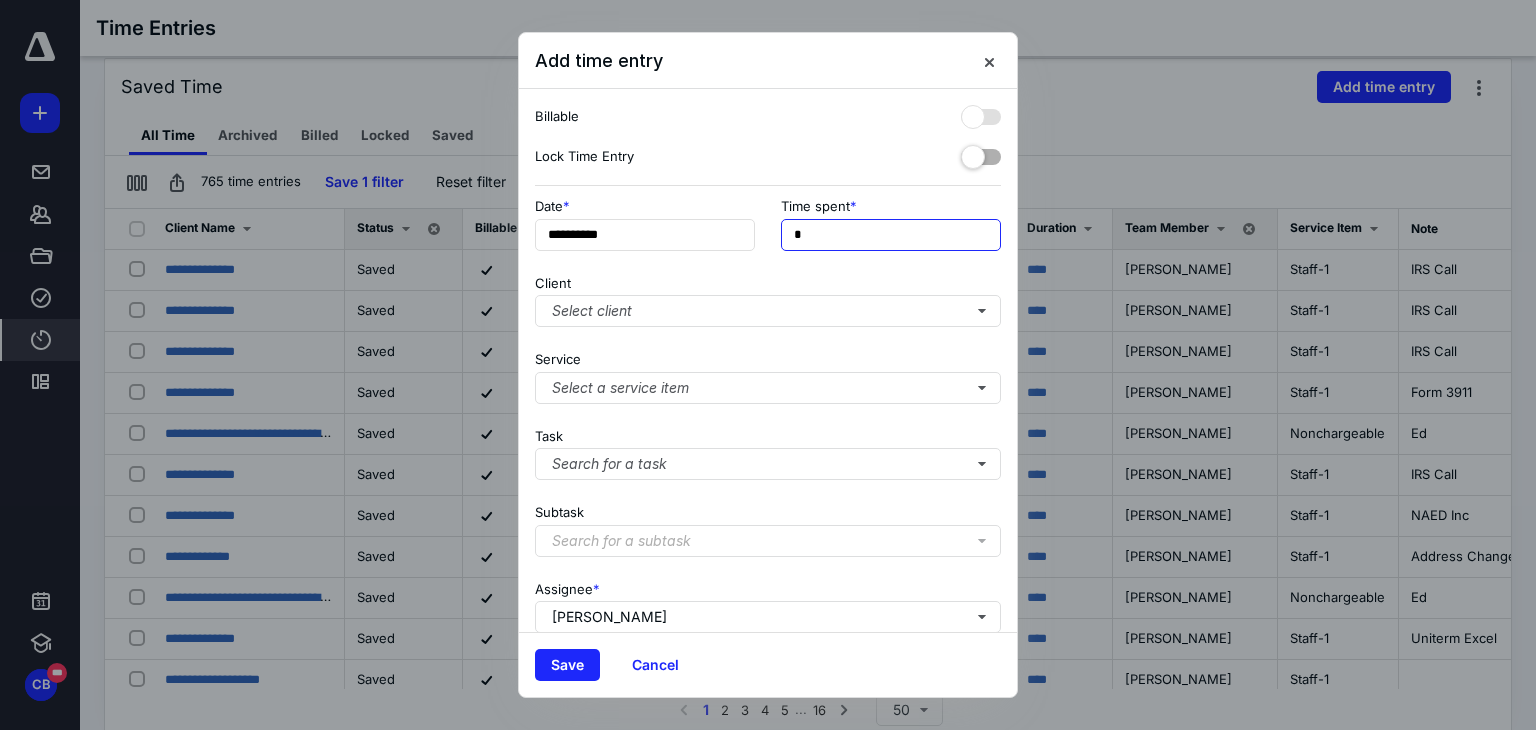 type on "******" 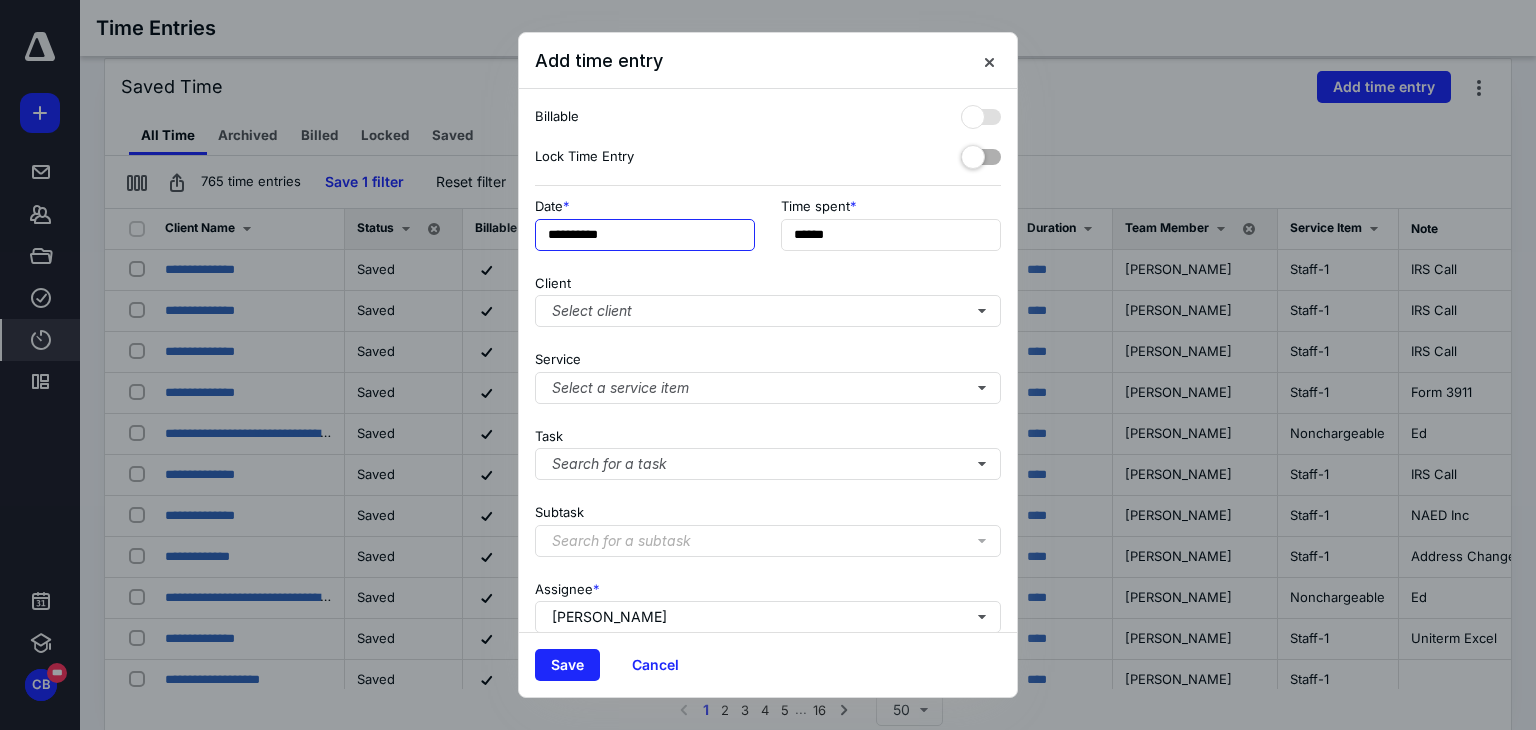 click on "**********" at bounding box center [645, 235] 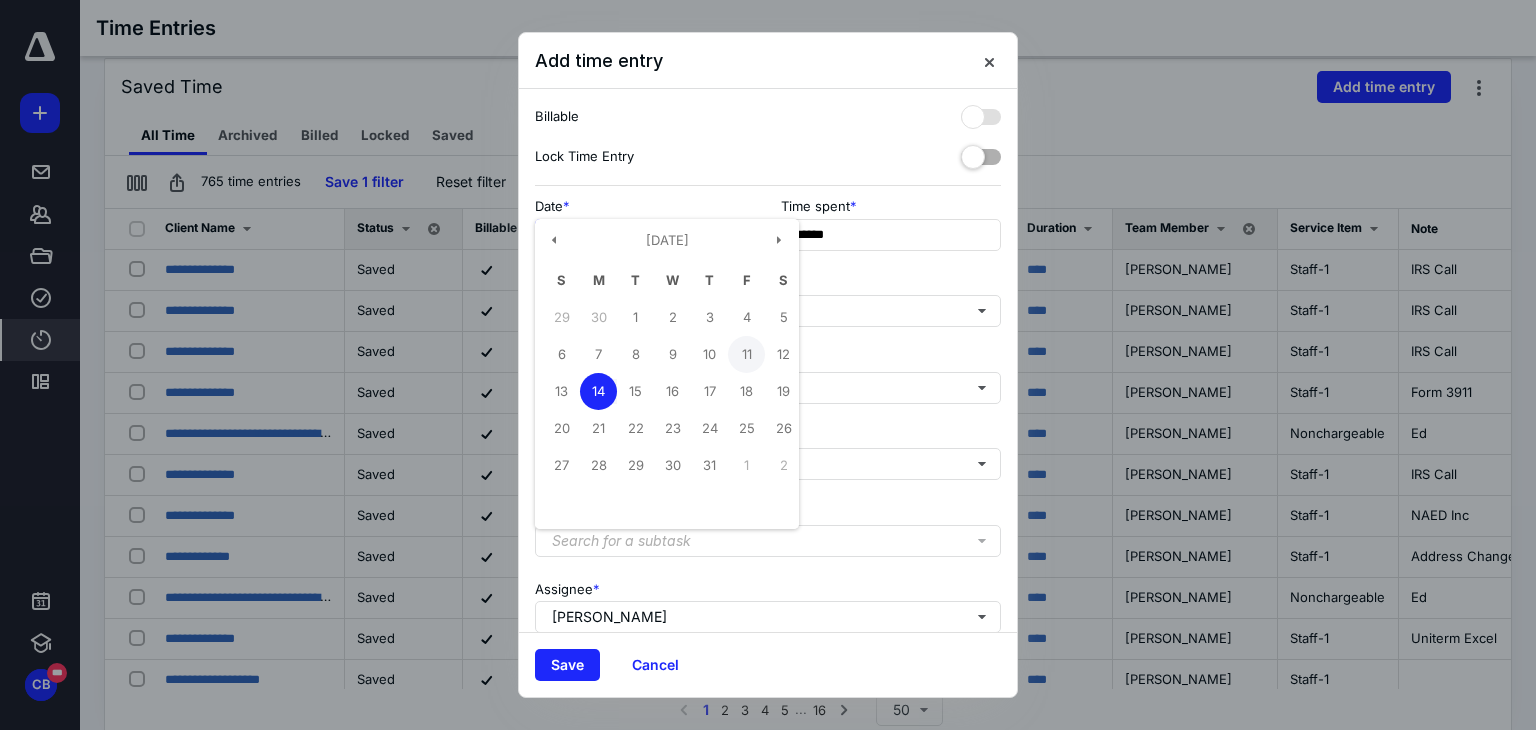 click on "11" at bounding box center [746, 354] 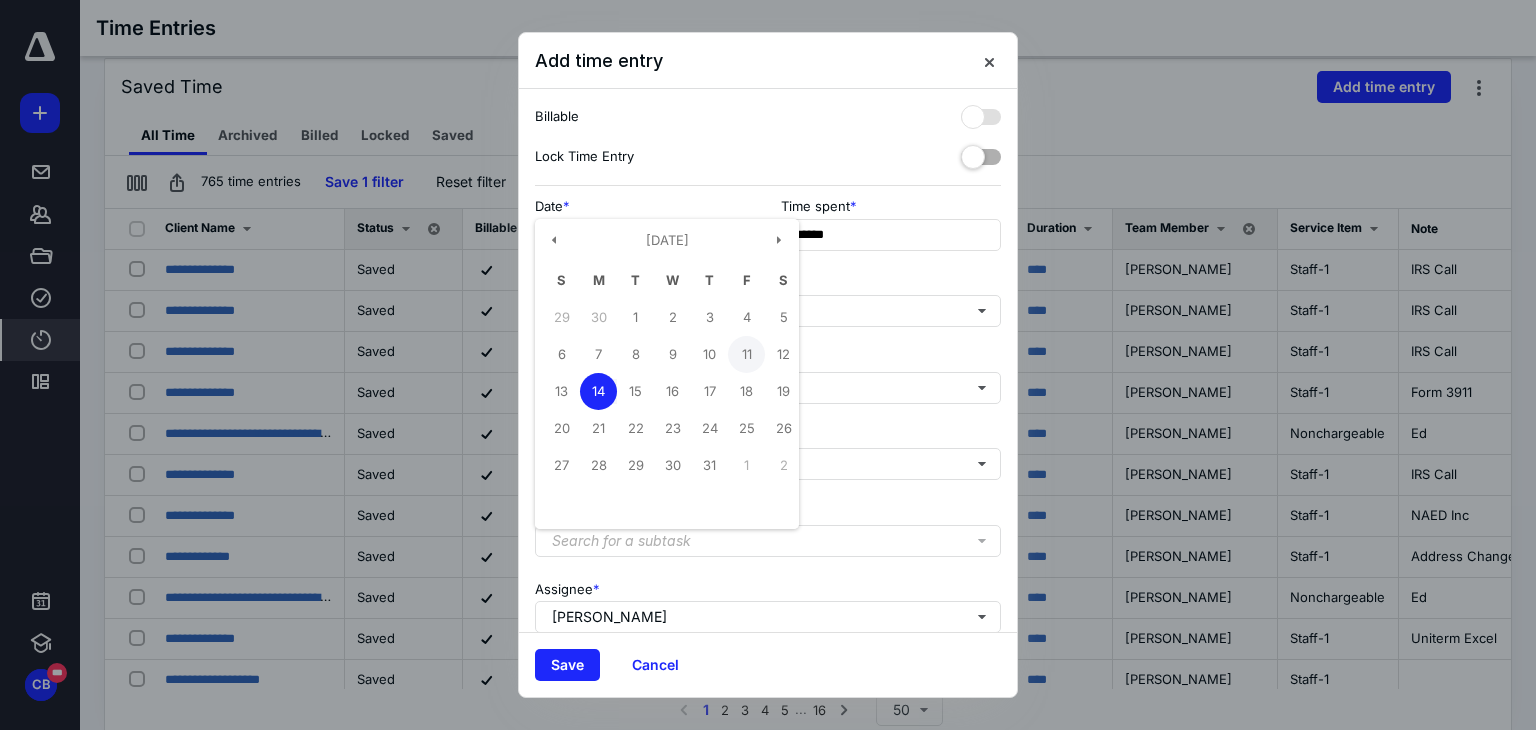 type on "**********" 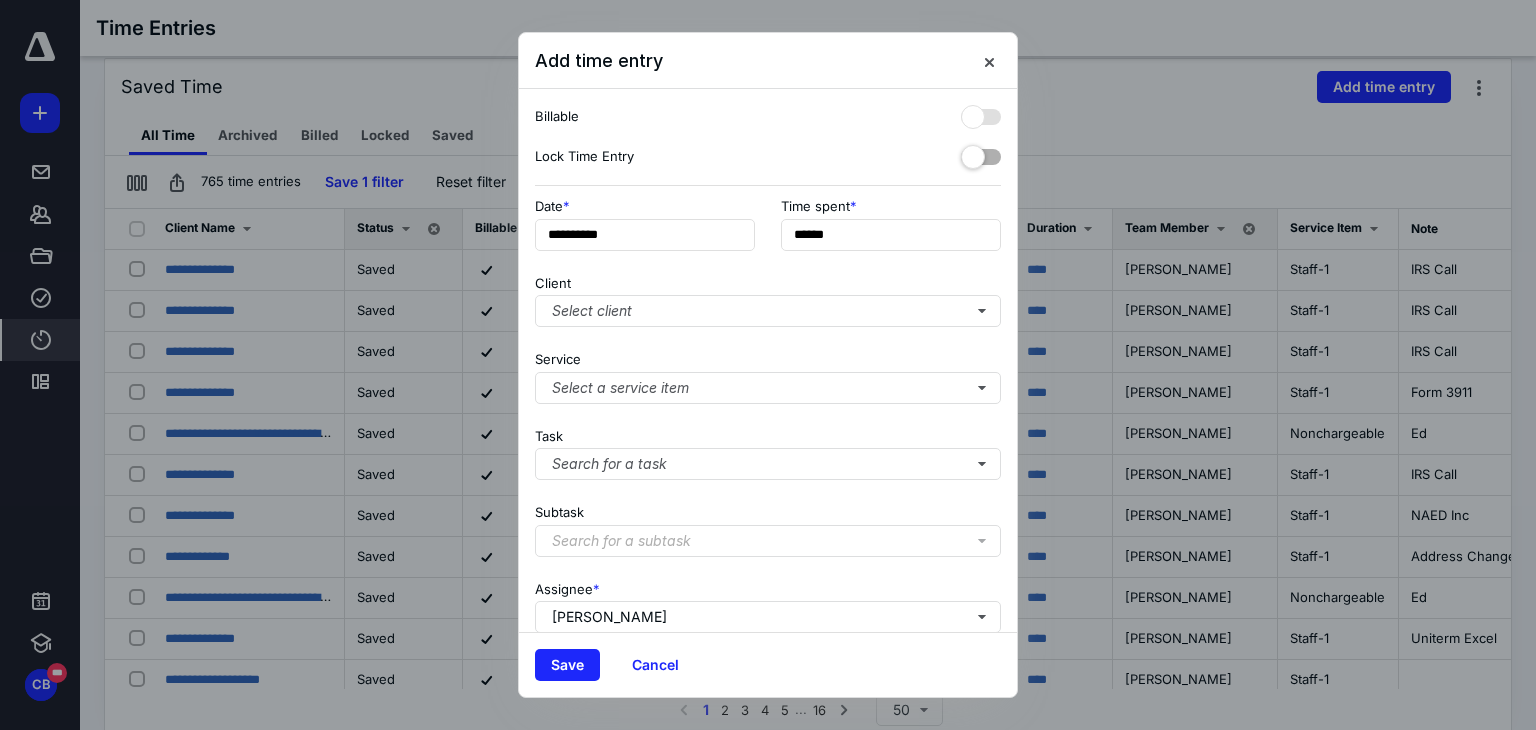 click on "Client Select client" at bounding box center [768, 297] 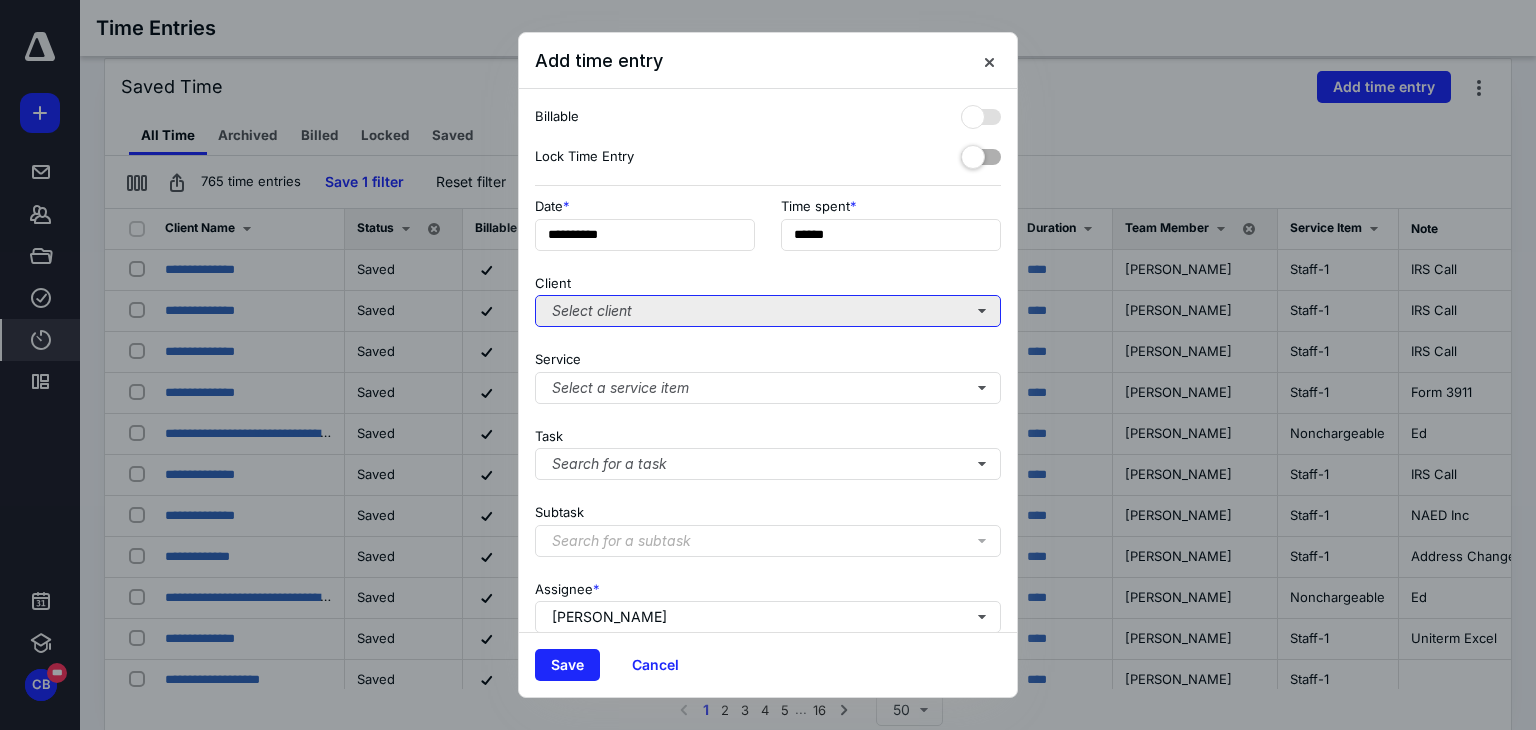 click on "Select client" at bounding box center (768, 311) 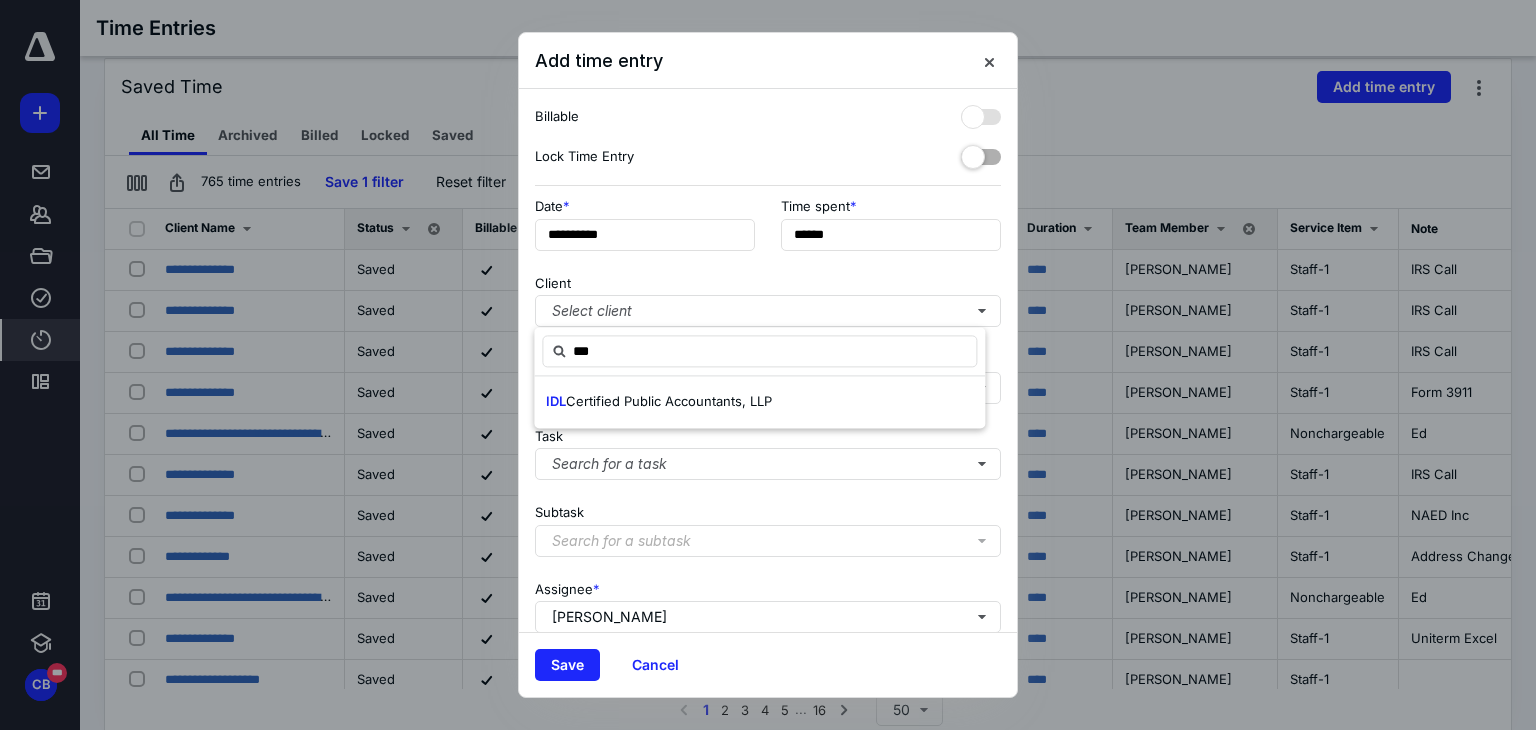 click on "IDL  Certified Public Accountants, LLP" at bounding box center (759, 402) 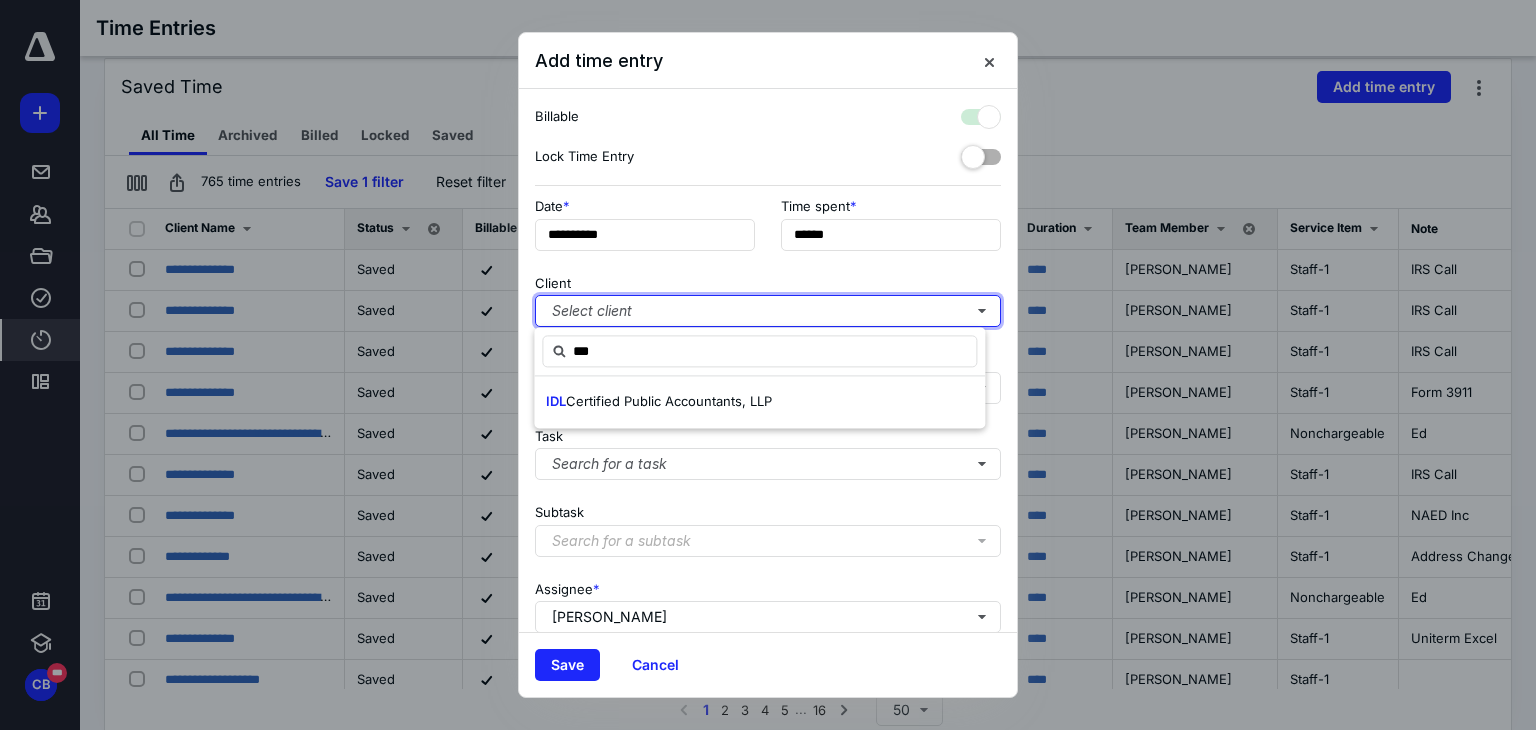 checkbox on "true" 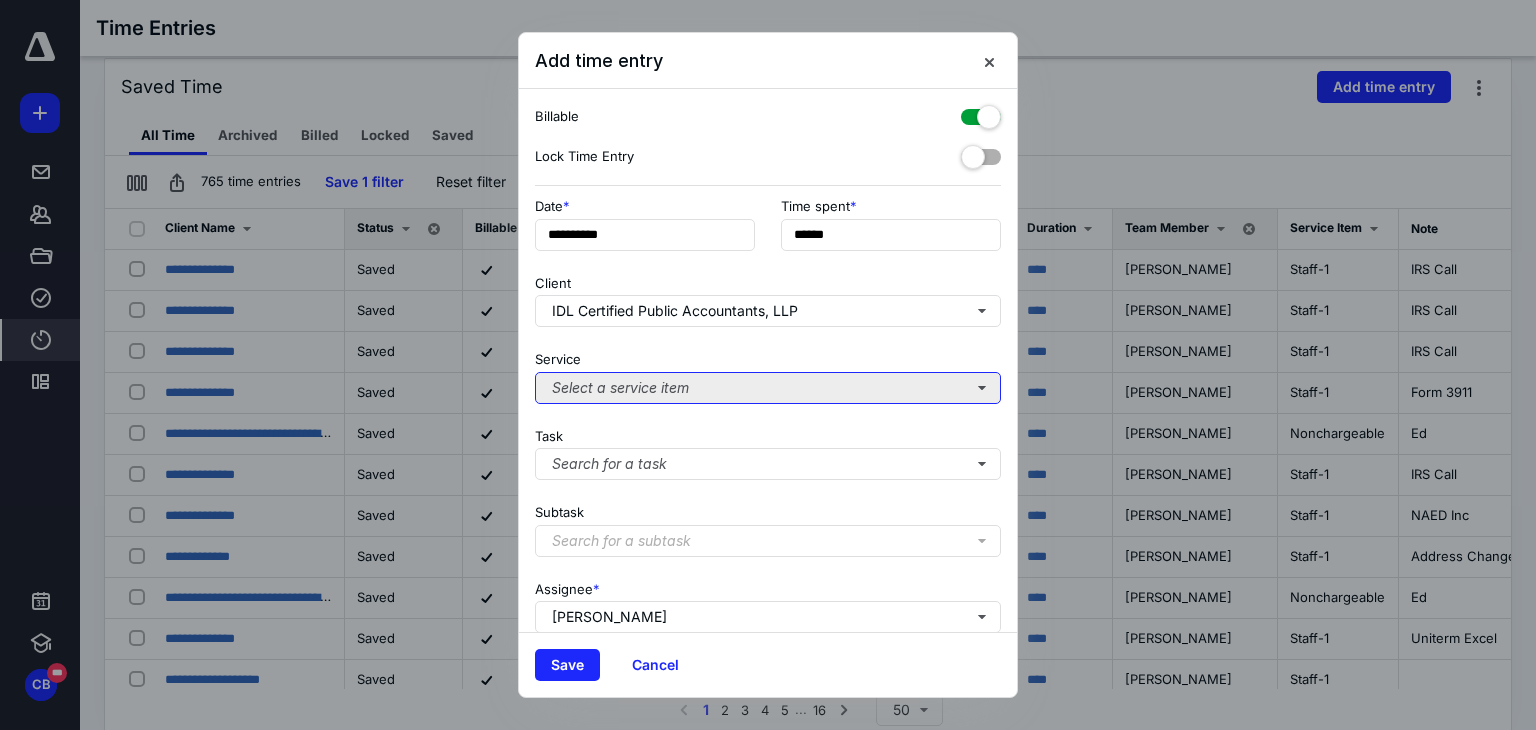 click on "Select a service item" at bounding box center (768, 388) 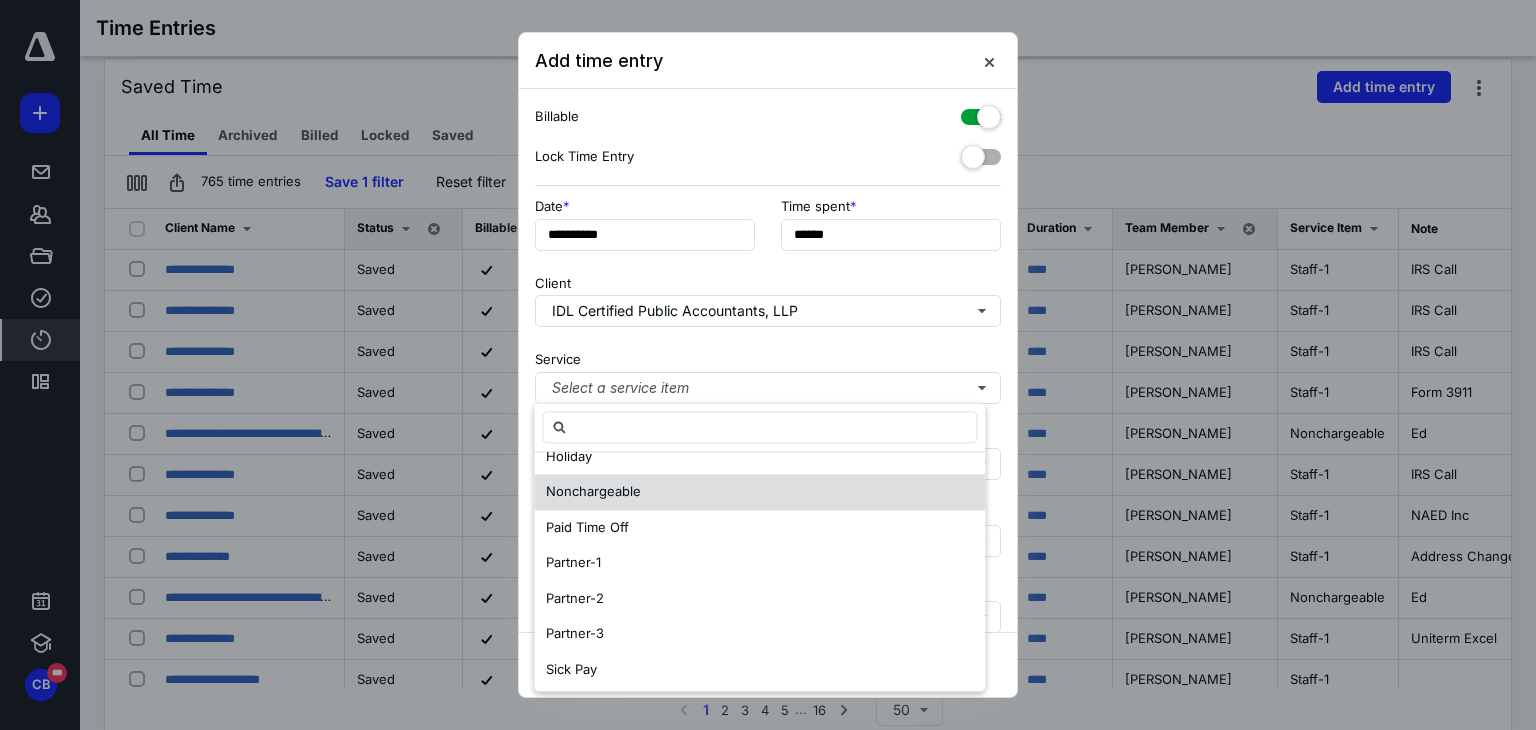 scroll, scrollTop: 167, scrollLeft: 0, axis: vertical 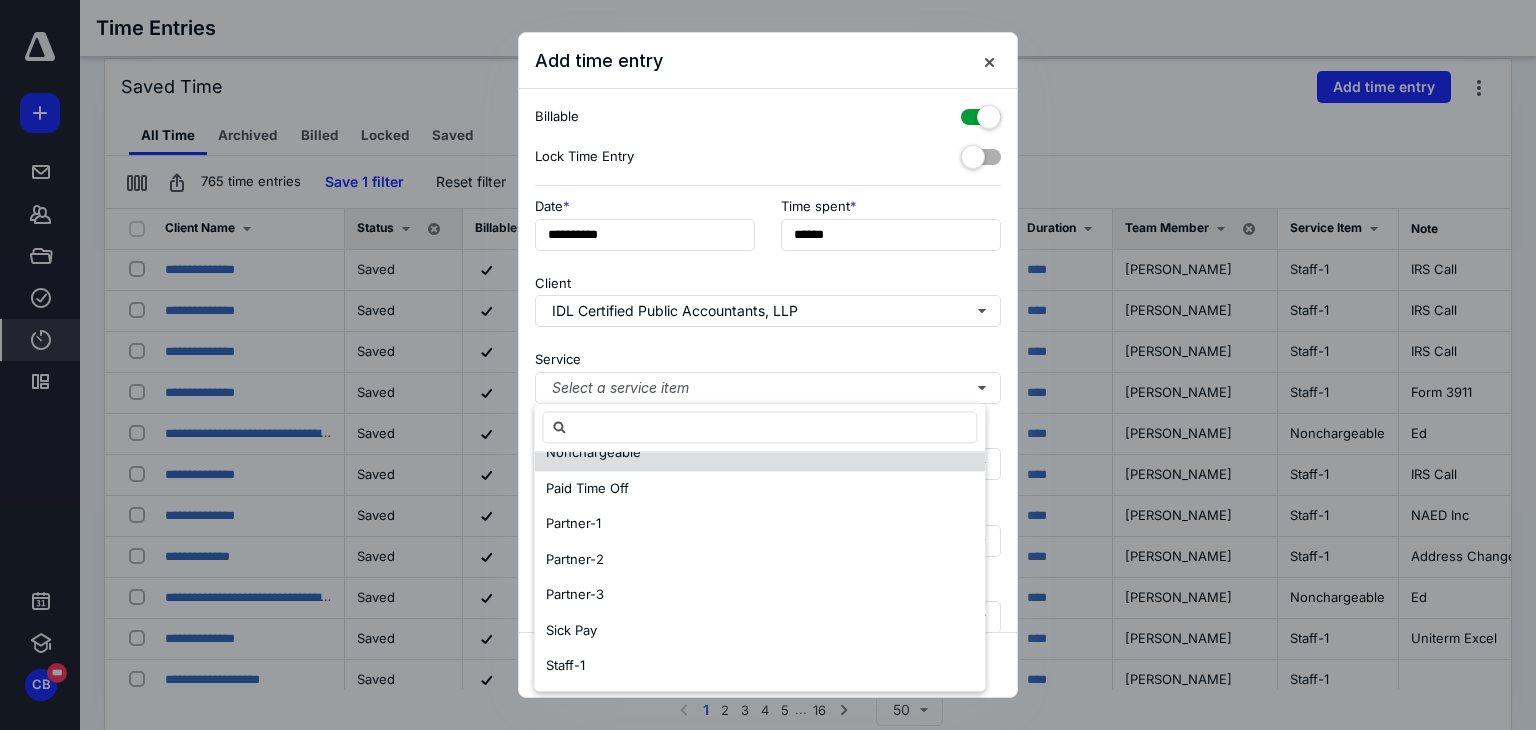 click on "Nonchargeable" at bounding box center (759, 453) 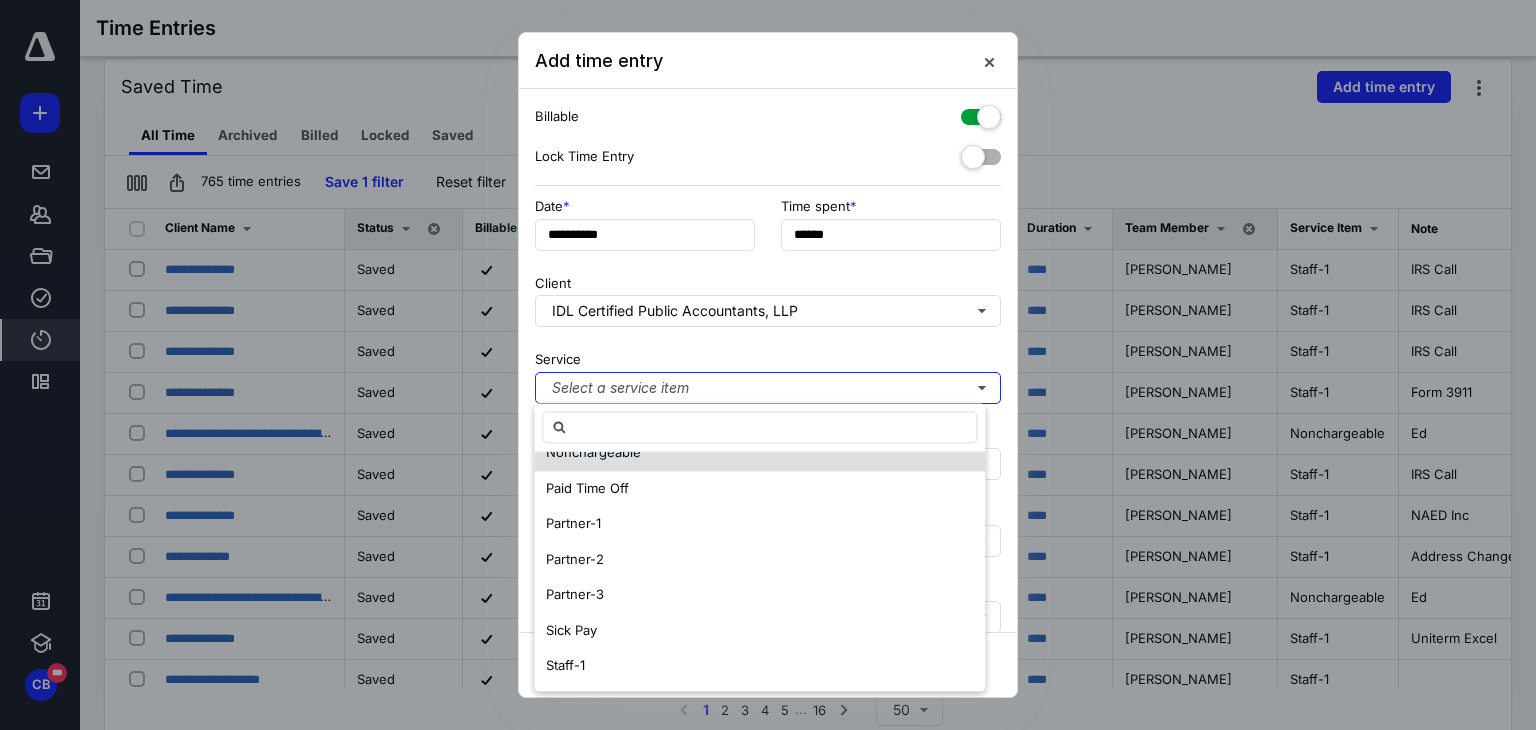 scroll, scrollTop: 0, scrollLeft: 0, axis: both 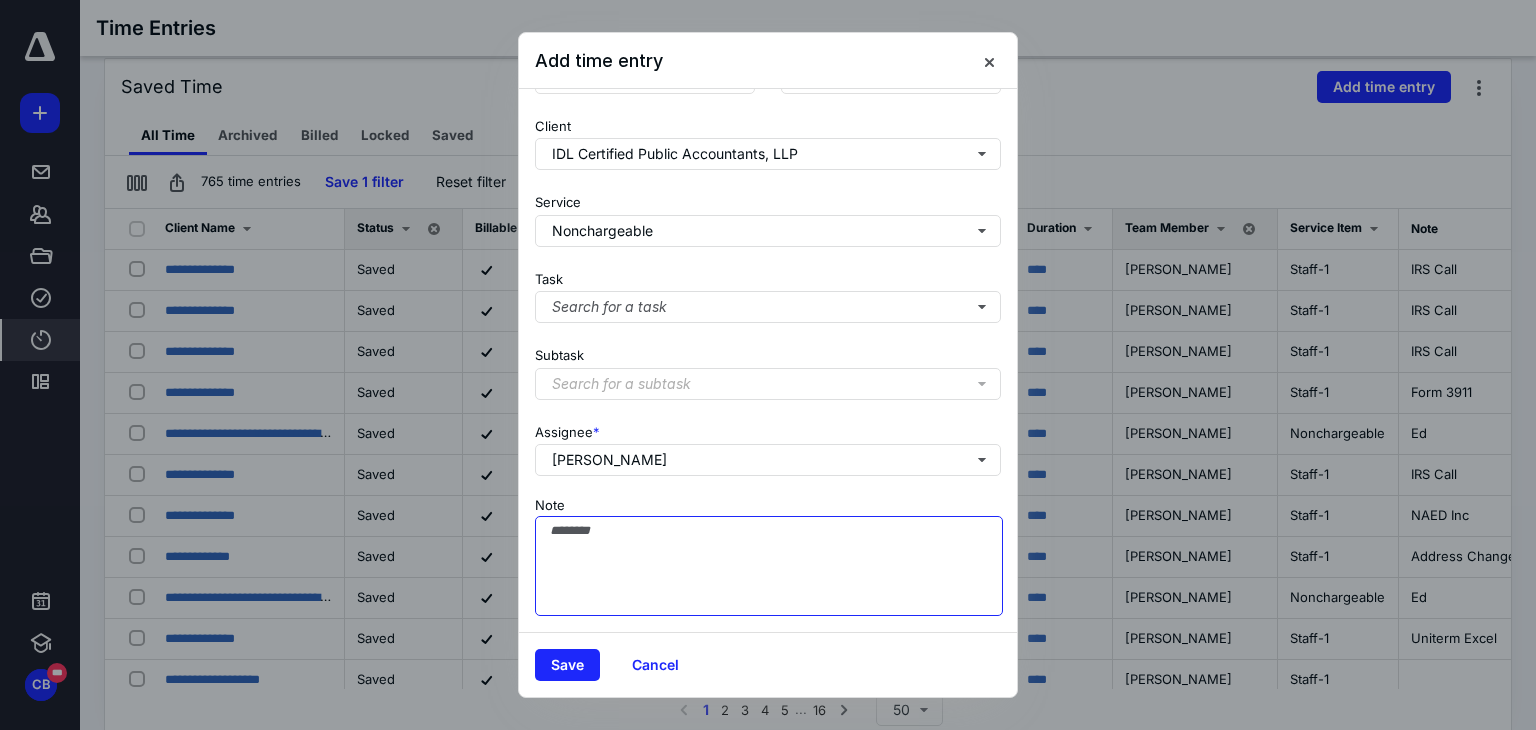 click on "Note" at bounding box center (769, 566) 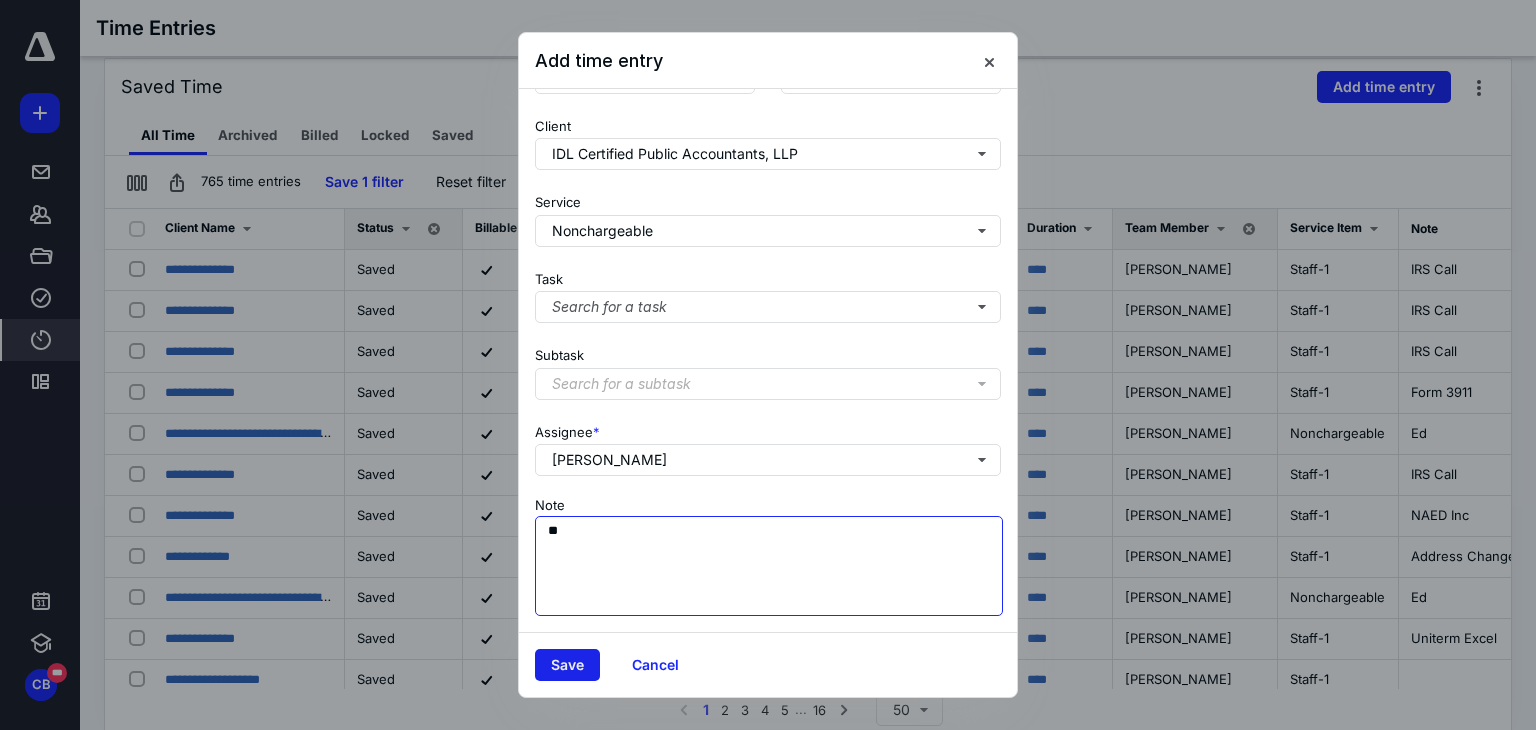 type on "**" 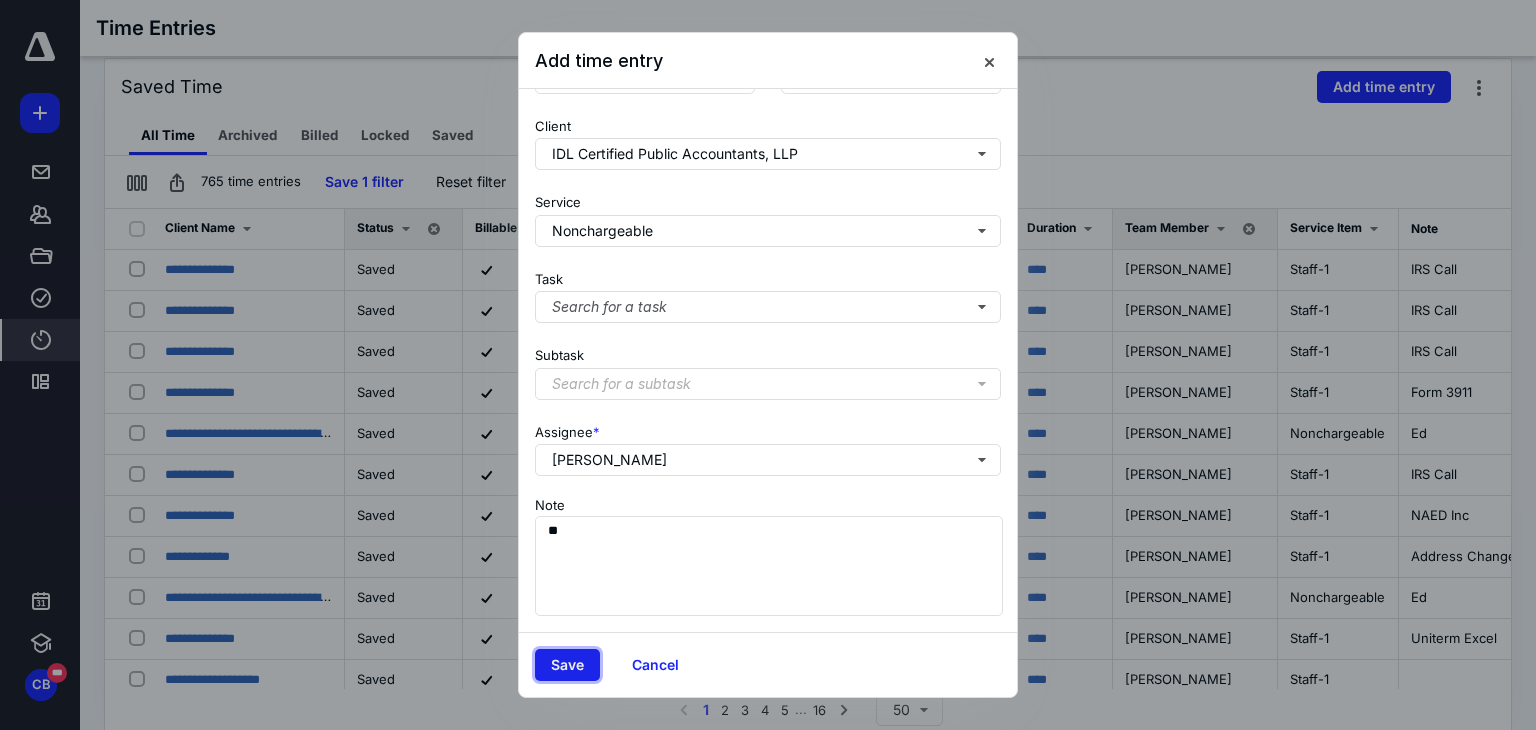 click on "Save" at bounding box center (567, 665) 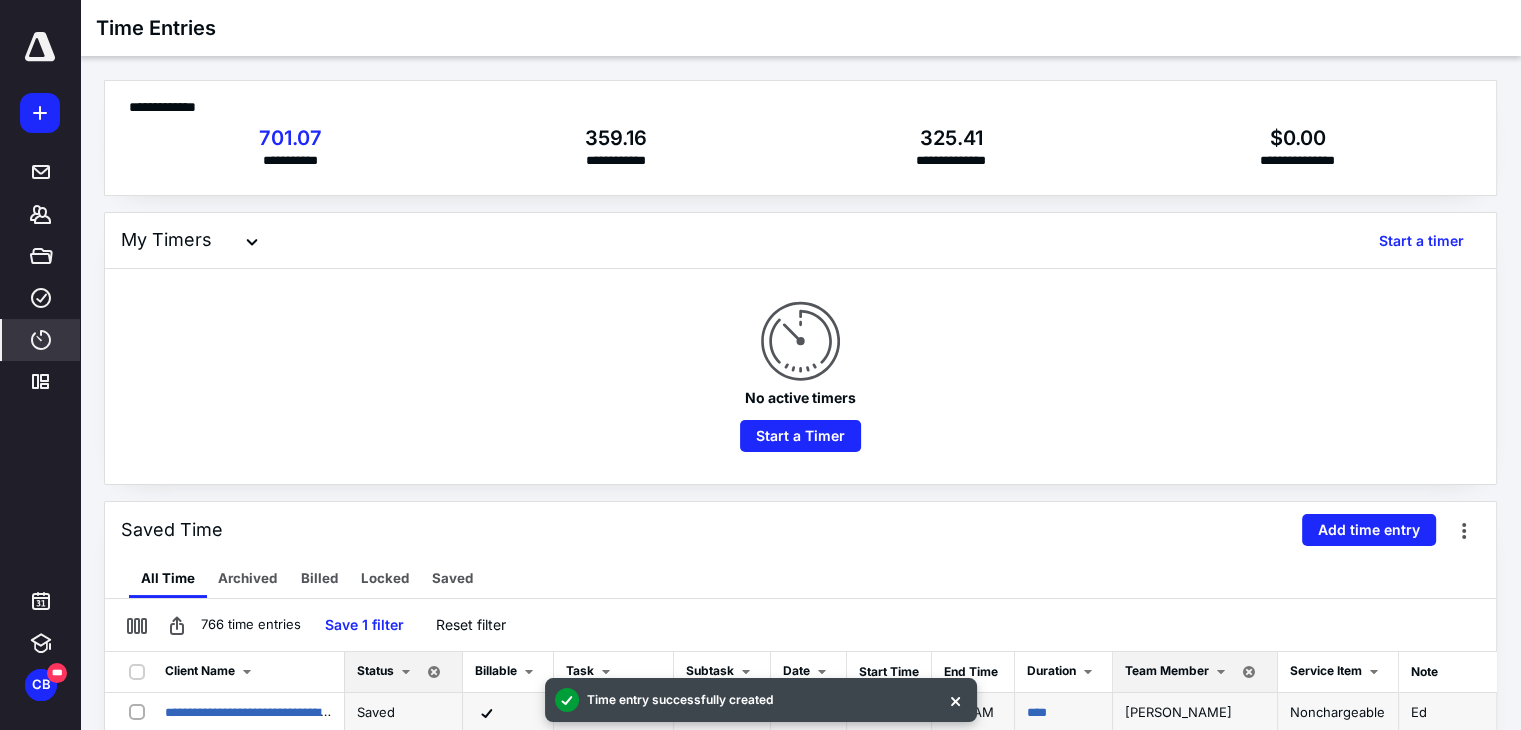 scroll, scrollTop: 200, scrollLeft: 0, axis: vertical 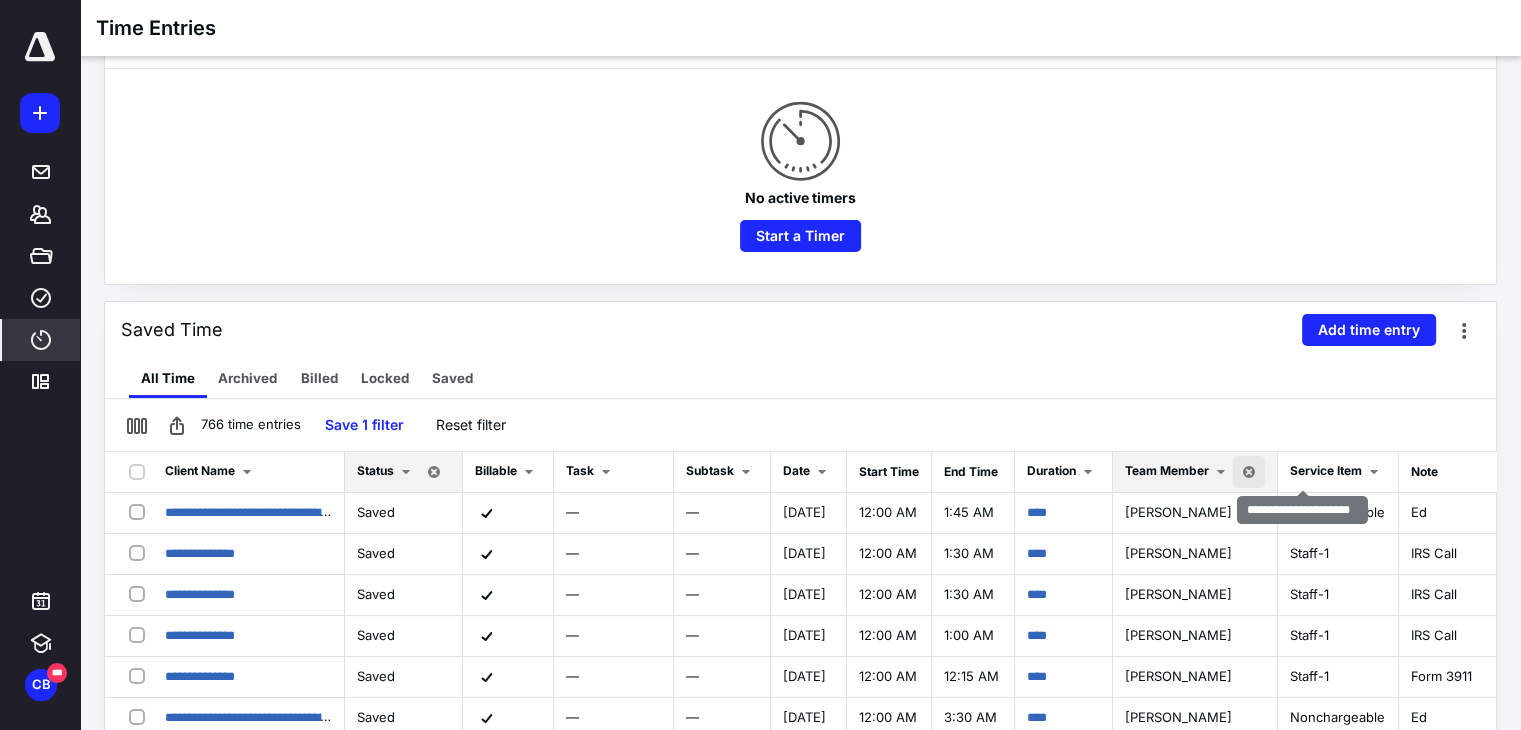 click at bounding box center [1249, 472] 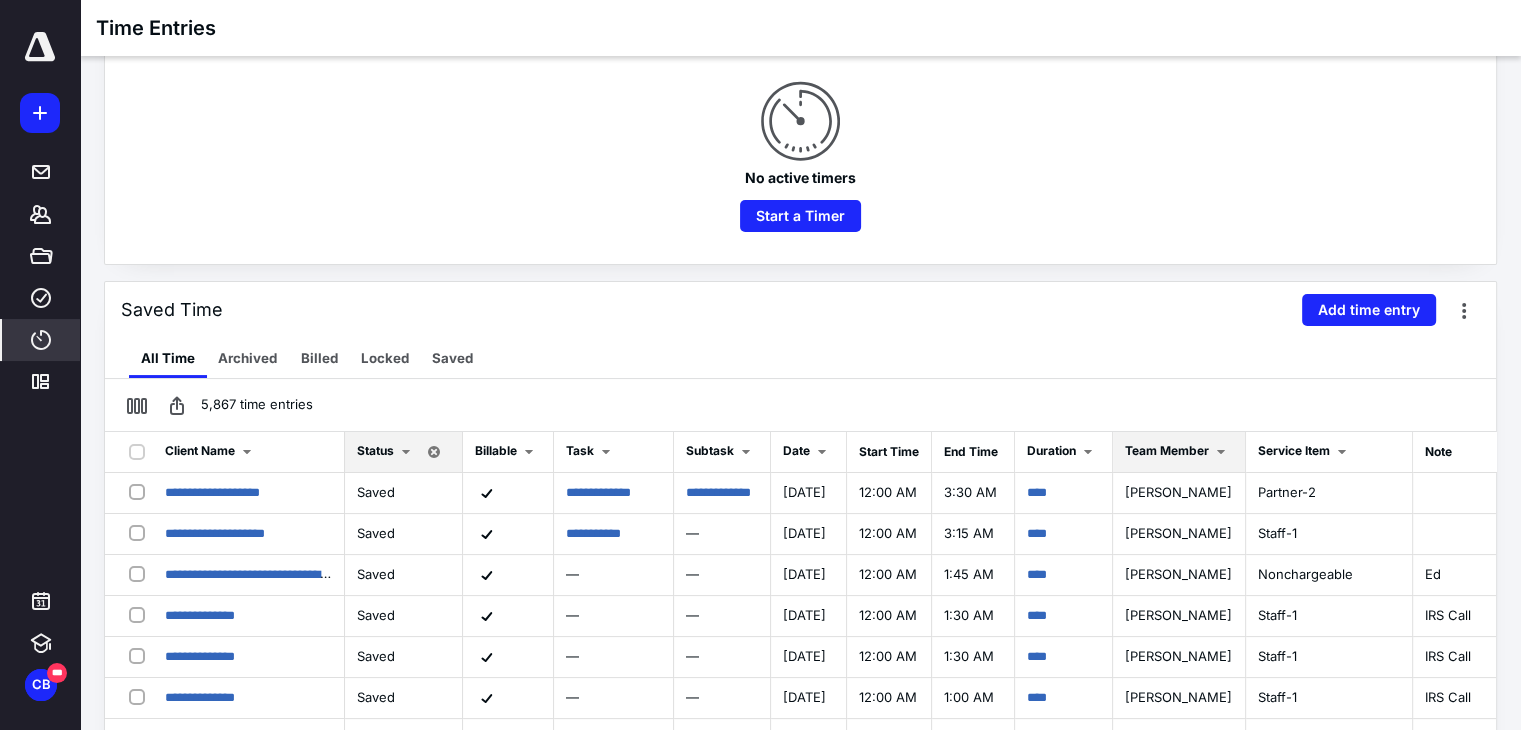 scroll, scrollTop: 0, scrollLeft: 0, axis: both 